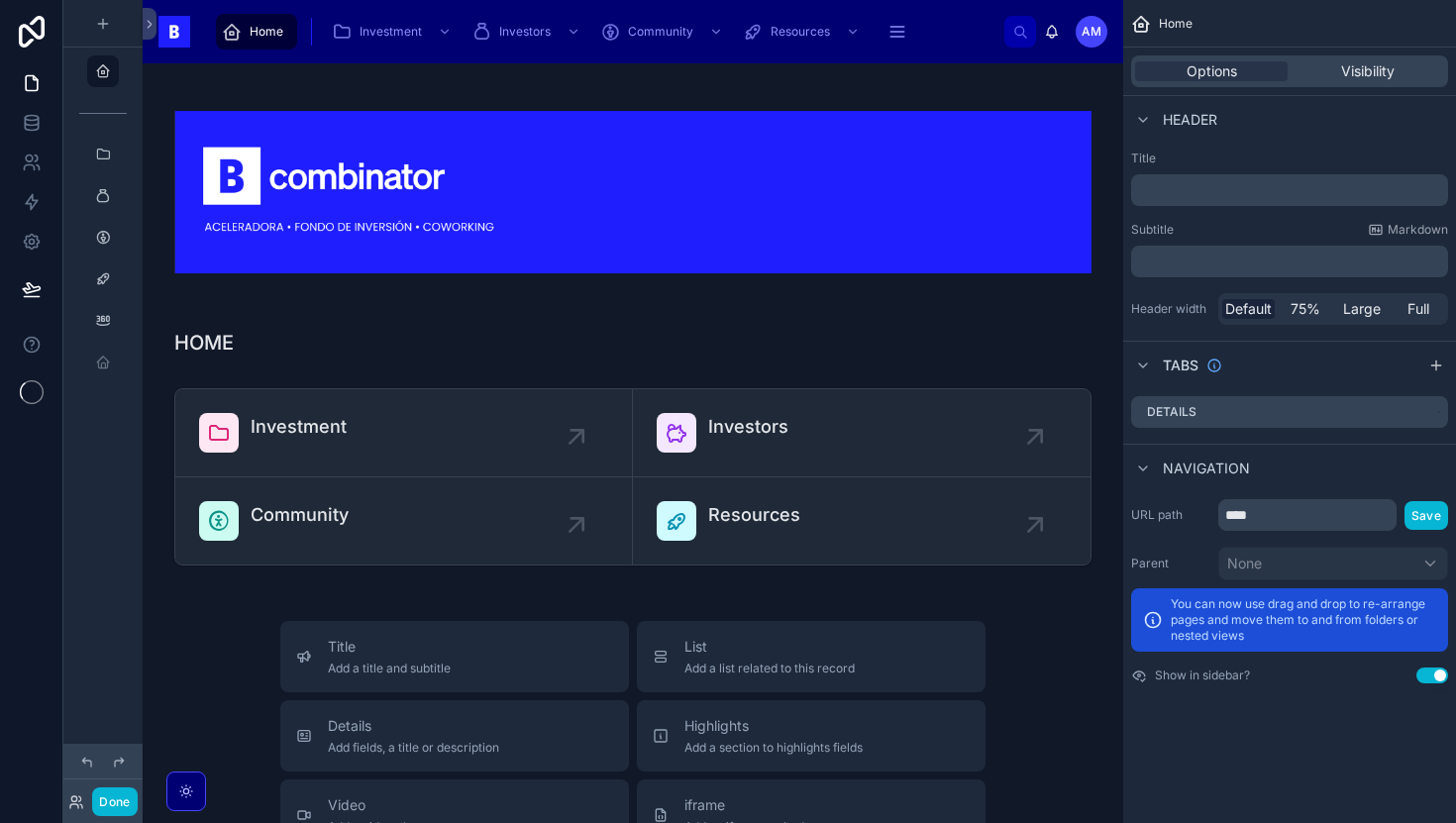 scroll, scrollTop: 0, scrollLeft: 0, axis: both 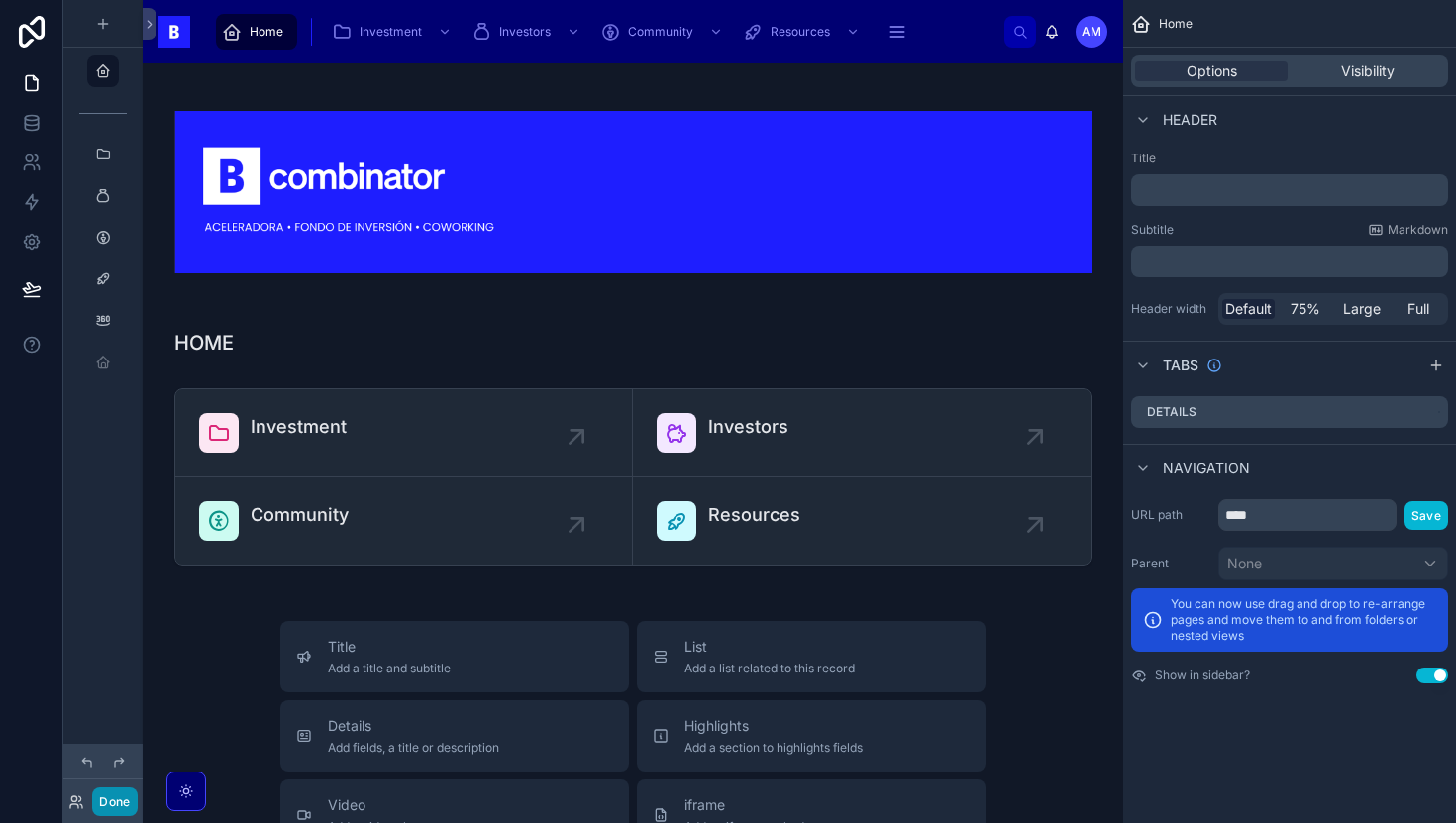 click on "Done" at bounding box center [114, 801] 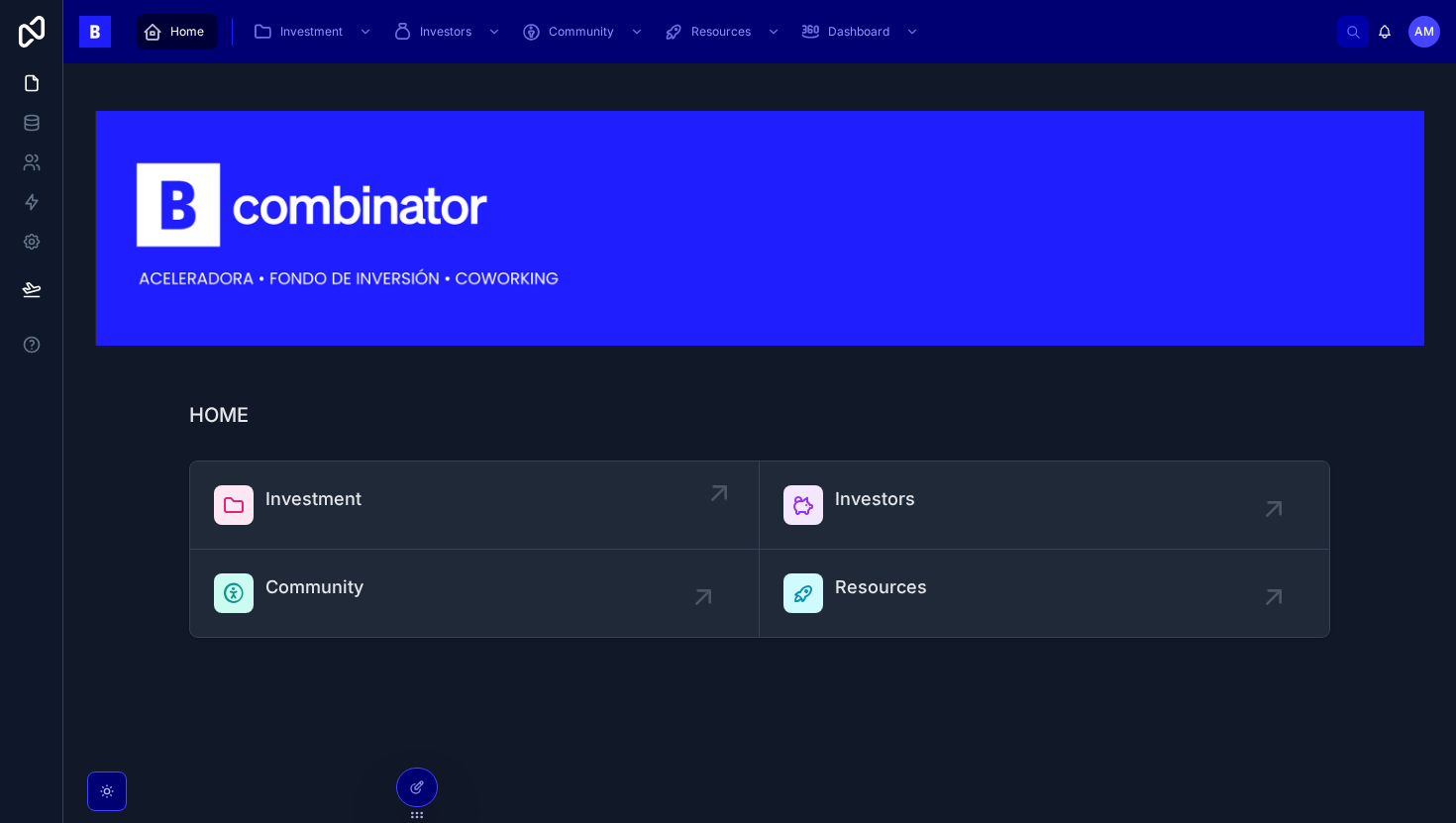 click on "Investment" at bounding box center [474, 505] 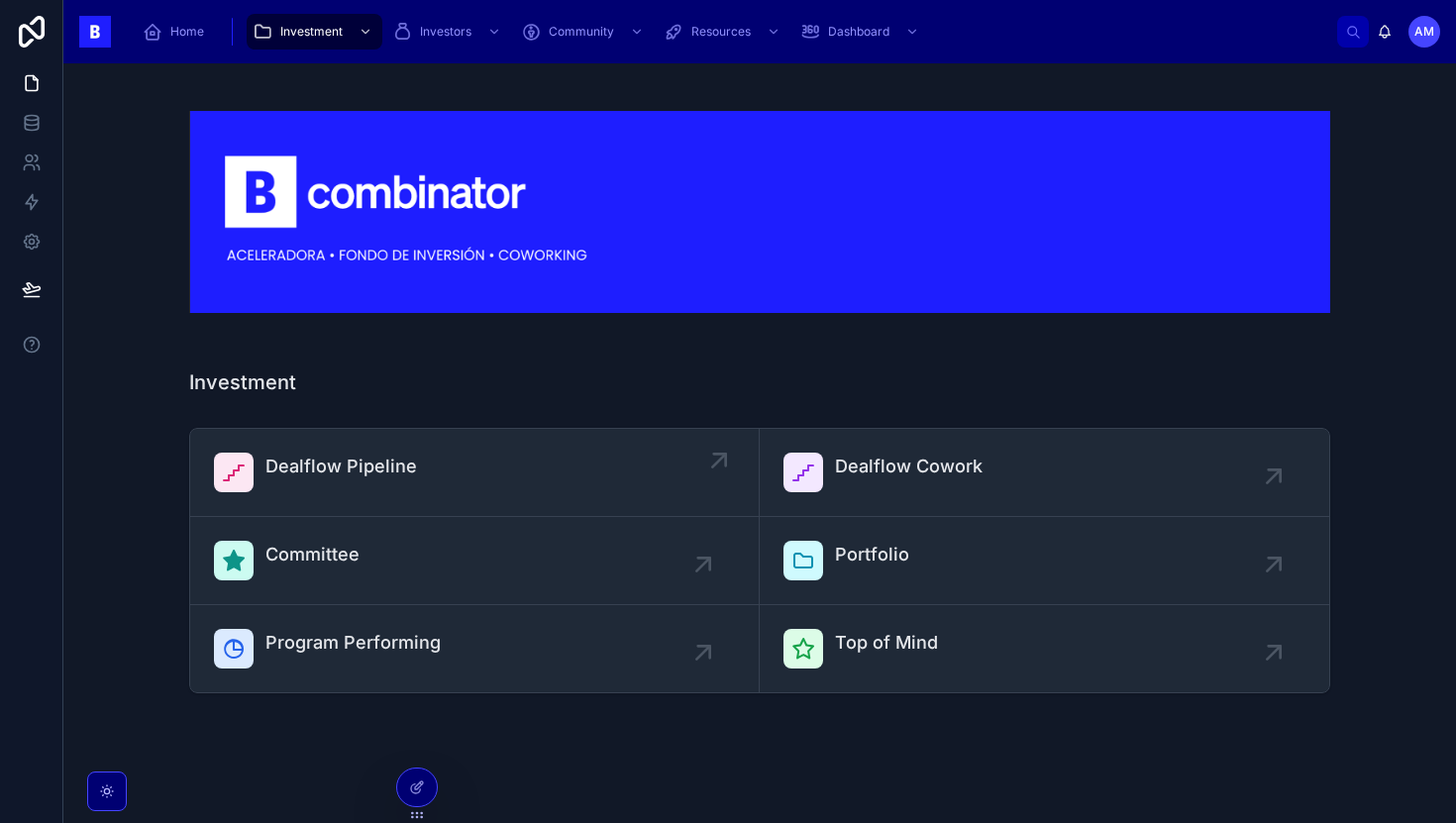 click on "Dealflow Pipeline" at bounding box center (474, 472) 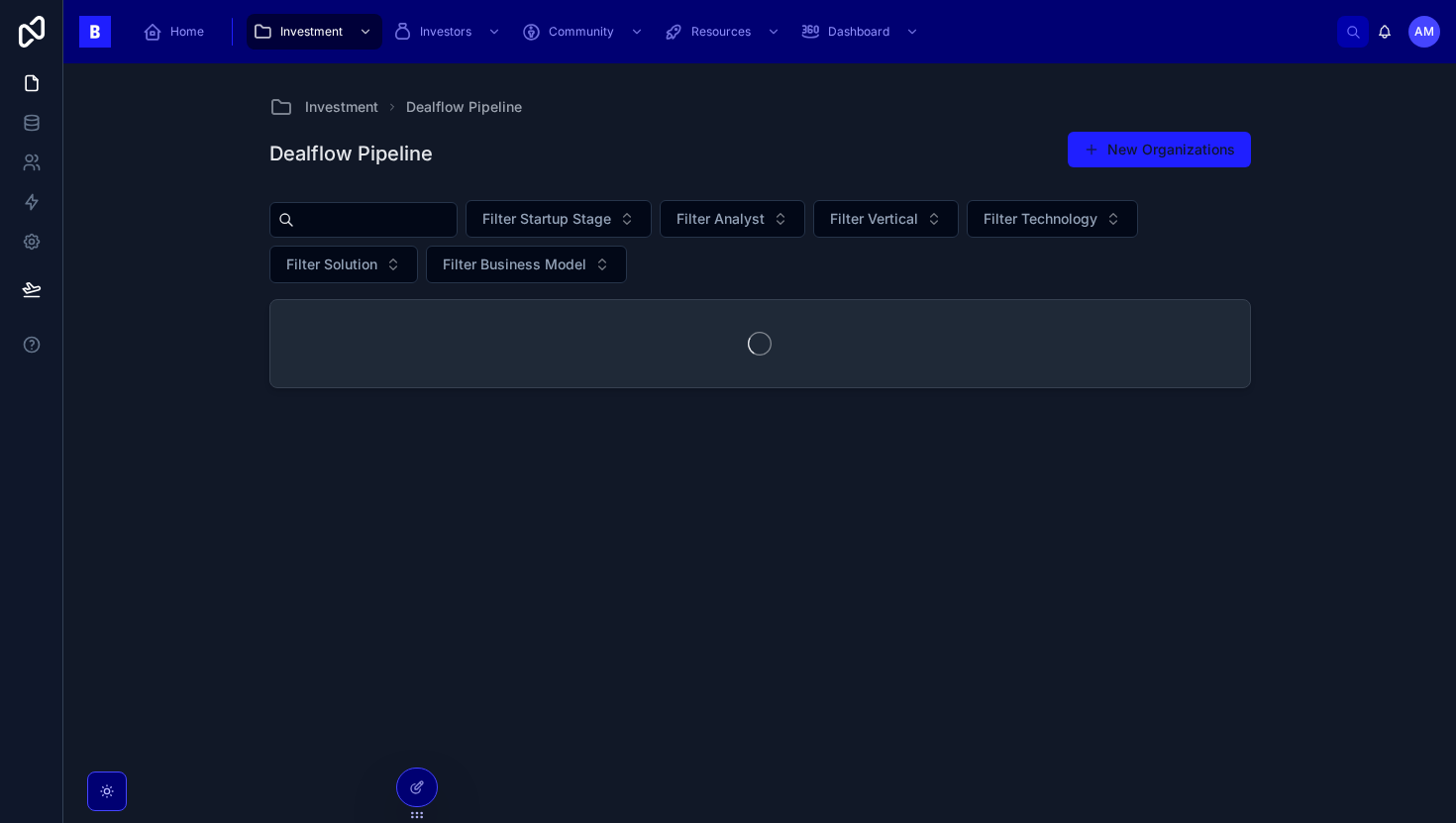 click at bounding box center [375, 220] 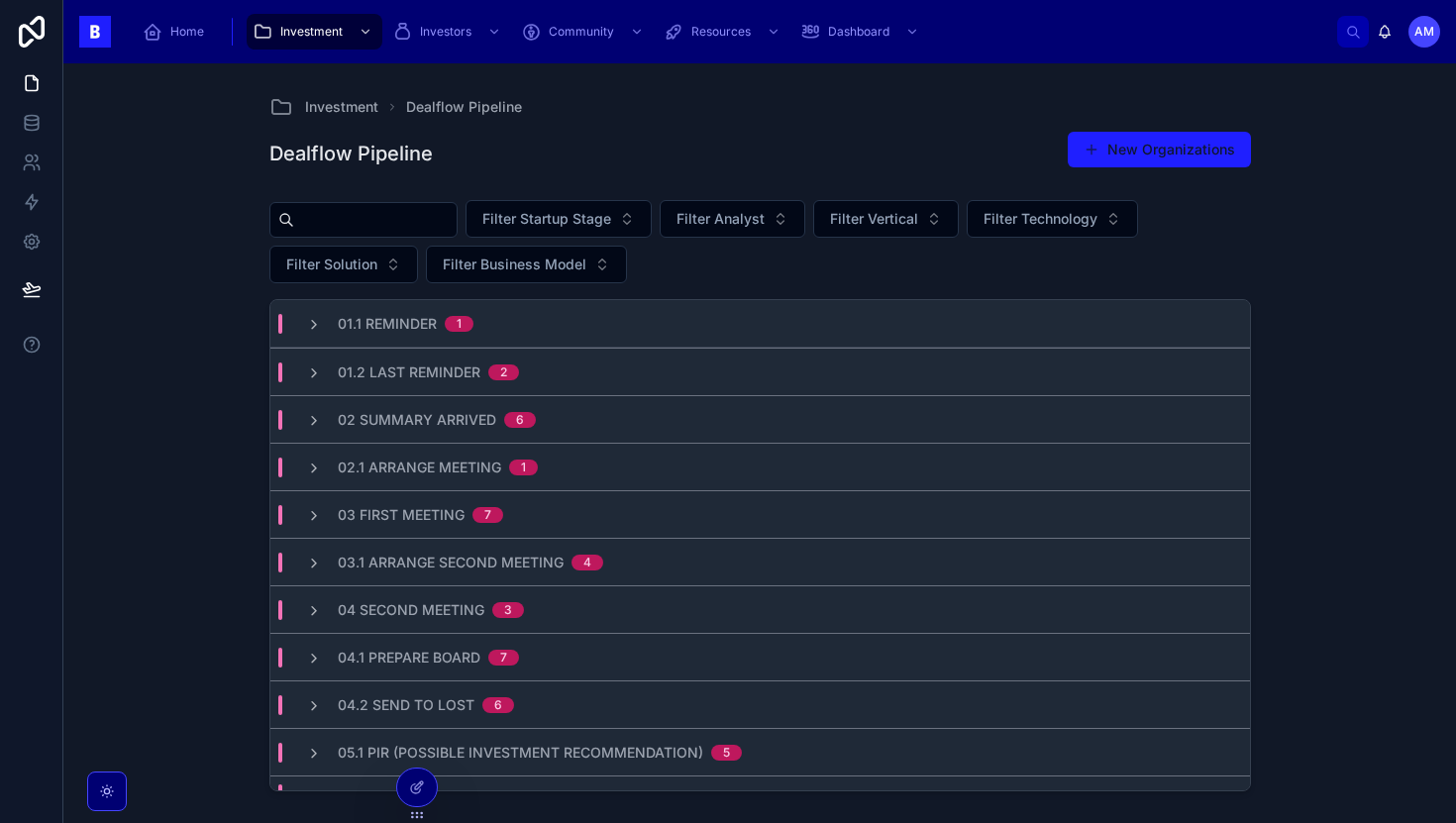 click on "Investment Dealflow Pipeline Dealflow Pipeline New Organizations Filter Startup Stage Filter Analyst Filter Vertical Filter Technology Filter Solution Filter Business Model 01.1 Reminder 1 01.2 Last Reminder 2 02 Summary Arrived 6 02.1 Arrange Meeting 1 03 First Meeting 7 03.1 Arrange Second Meeting 4 04 Second Meeting 3 04.1 Prepare Board 7 04.2 Send to Lost 6 05.1 PIR (Possible Investment Recommendation) 5 05.2 UIR (Updated Investment Recommendation) 4 Entrepreneur [FIRST] [LAST] Startup Datafine Program/VC Select a Program/VC Days since New Lead 94 Date Last Contact 2 months ago Technology AI &#38; ML Business Model Subscription Based Analyst [FIRST] Vertical Ecommerce Solution Startup Stage 05.2 UIR (Updated Investment Recommendation) Entrepreneur [FIRST] [LAST] Startup Eaship Program/VC Select a Program/VC Days since New Lead 101 Date Last Contact 2 months ago Technology Software Business Model Subscription Based Analyst [FIRST] Vertical Supply Chain Tech Solution Startup Stage Entrepreneur Startup 1" at bounding box center (760, 443) 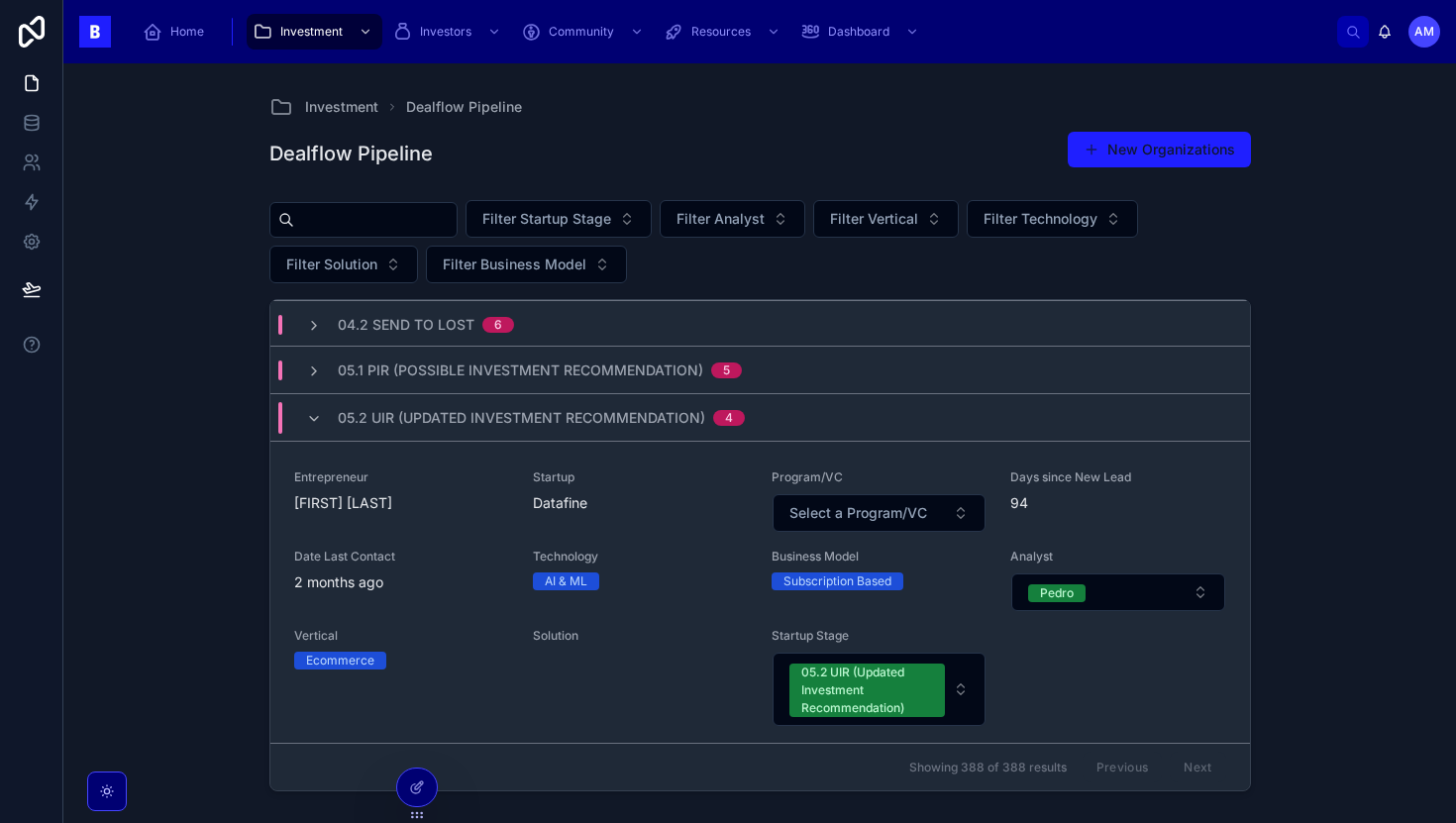 scroll, scrollTop: 390, scrollLeft: 0, axis: vertical 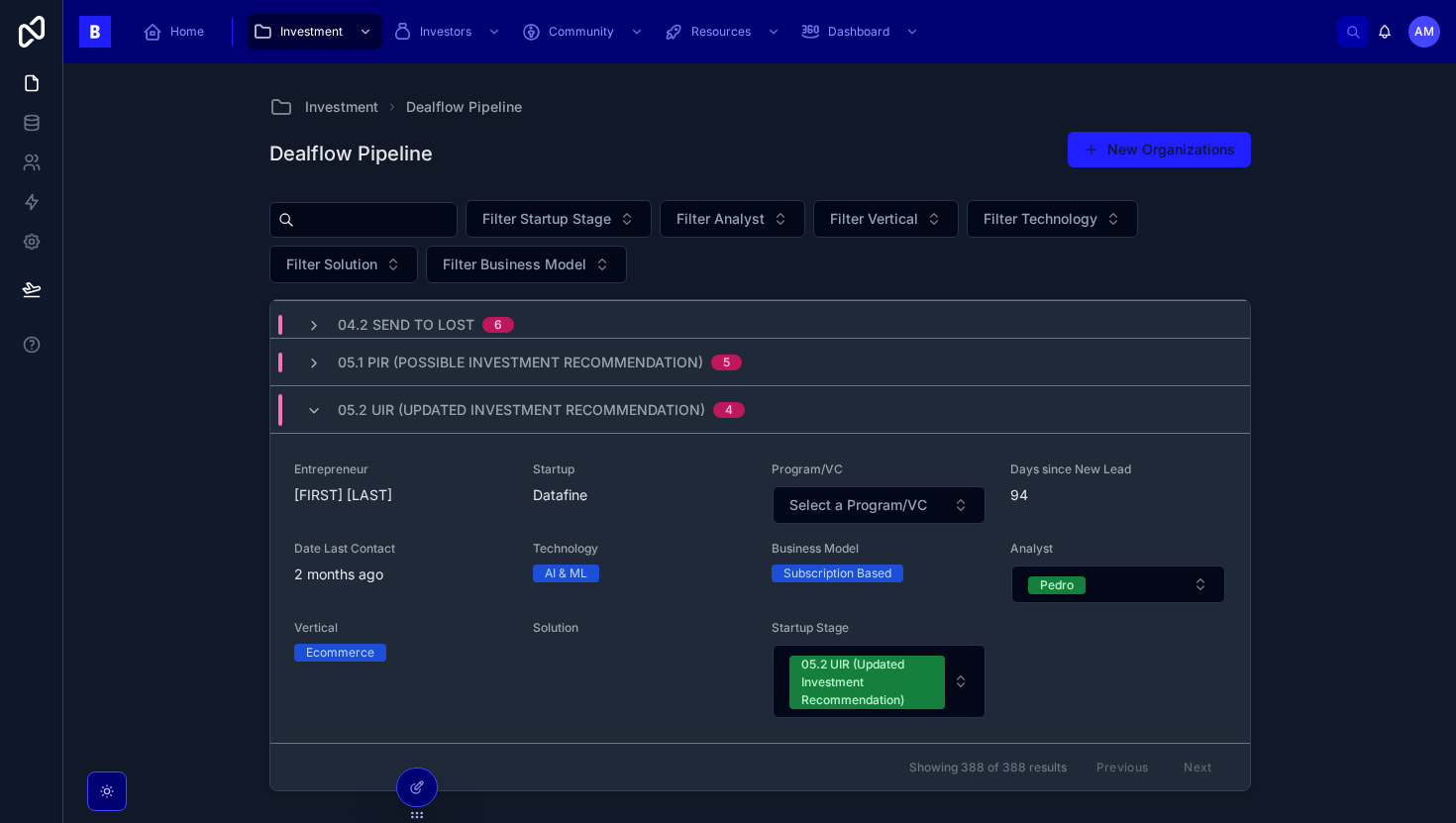 click on "05.2 UIR (Updated Investment Recommendation) 4" at bounding box center [541, 410] 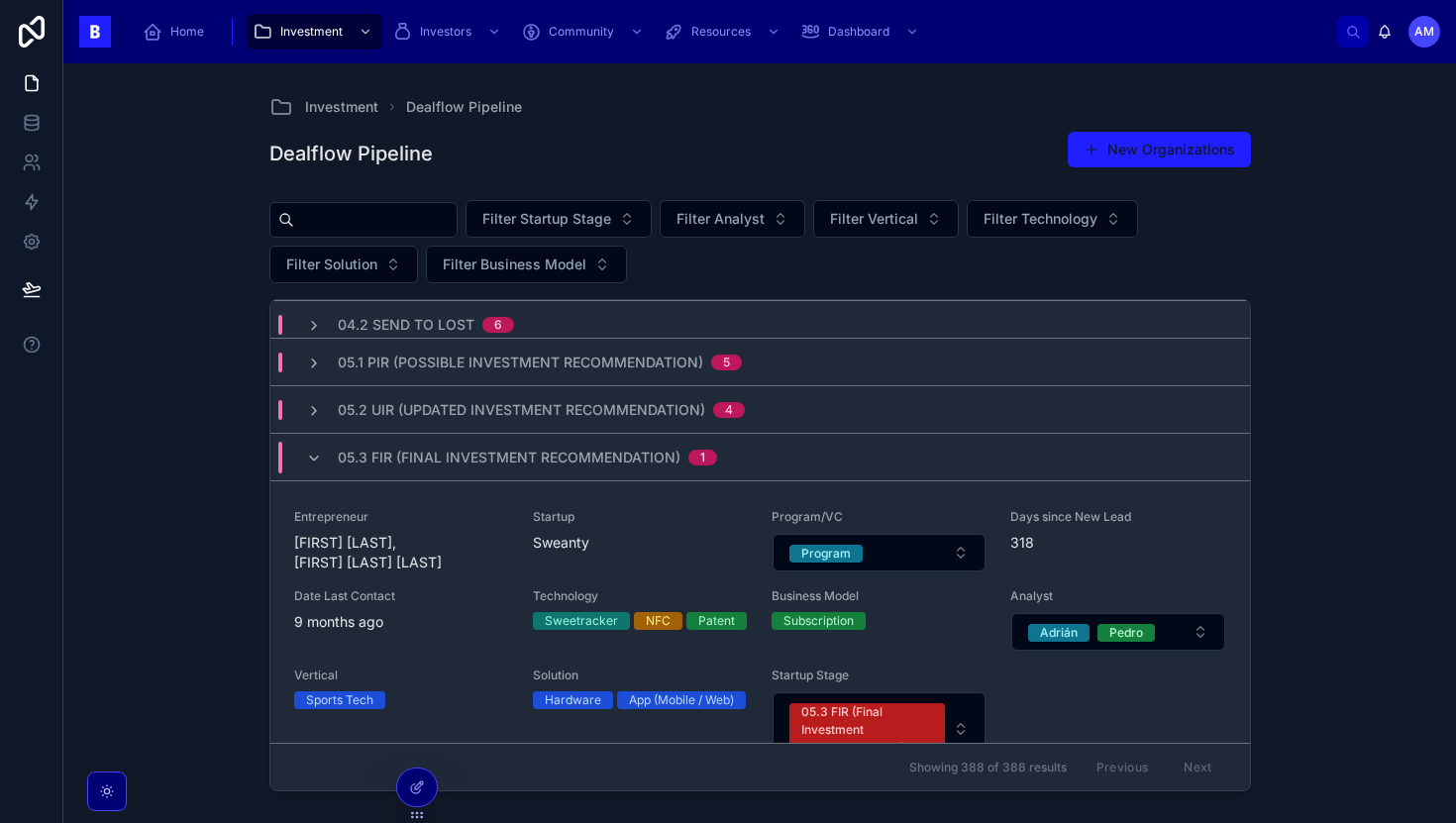 click on "05.3 FIR (Final Investment Recommendation)" at bounding box center (509, 458) 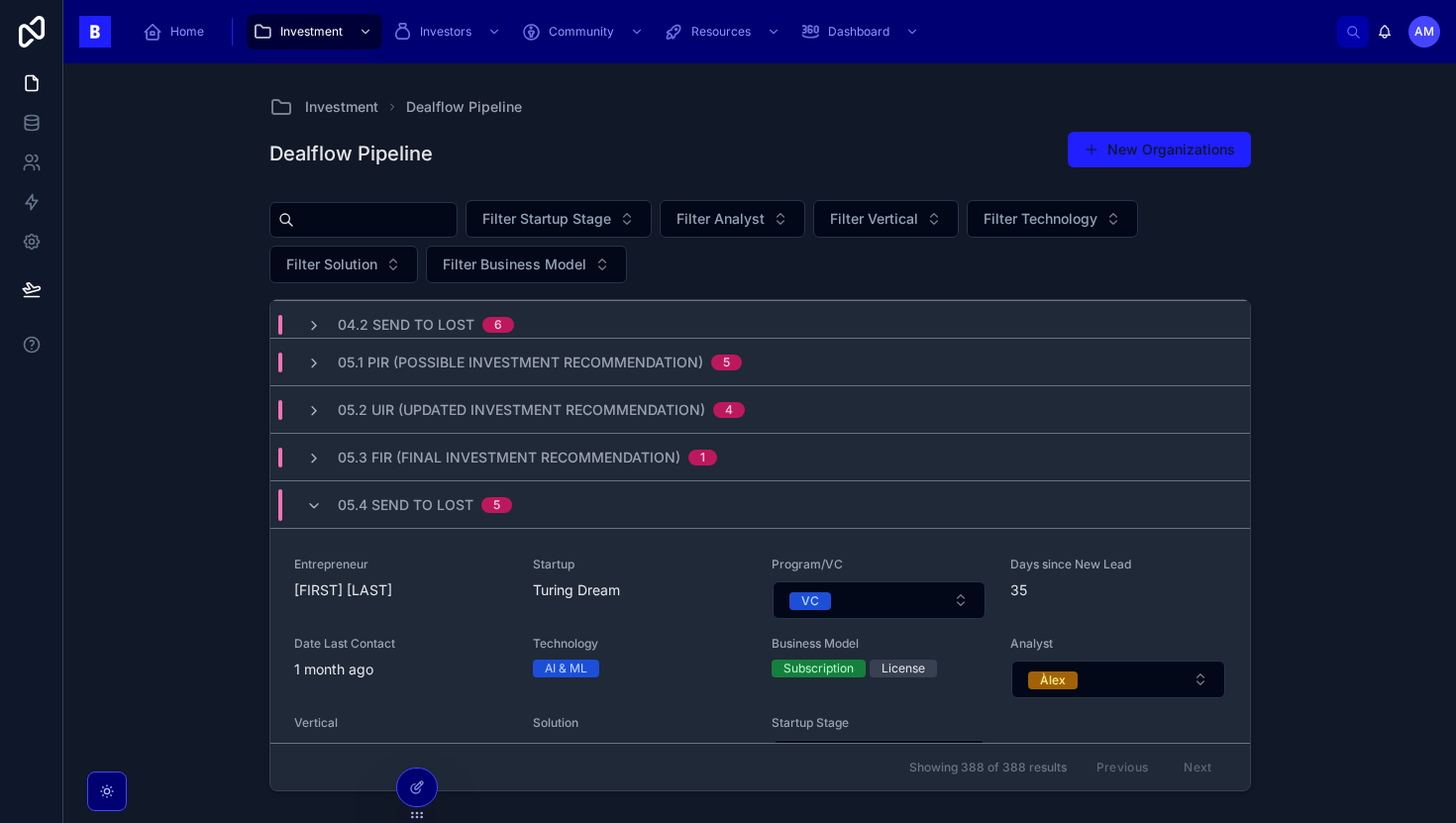 click on "05.4 Send to Lost 5" at bounding box center [409, 505] 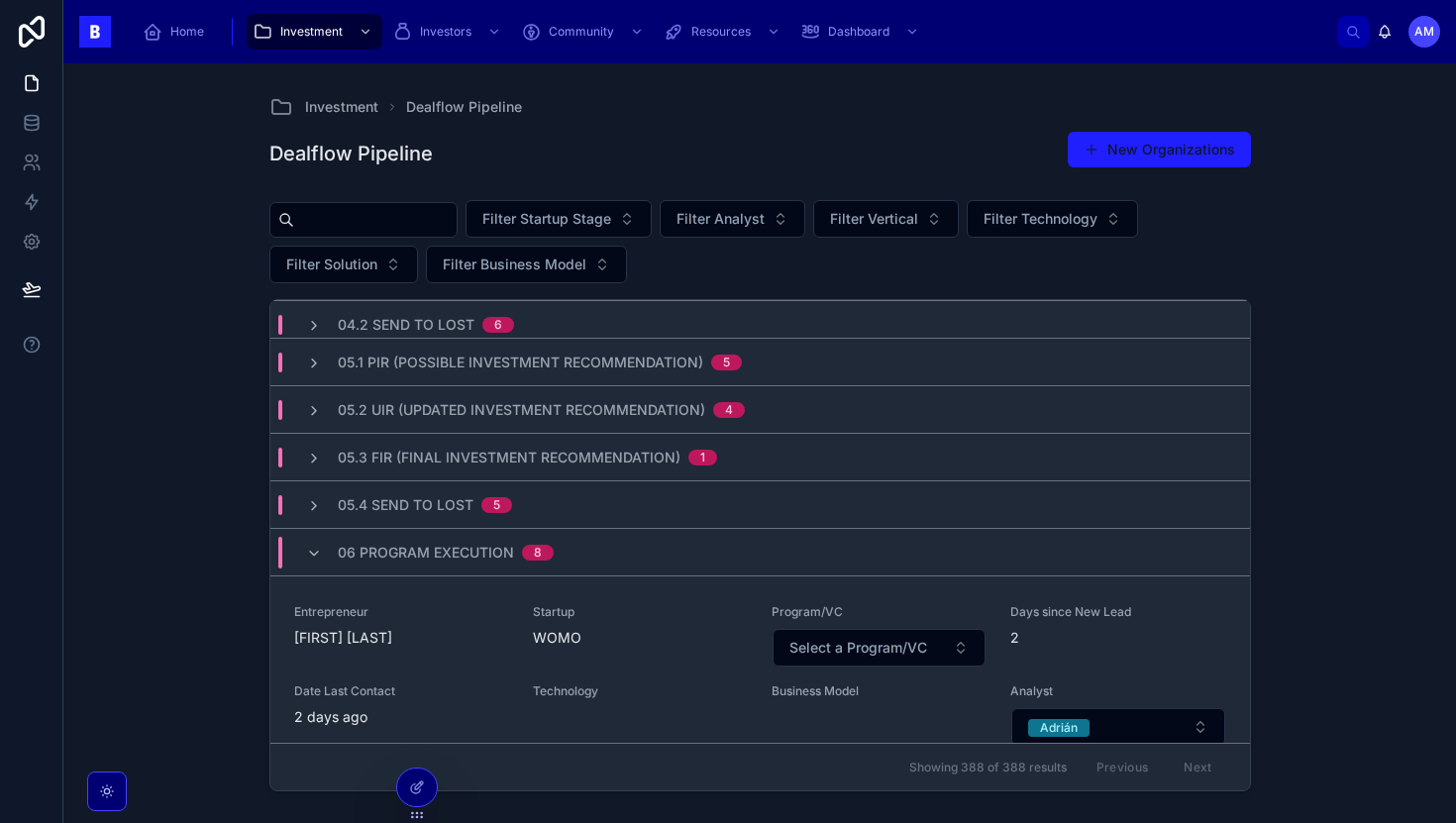 click on "06 Program Execution 8" at bounding box center [446, 553] 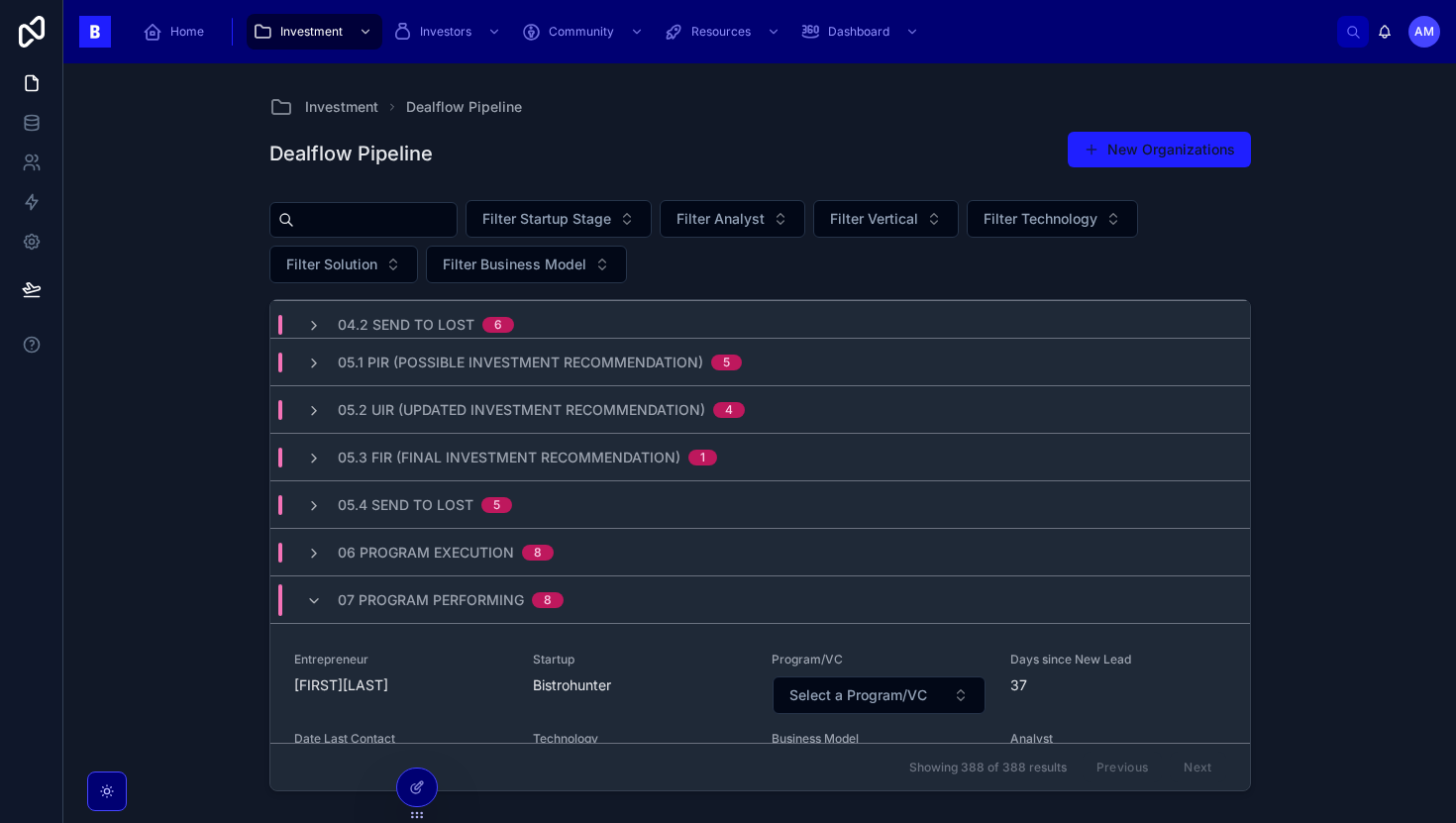 click on "05.4 Send to Lost" at bounding box center (405, 505) 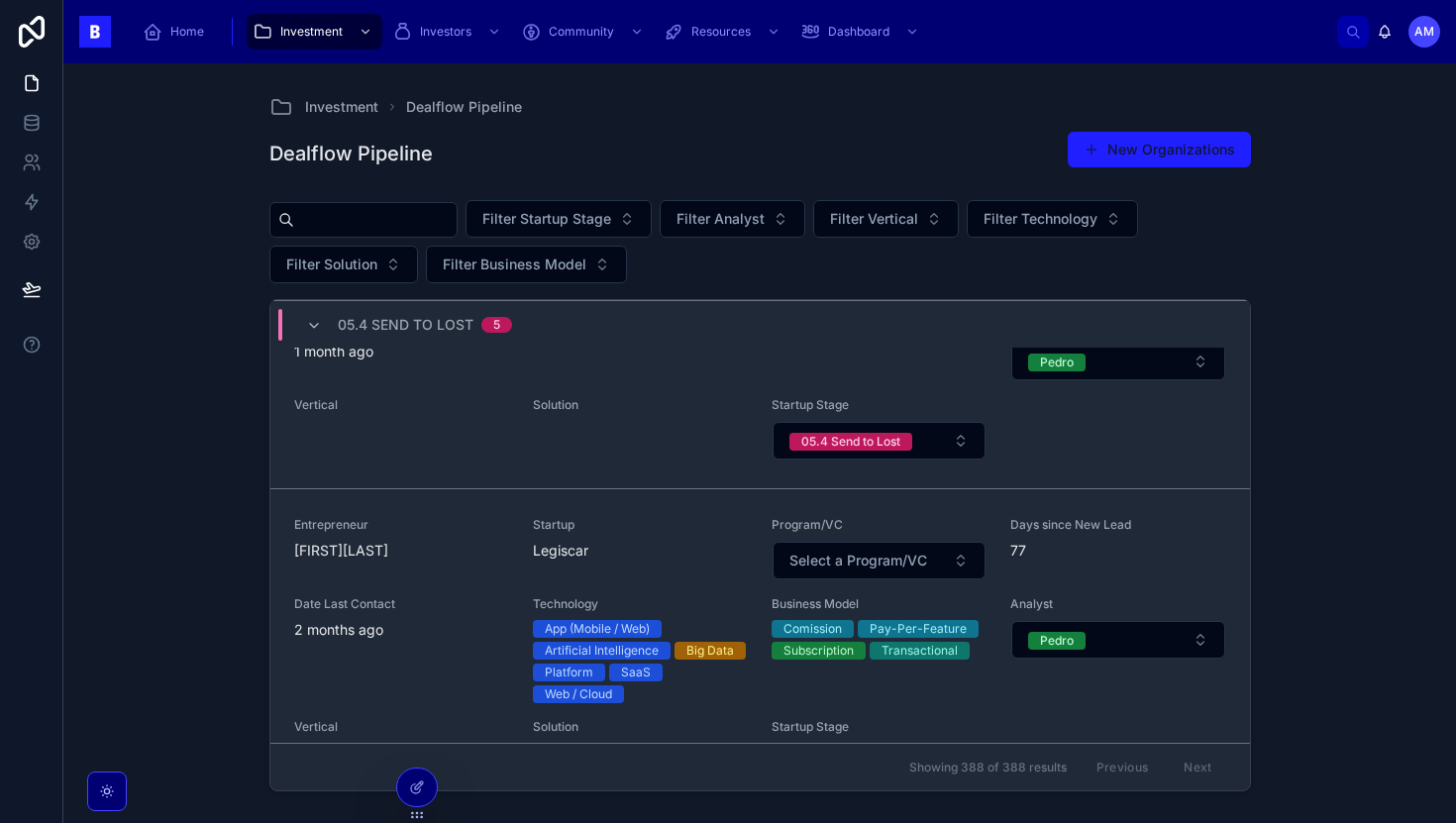 scroll, scrollTop: 0, scrollLeft: 0, axis: both 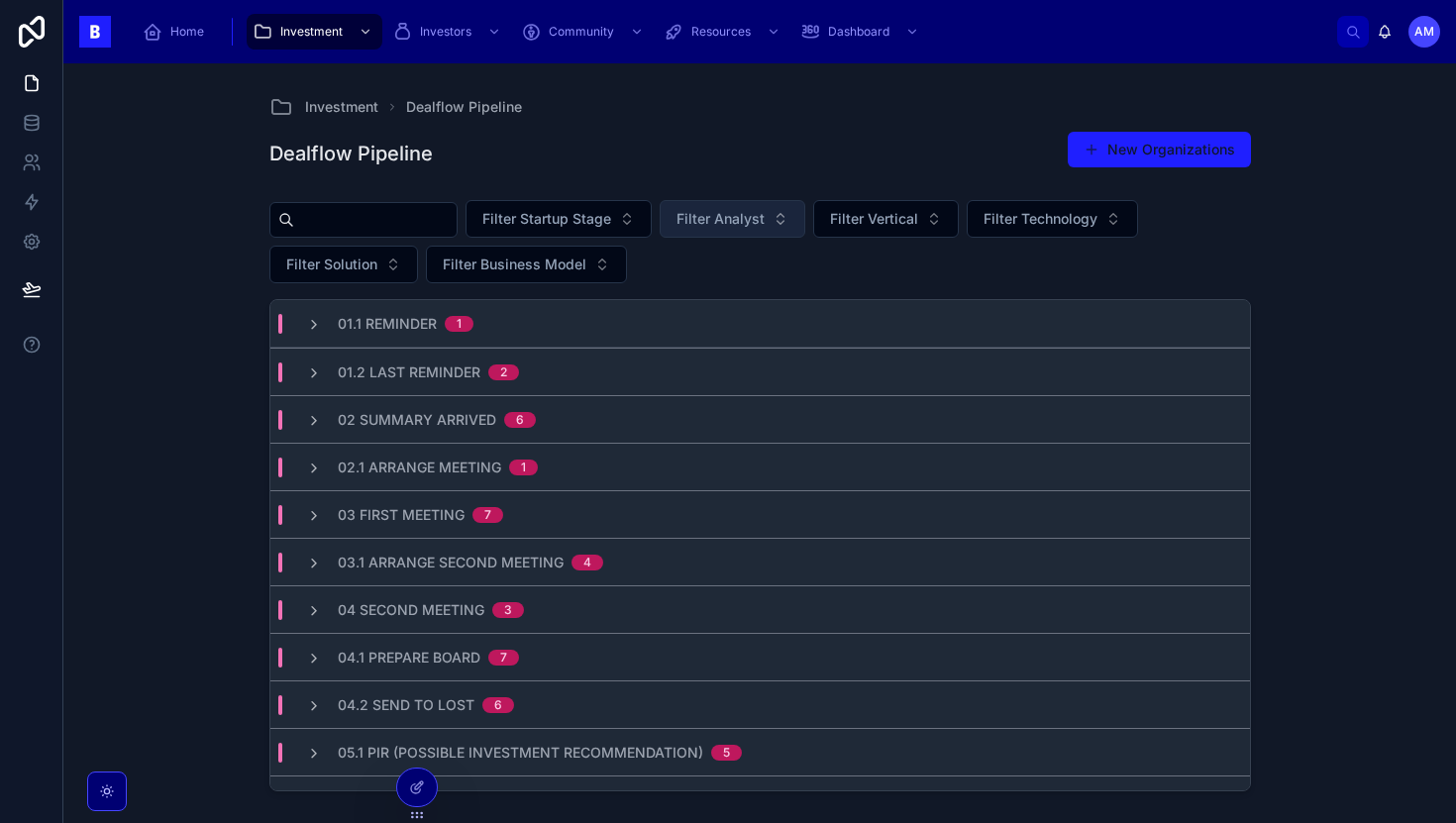 click on "Filter Analyst" at bounding box center [732, 219] 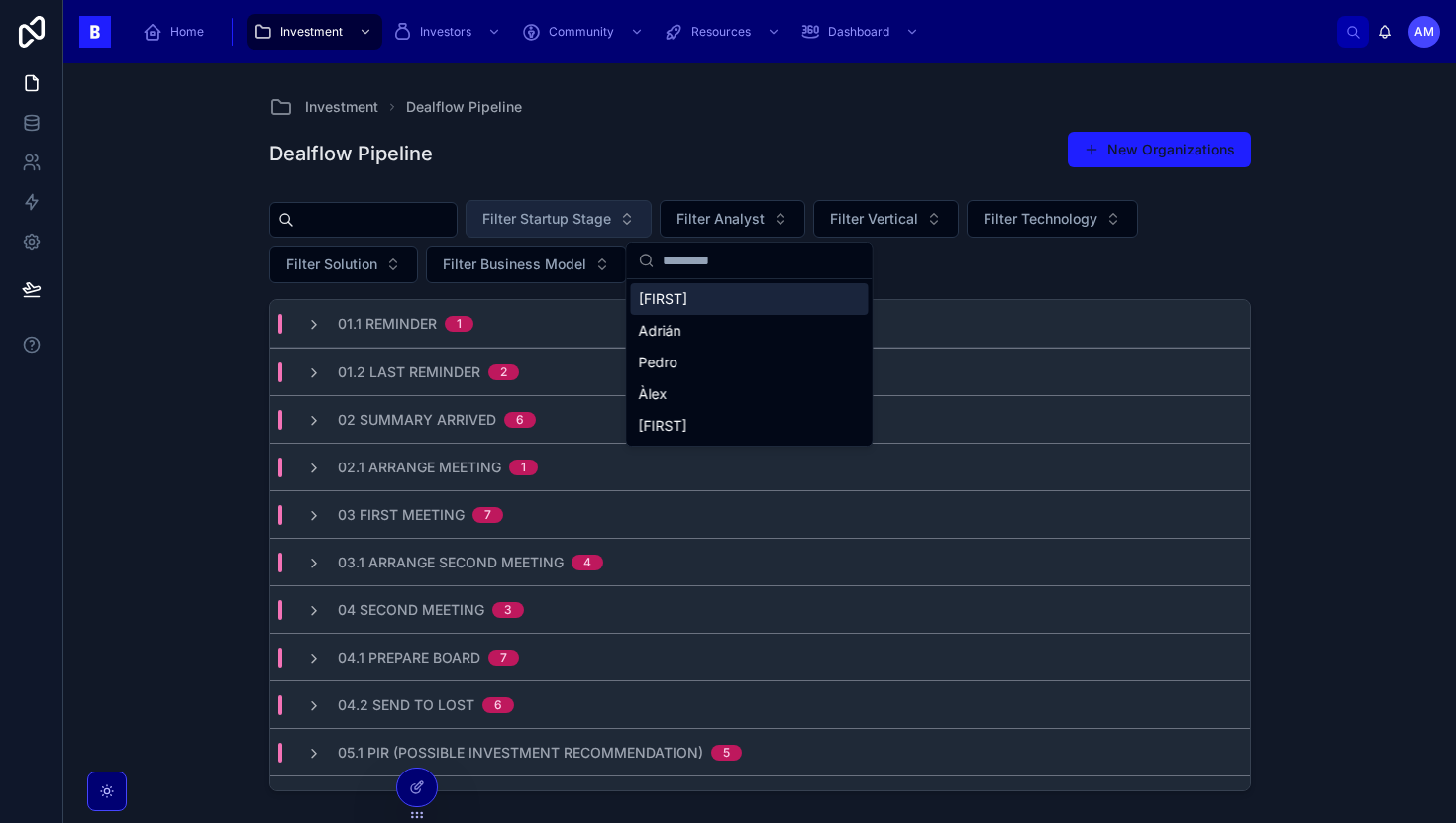 click on "Filter Startup Stage" at bounding box center [547, 219] 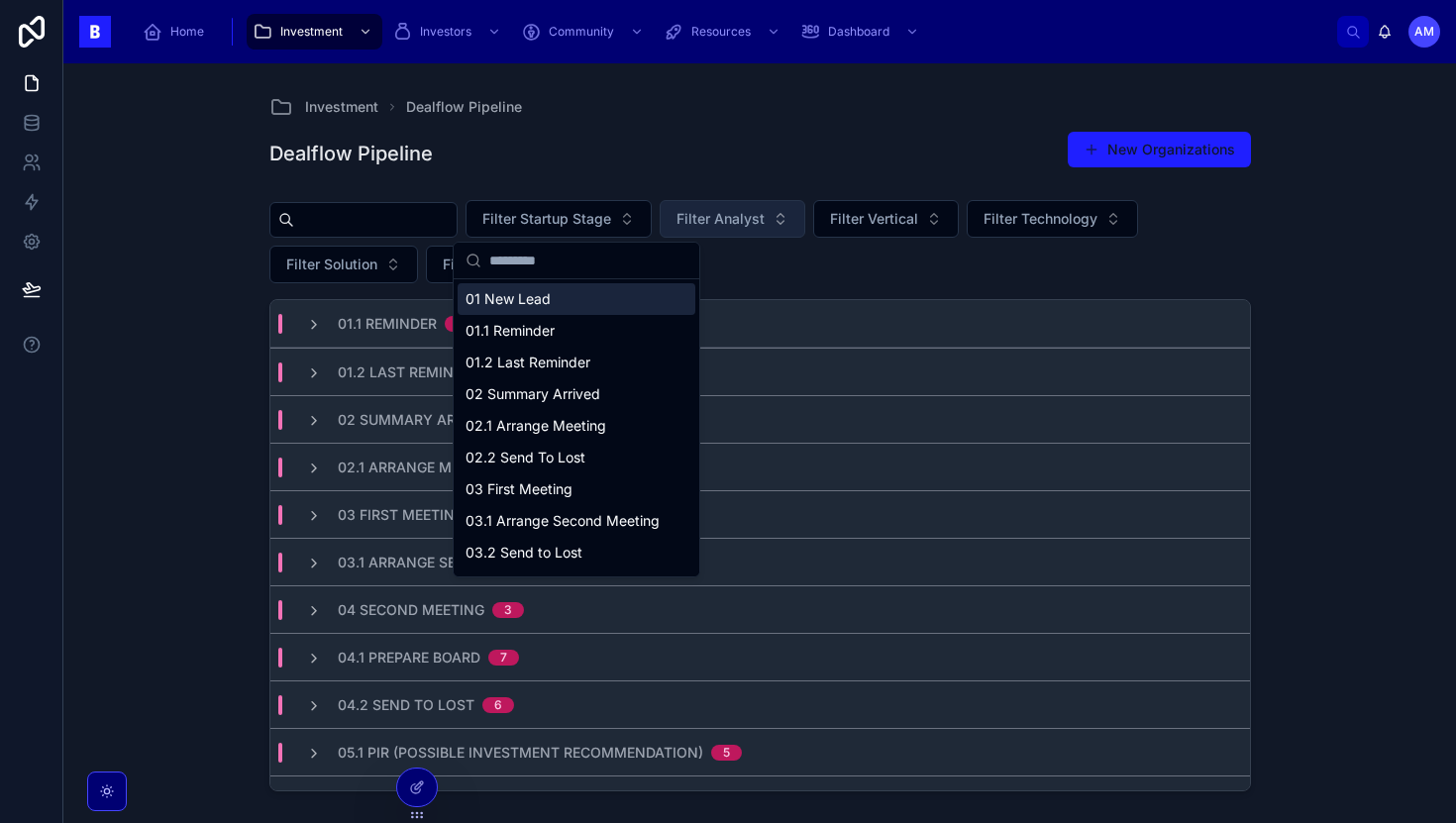 click on "Filter Analyst" at bounding box center [732, 219] 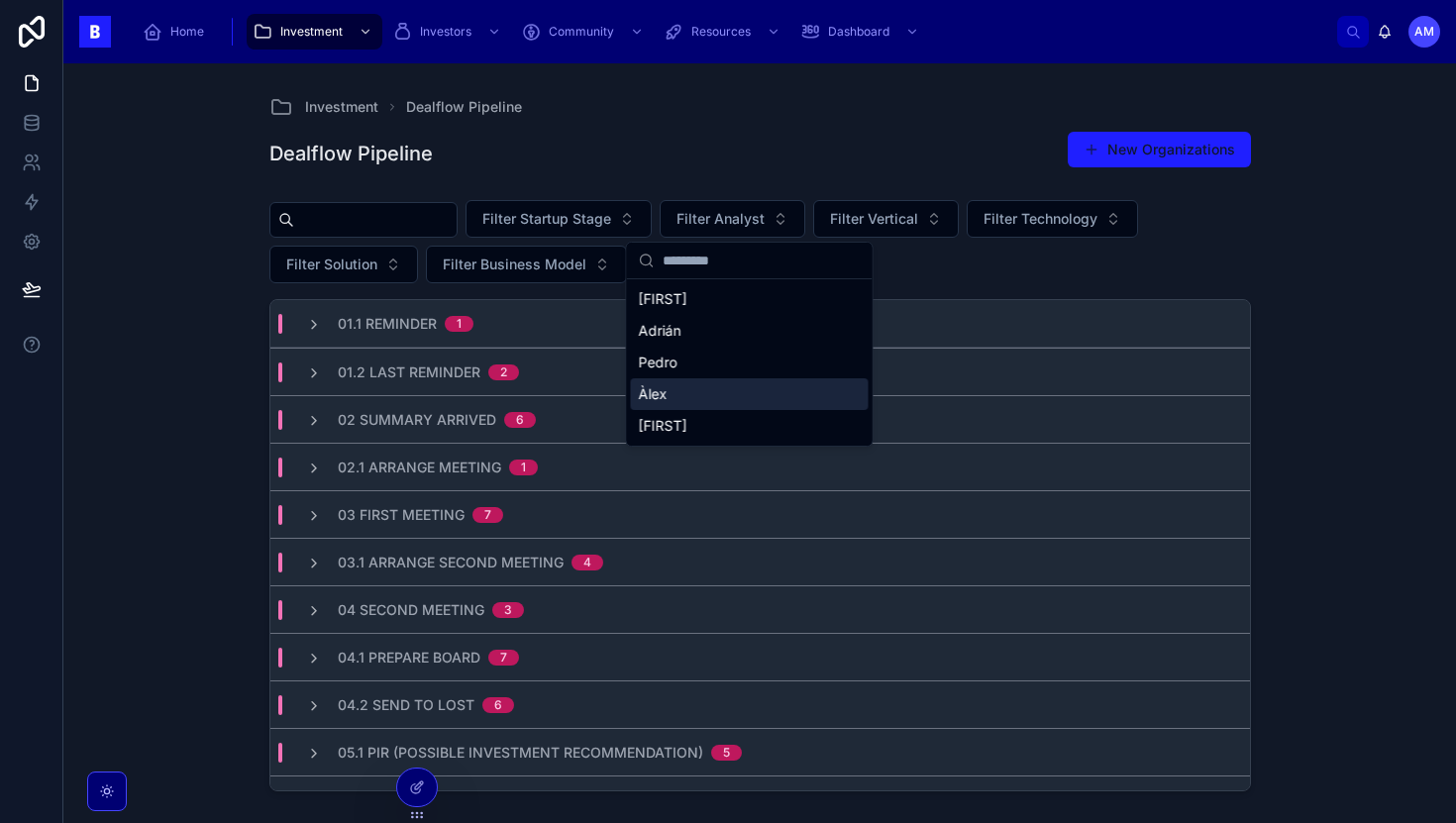click on "Àlex" at bounding box center (750, 394) 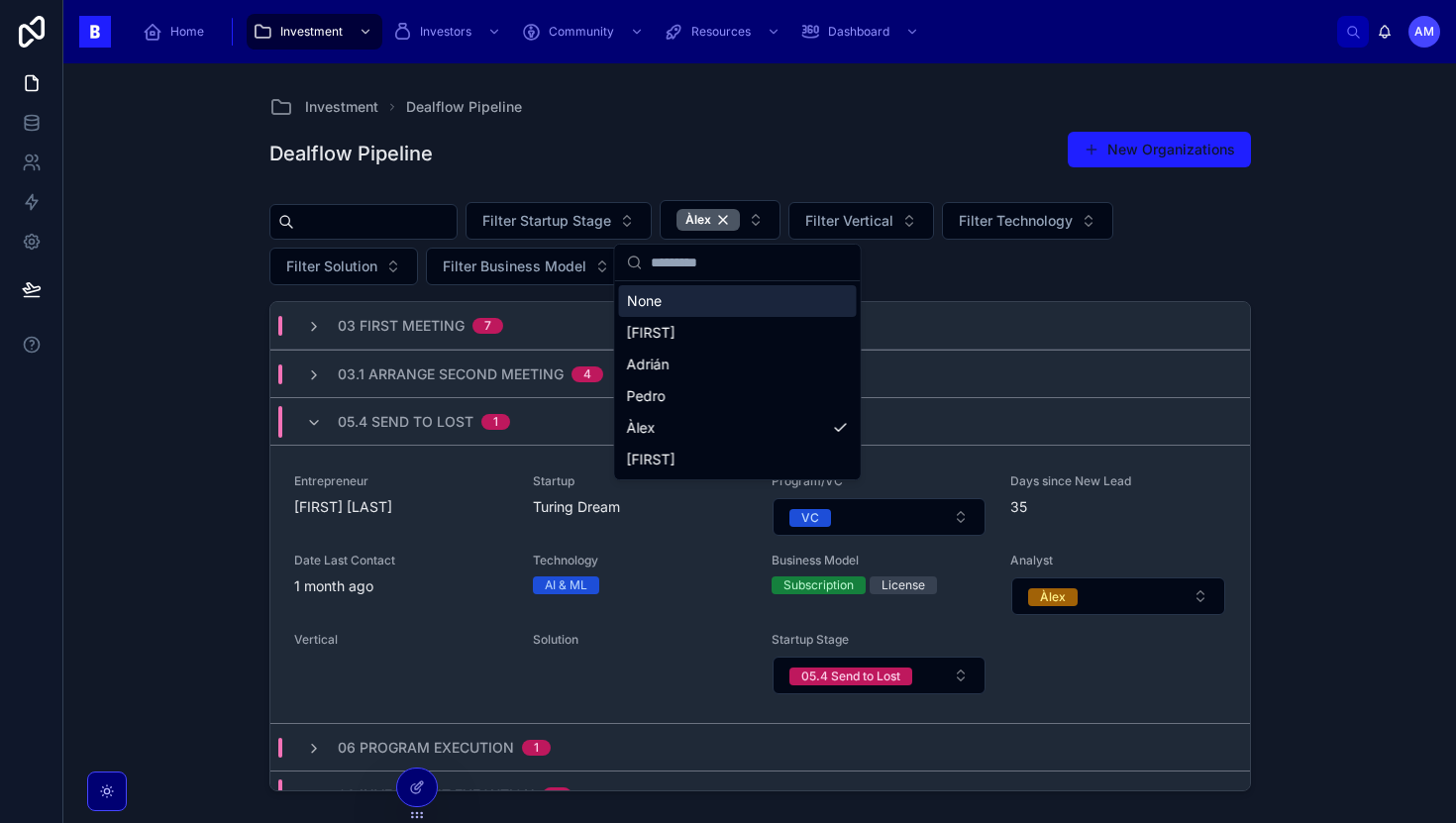 click on "Investment Dealflow Pipeline Dealflow Pipeline New Organizations Filter Startup Stage [FIRST] Filter Vertical Filter Technology Filter Solution Filter Business Model 03 First Meeting 7 03.1 Arrange Second Meeting 4 05.4 Send to Lost 1 Entrepreneur [FIRST] [LAST] Startup Turing Dream Program/VC VC Days since New Lead 35 Date Last Contact 1 month ago Technology AI &#38; ML Business Model Subscription License Analyst [FIRST] Vertical Solution Startup Stage 05.4 Send to Lost 06 Program Execution 1 08 Investment Execution 1 Entrepreneur [FIRST] [LAST] Startup Bel Community Program/VC VC Days since New Lead 944 Date Last Contact 3 months ago Technology EdTech Business Model Subscription Analyst [FIRST] [FIRST] Vertical Education Solution App (Mobile / Web) Startup Stage 08 Investment Execution 09 Portfolio 16 10 Dormant: Follow up in few weeks 10 10 Lost (Entrepreuner Refused) 2 10 Lost: Follow up in three months 18 Entrepreneur [FIRST][LAST] Startup Brevio Program/VC Program Days since New Lead 50 Date Last Contact [FIRST]" at bounding box center [760, 443] 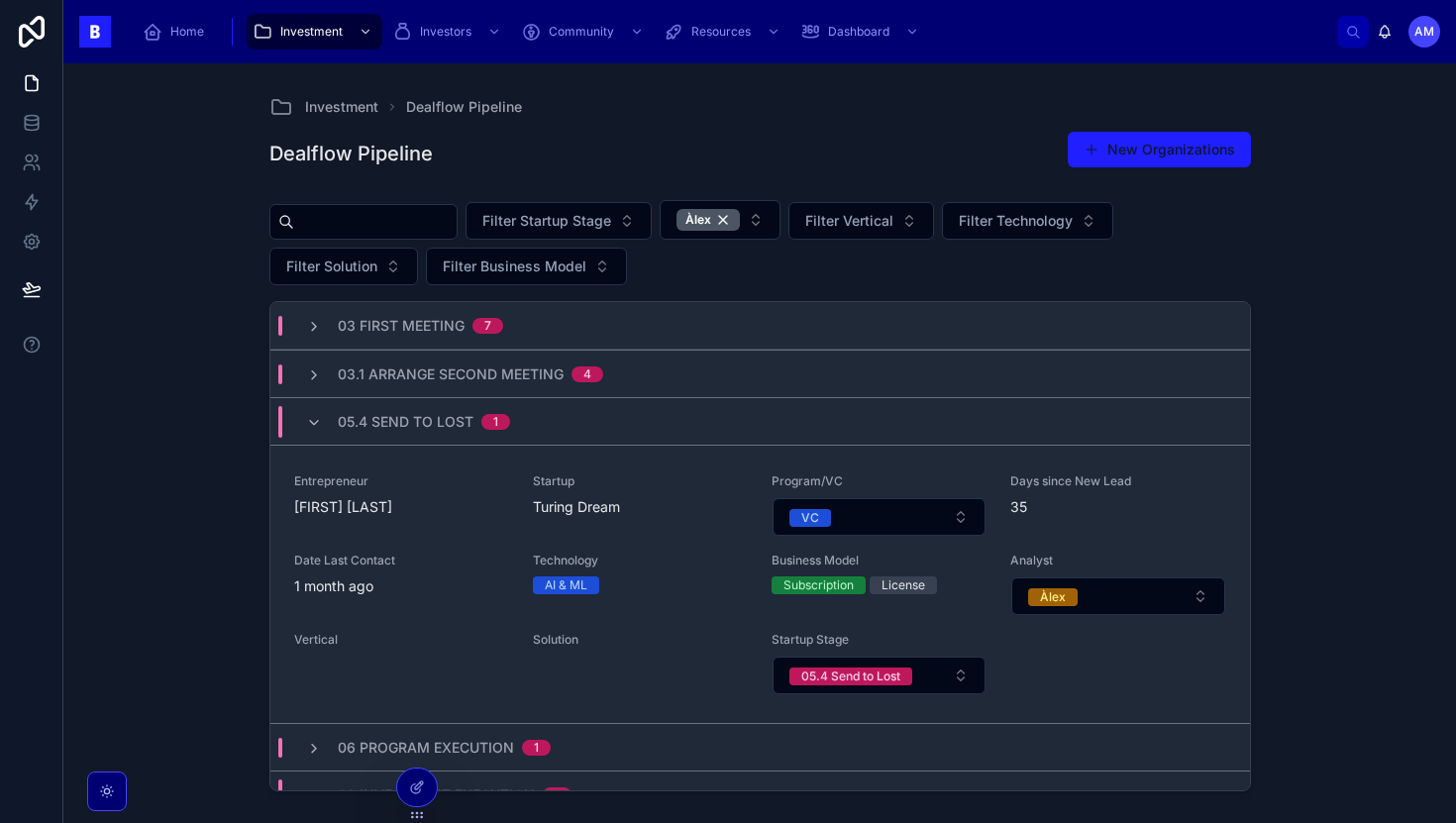 click on "05.4 Send to Lost 1" at bounding box center [760, 421] 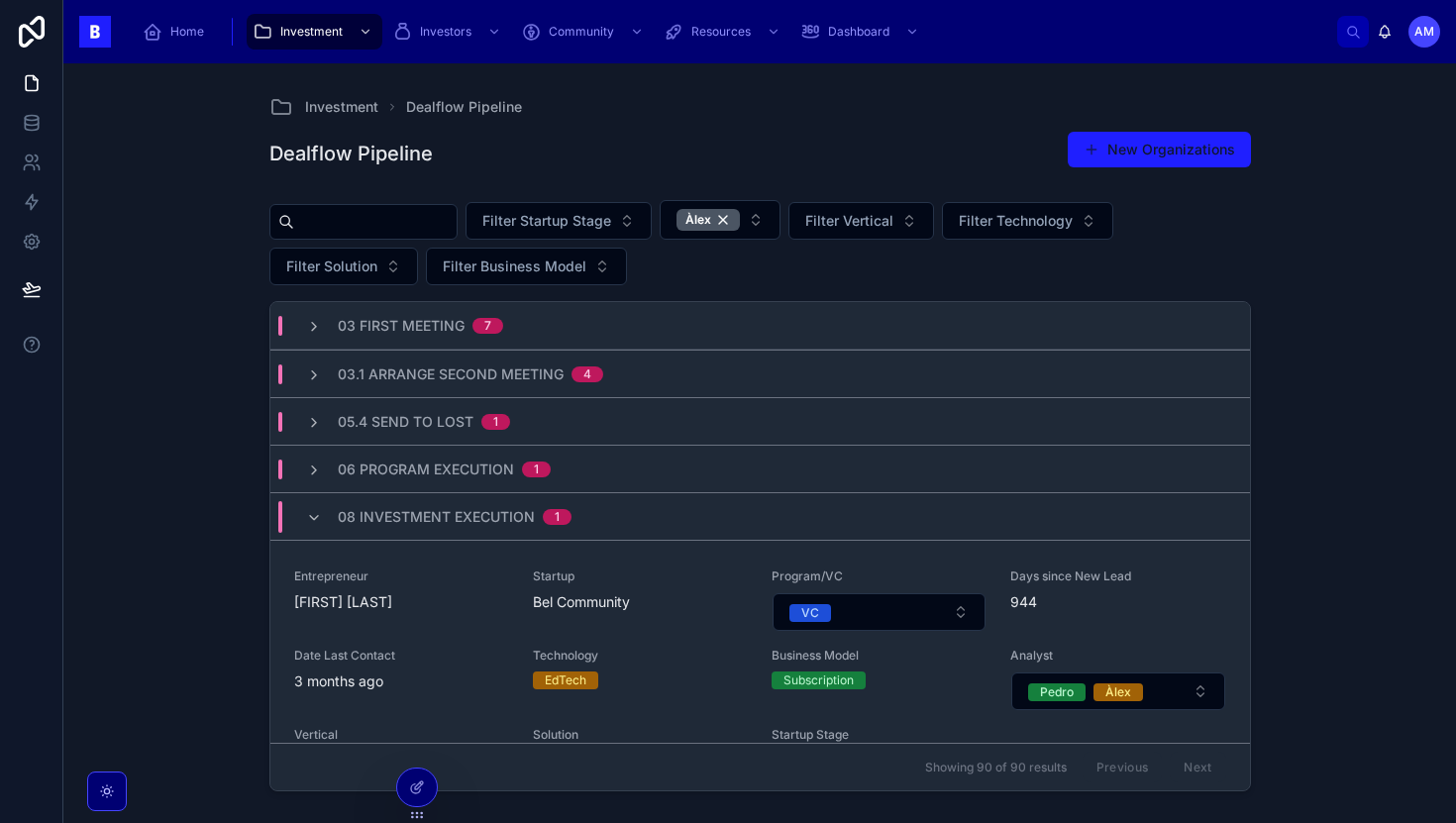 click on "08 Investment Execution 1" at bounding box center (439, 517) 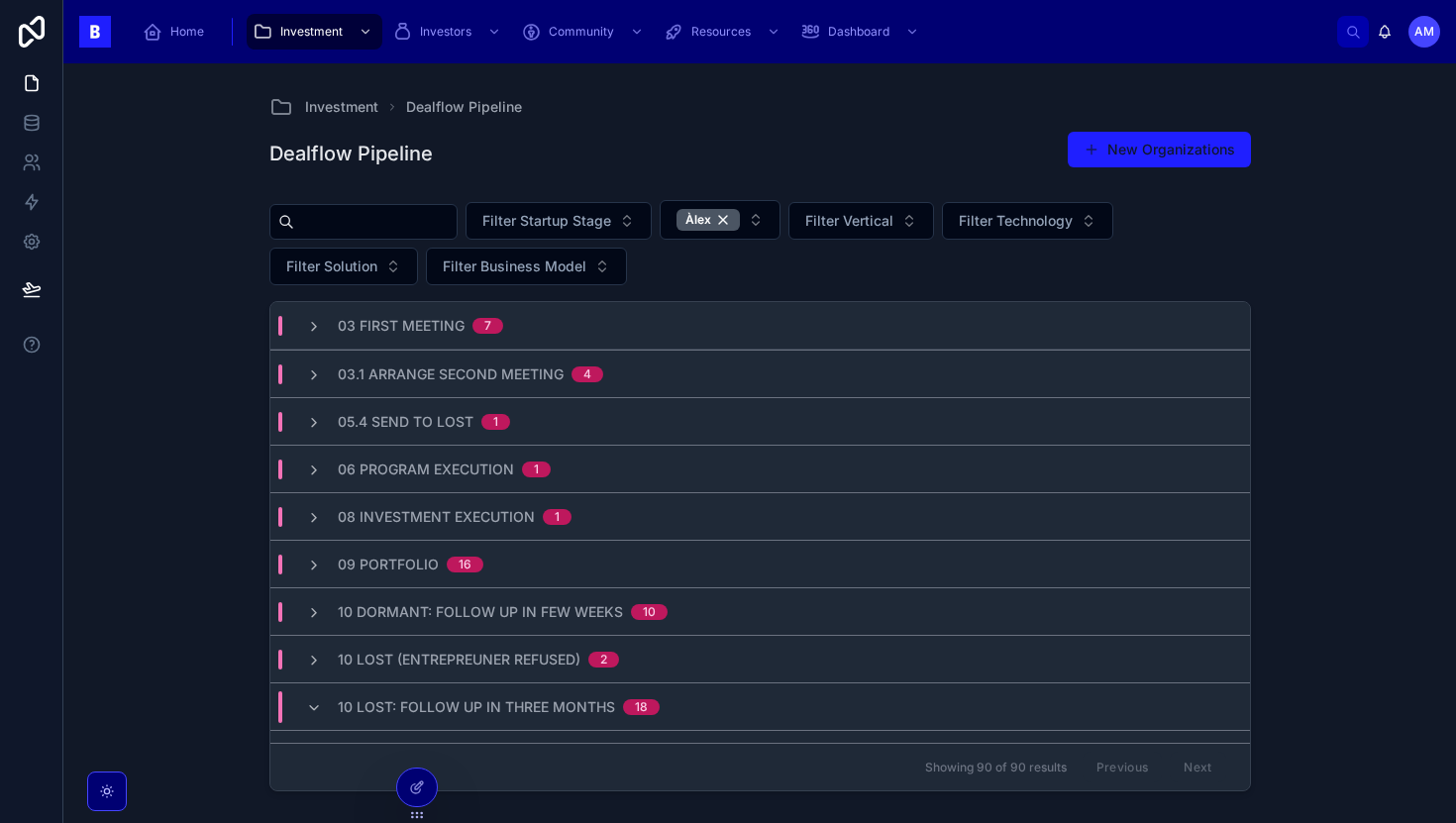 scroll, scrollTop: 110, scrollLeft: 0, axis: vertical 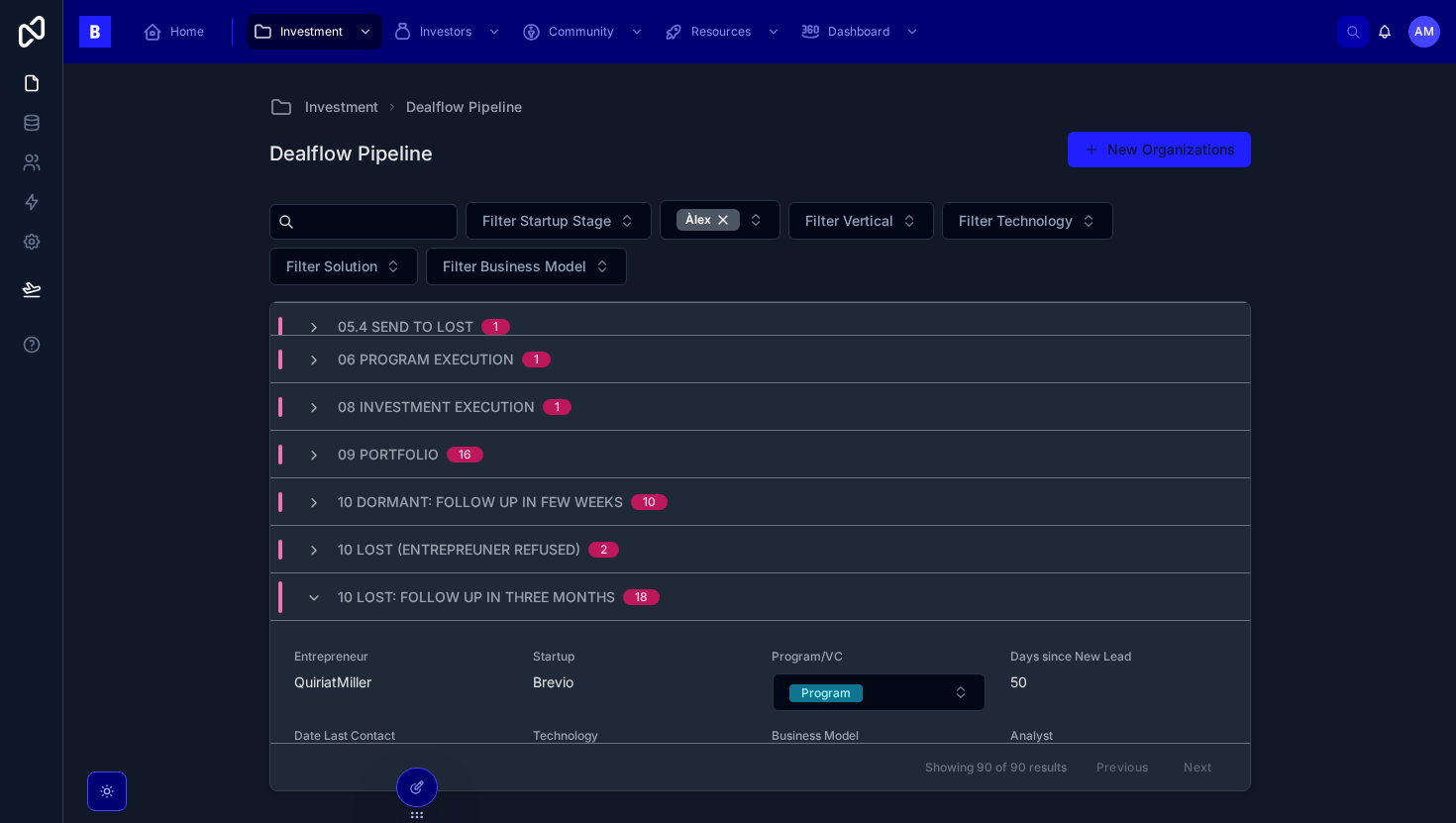click on "10 Lost: Follow up in three months" at bounding box center [476, 597] 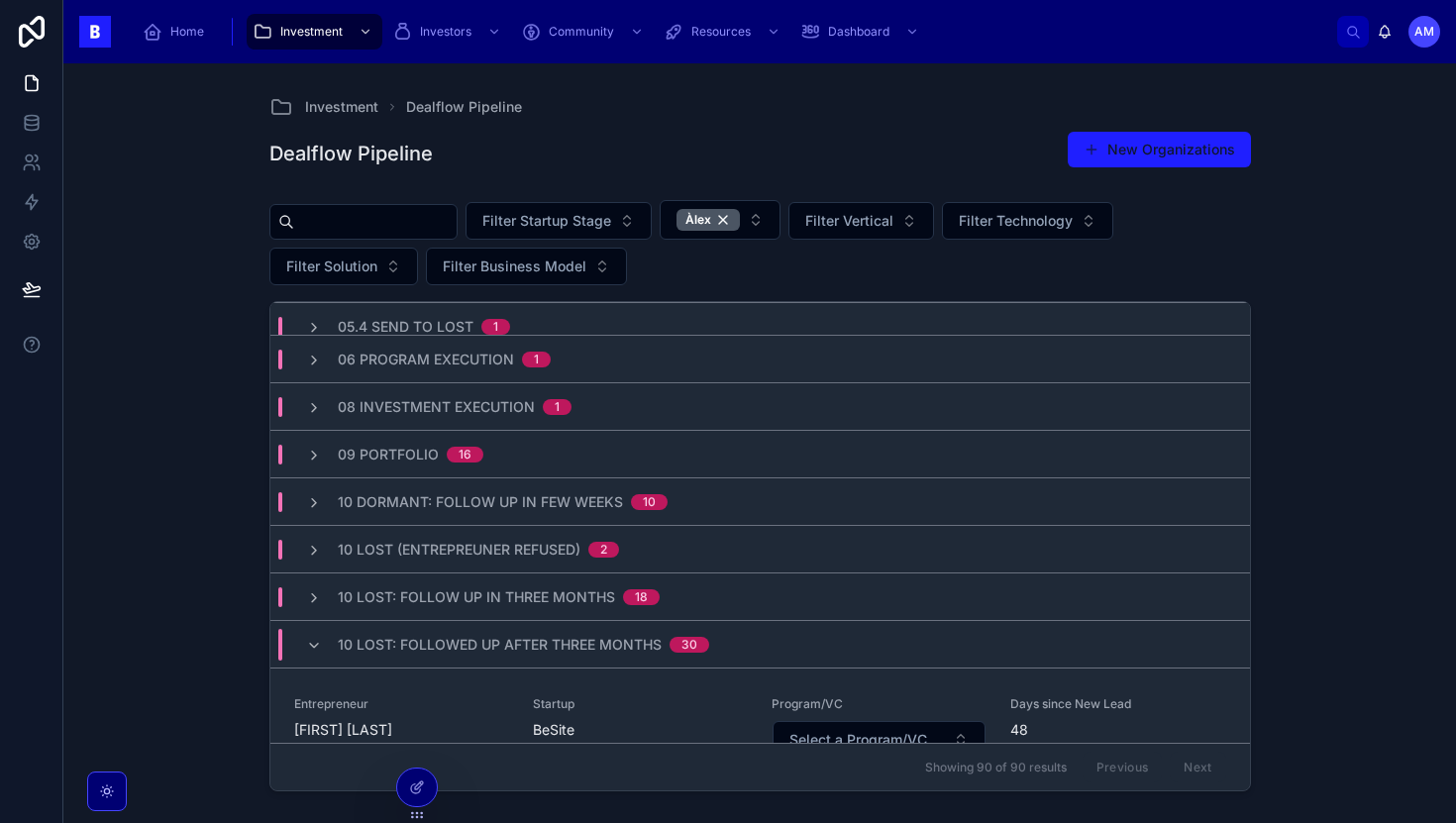 click on "10 Lost: Followed up after three months 30" at bounding box center (523, 645) 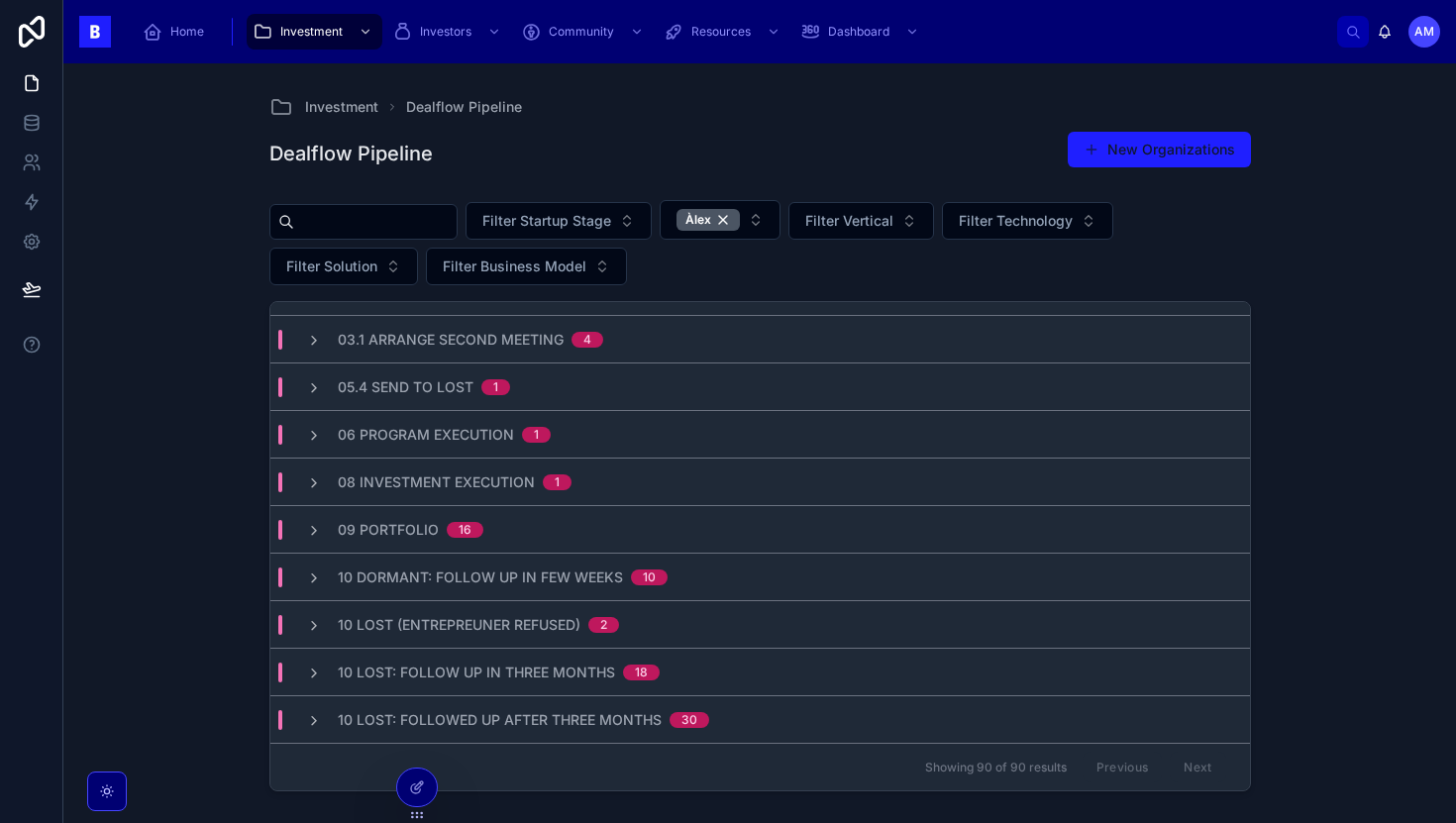 scroll, scrollTop: 0, scrollLeft: 0, axis: both 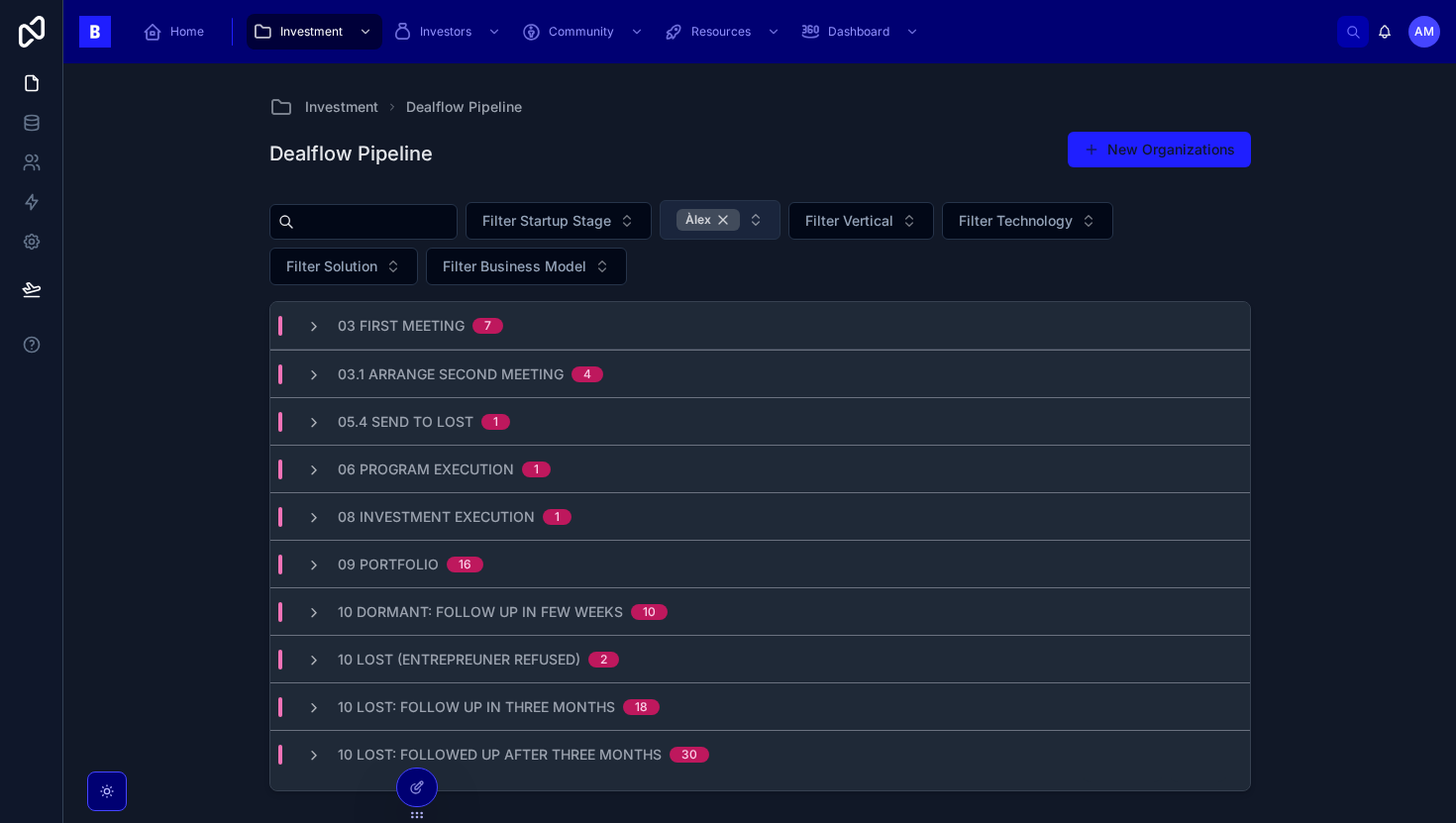 click on "Àlex" at bounding box center [708, 220] 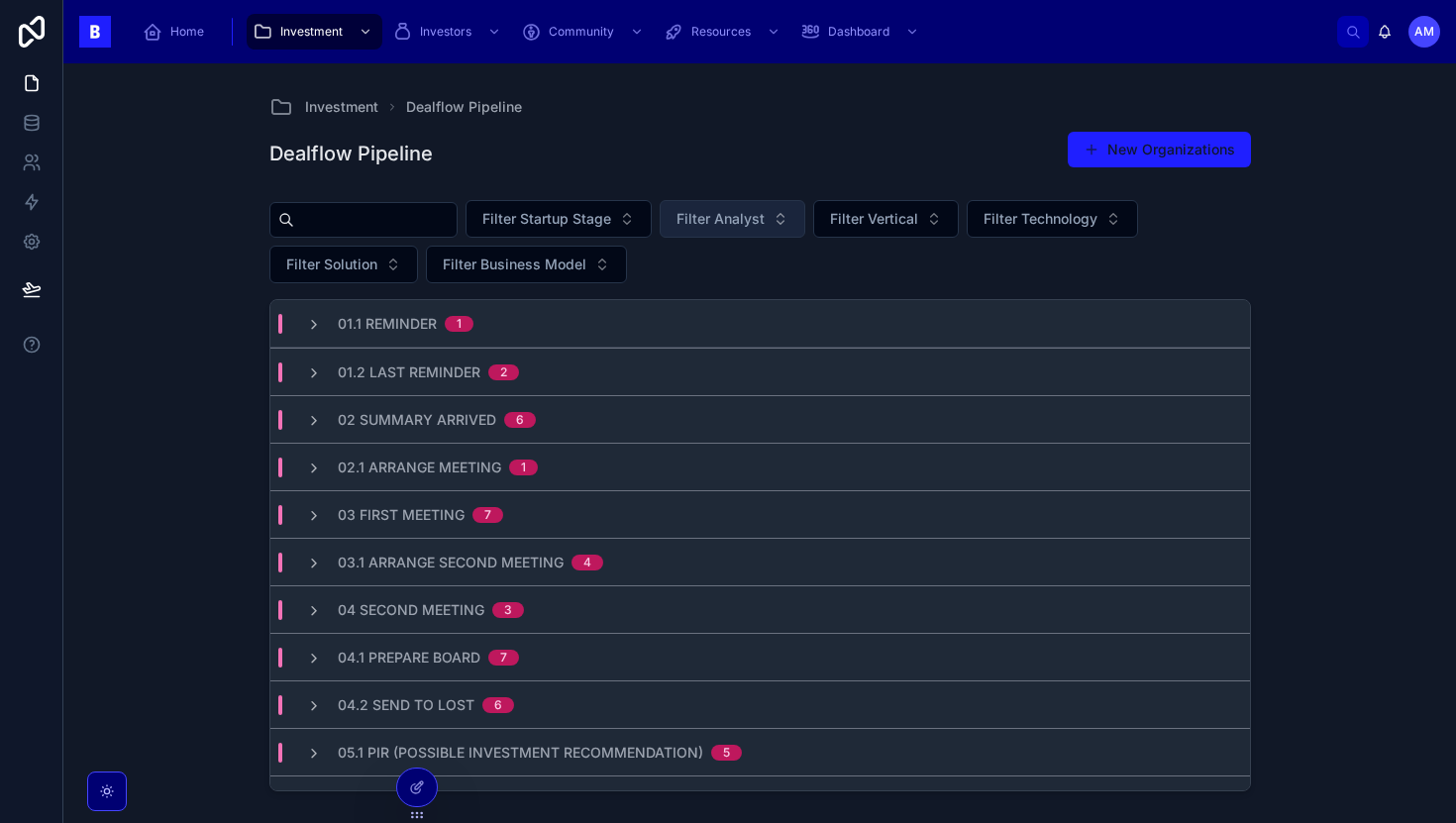 click on "02 Summary Arrived" at bounding box center [417, 420] 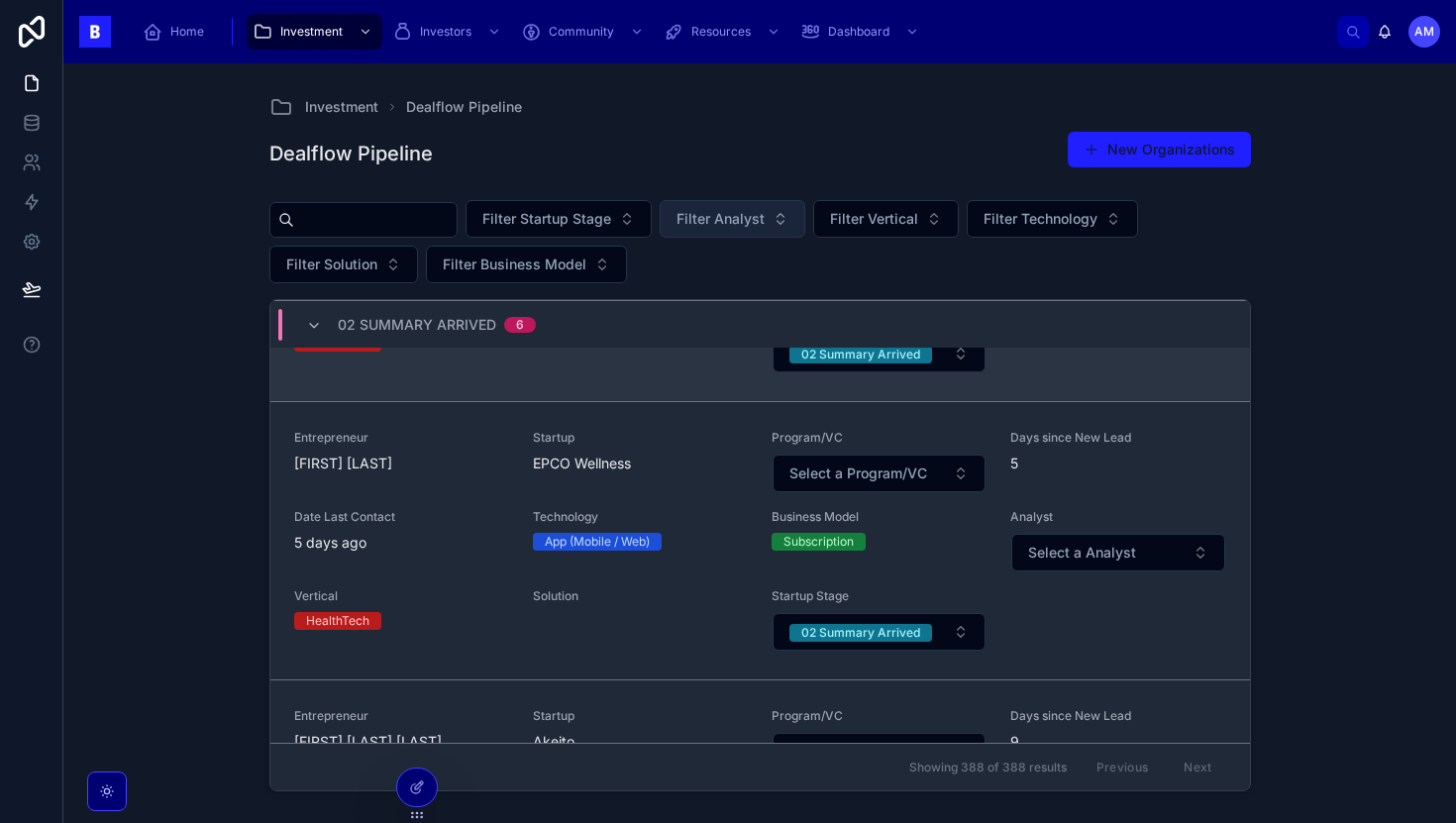 scroll, scrollTop: 1127, scrollLeft: 0, axis: vertical 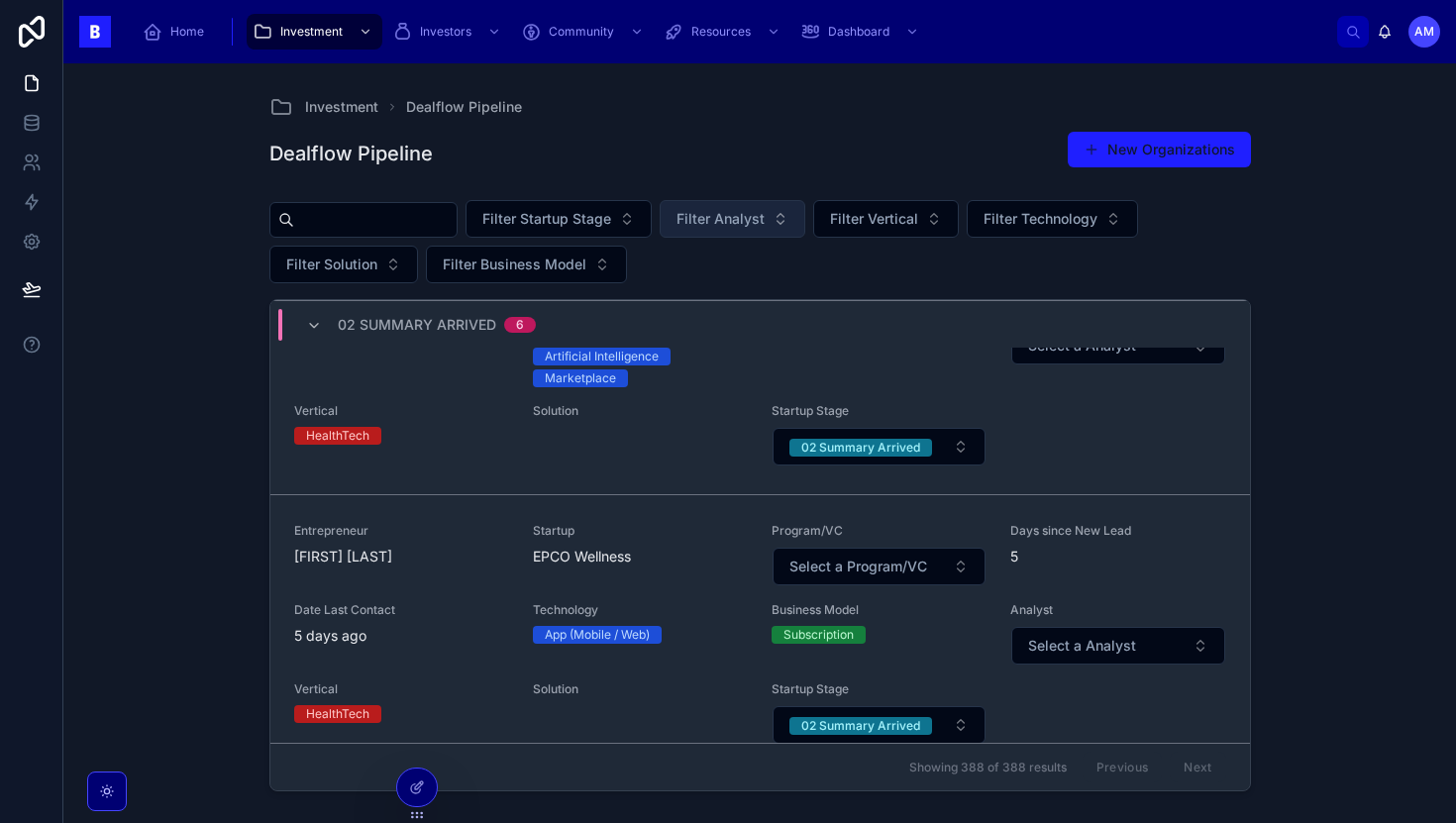 click on "02 Summary Arrived" at bounding box center (417, 325) 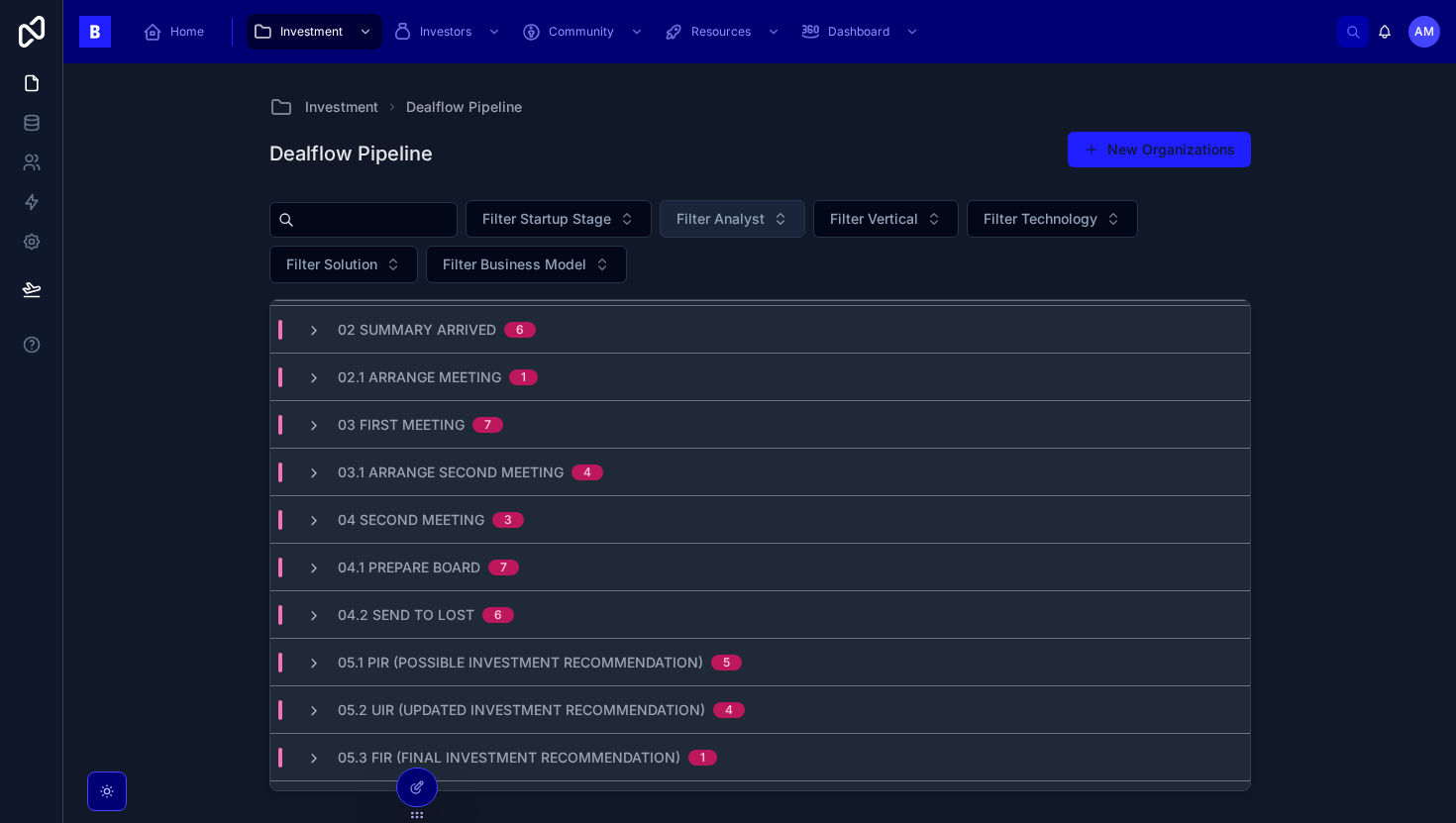 scroll, scrollTop: 0, scrollLeft: 0, axis: both 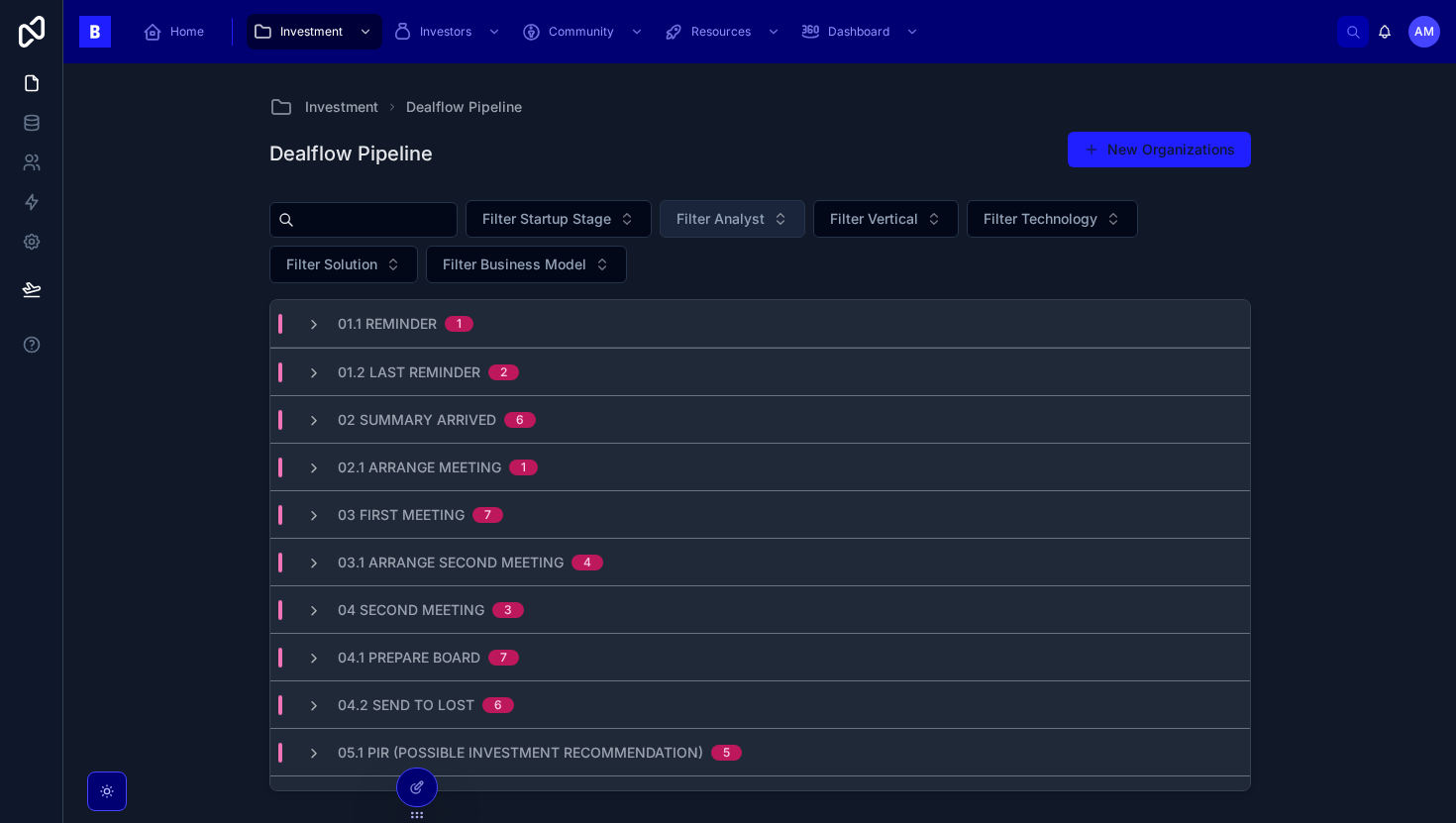 click on "02.1 Arrange Meeting" at bounding box center (419, 467) 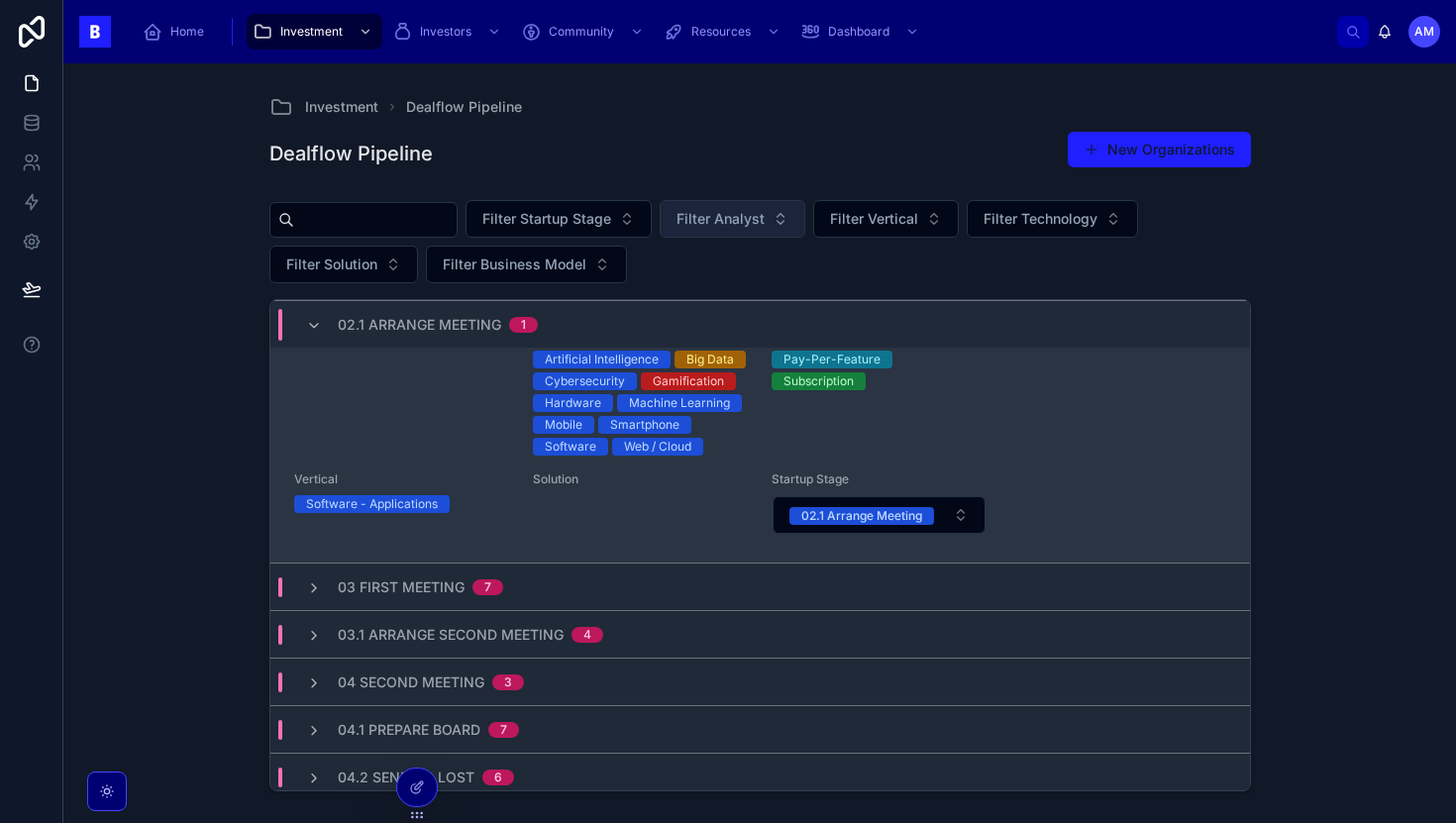 scroll, scrollTop: 334, scrollLeft: 0, axis: vertical 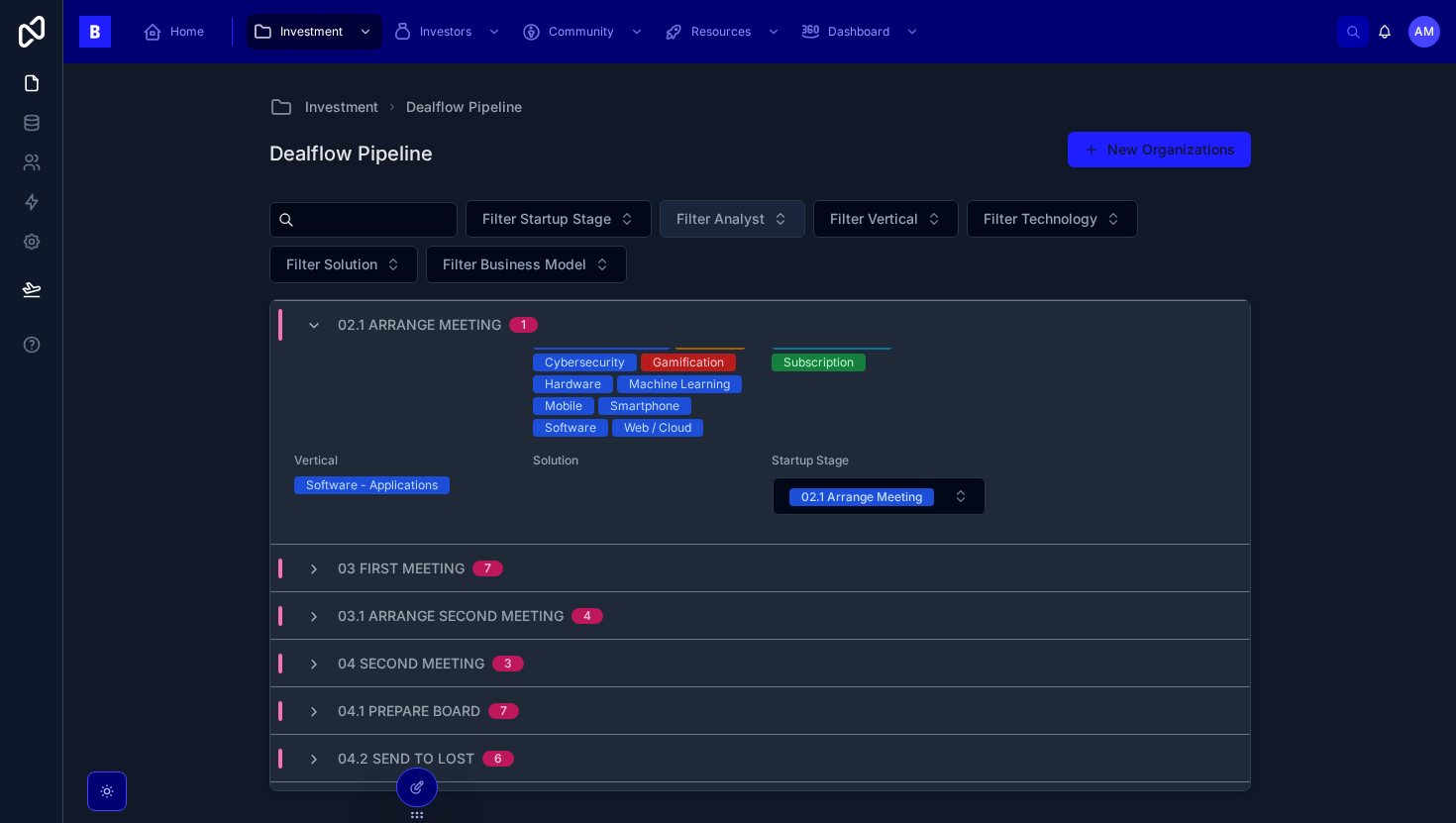 click on "7" at bounding box center [487, 568] 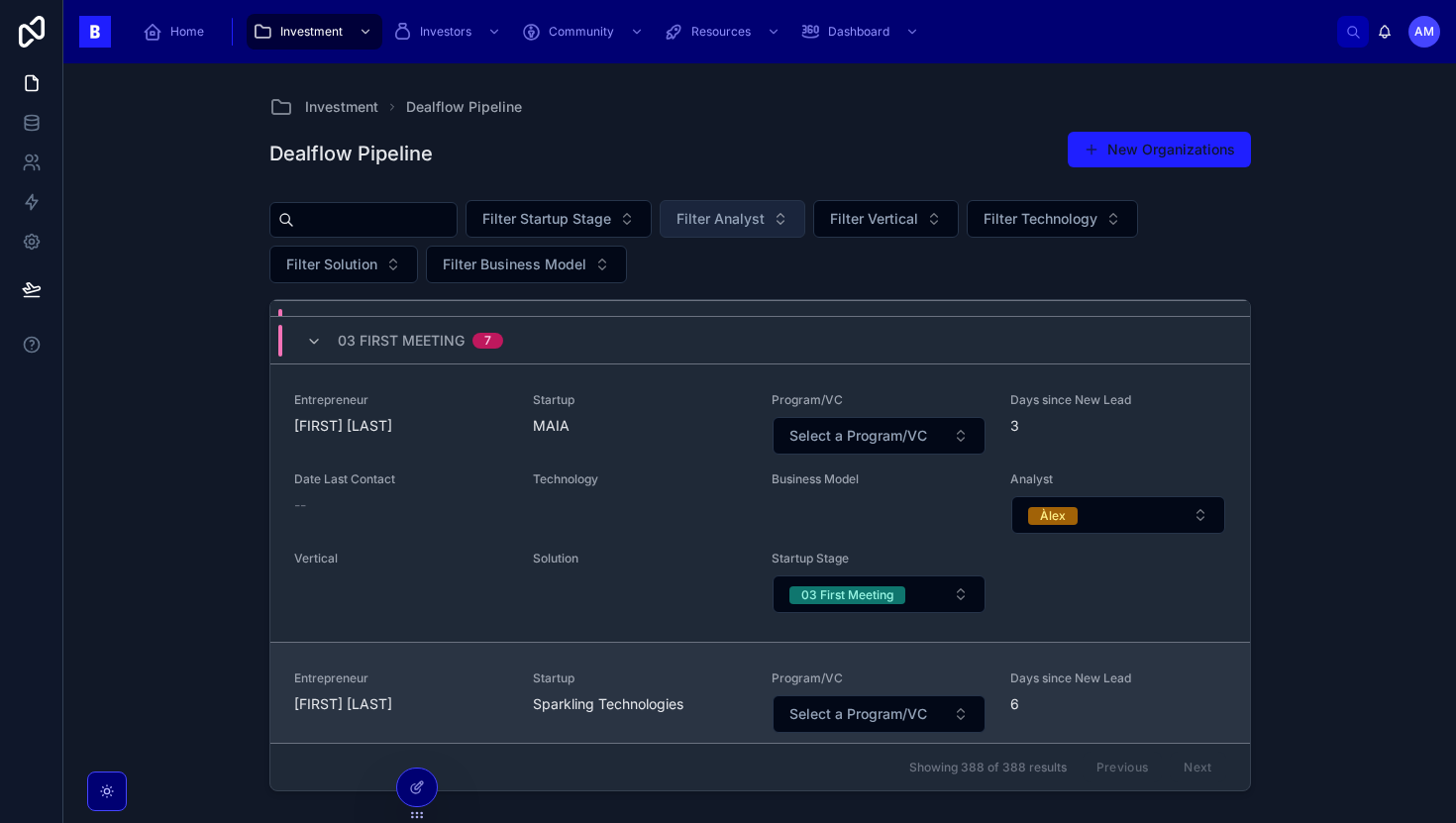 scroll, scrollTop: 0, scrollLeft: 0, axis: both 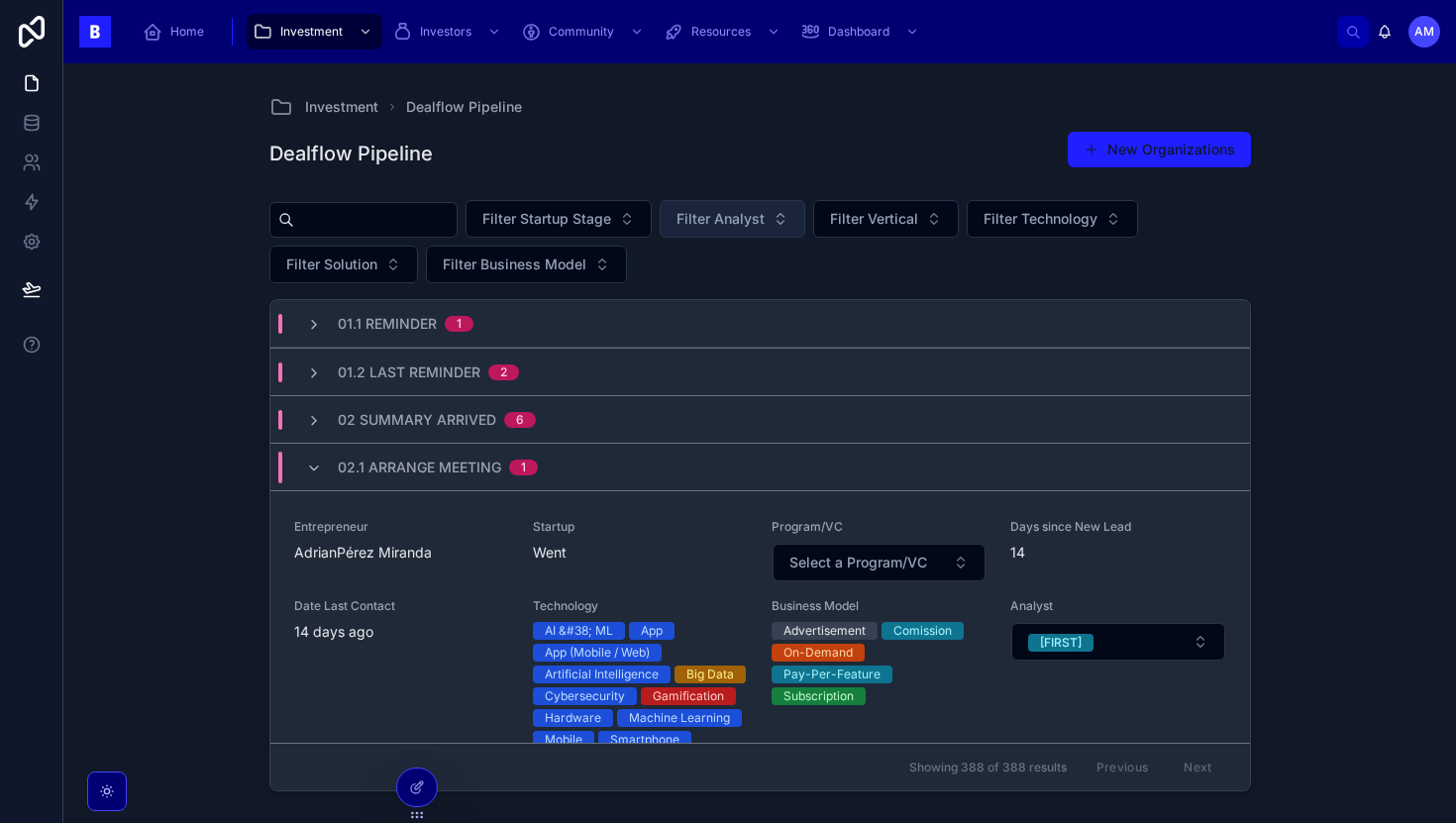 click on "02.1 Arrange Meeting" at bounding box center [419, 467] 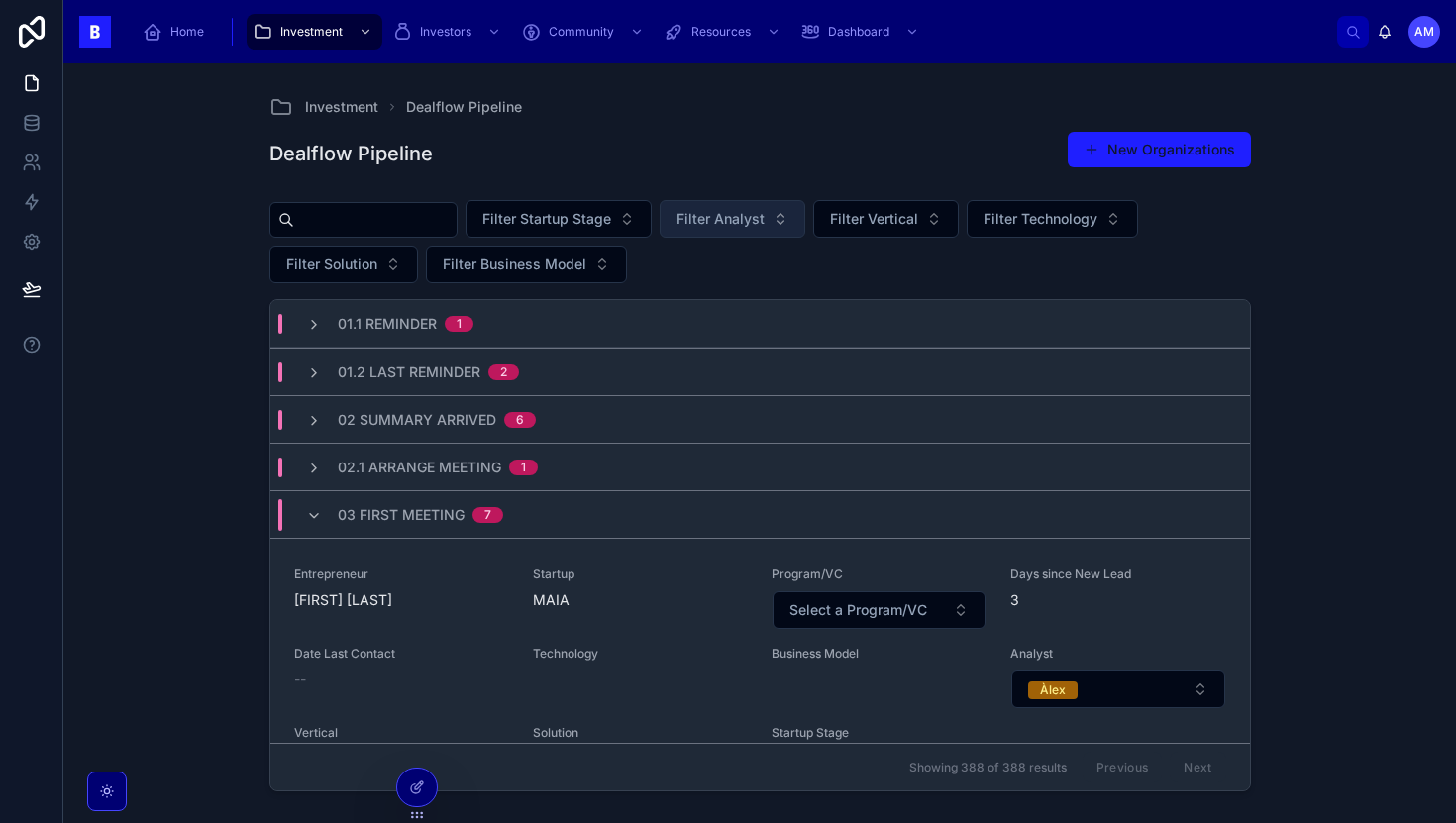 click on "02 Summary Arrived" at bounding box center (417, 420) 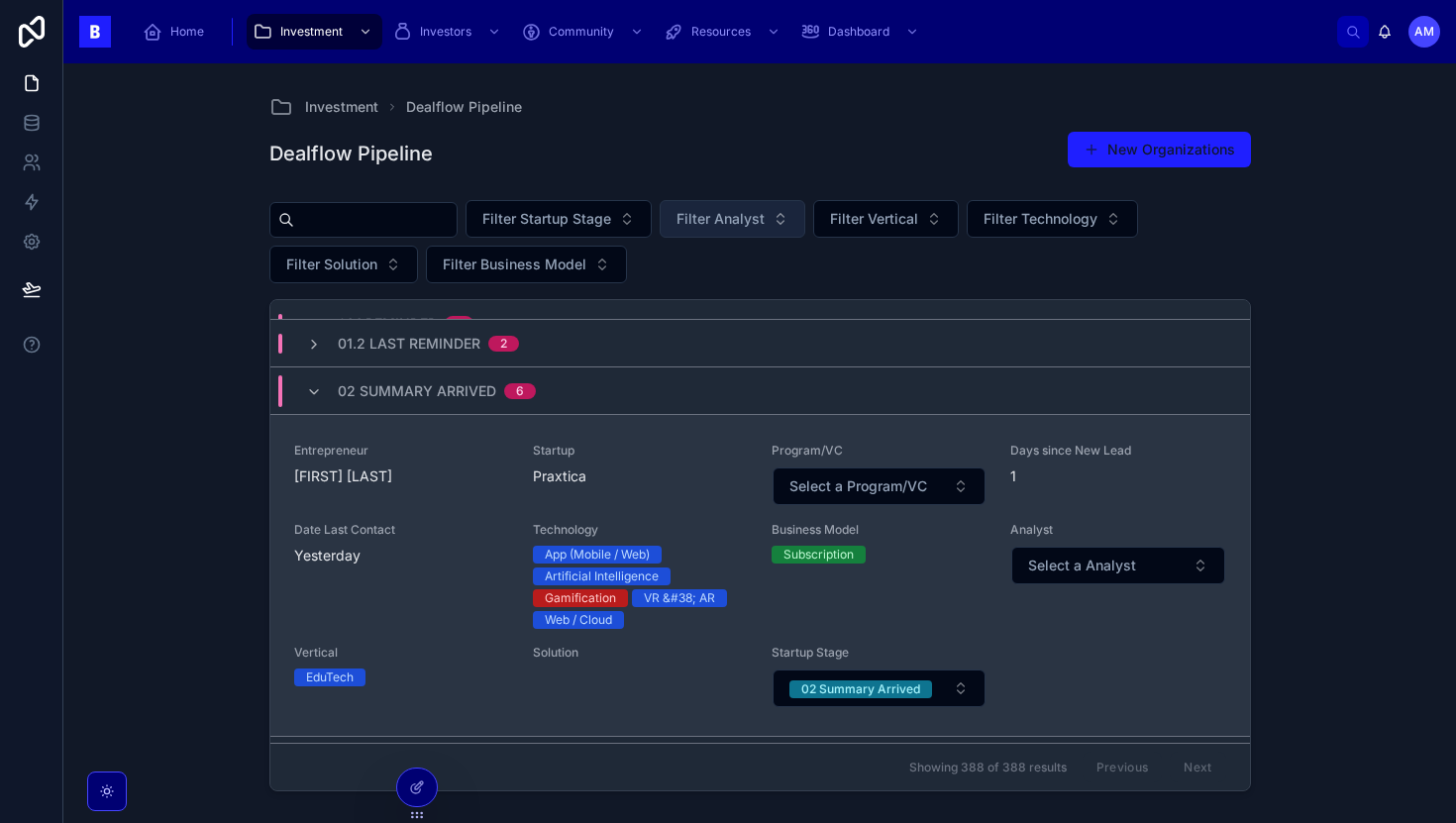 scroll, scrollTop: 37, scrollLeft: 0, axis: vertical 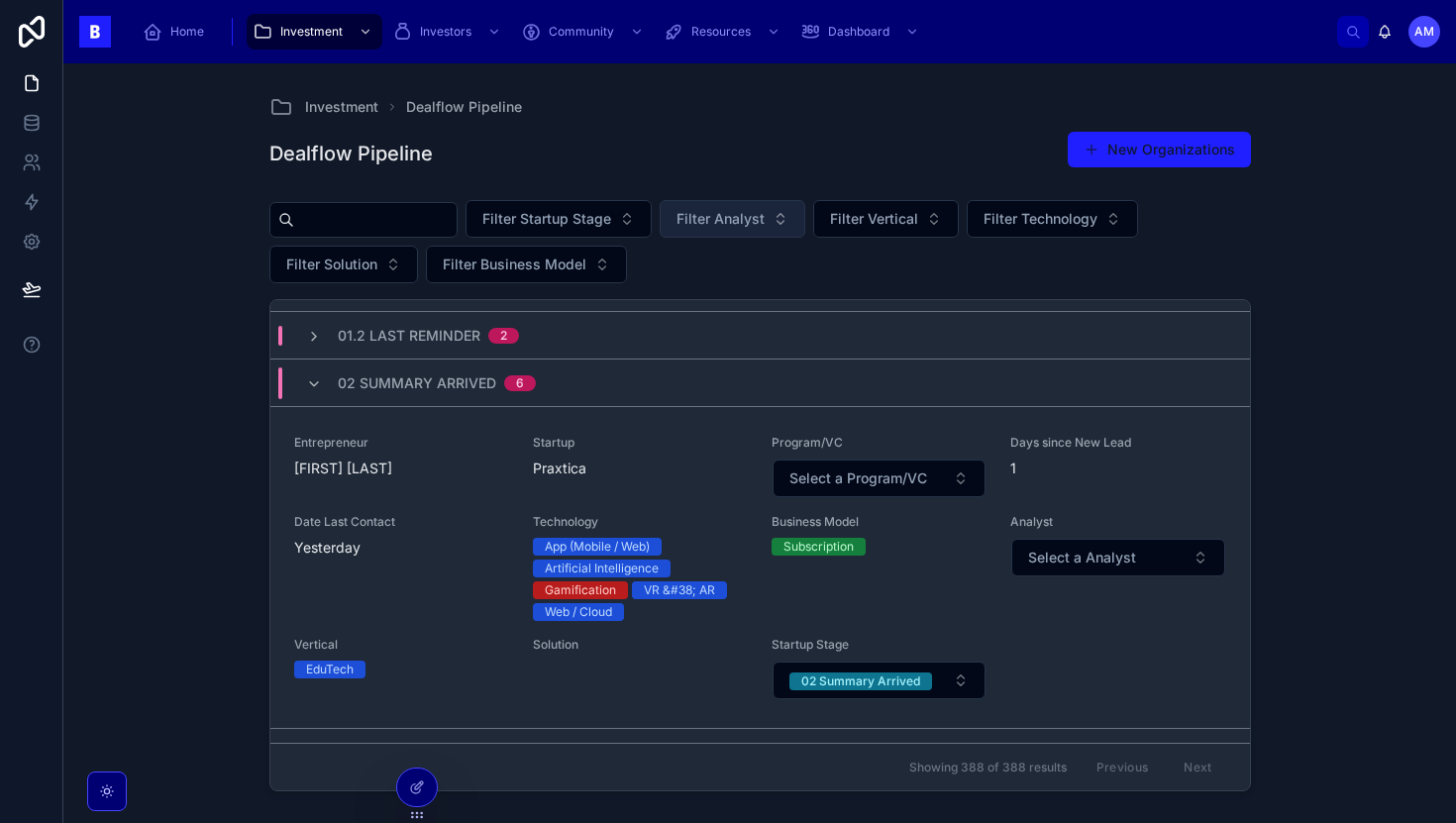 click on "02 Summary Arrived" at bounding box center (417, 383) 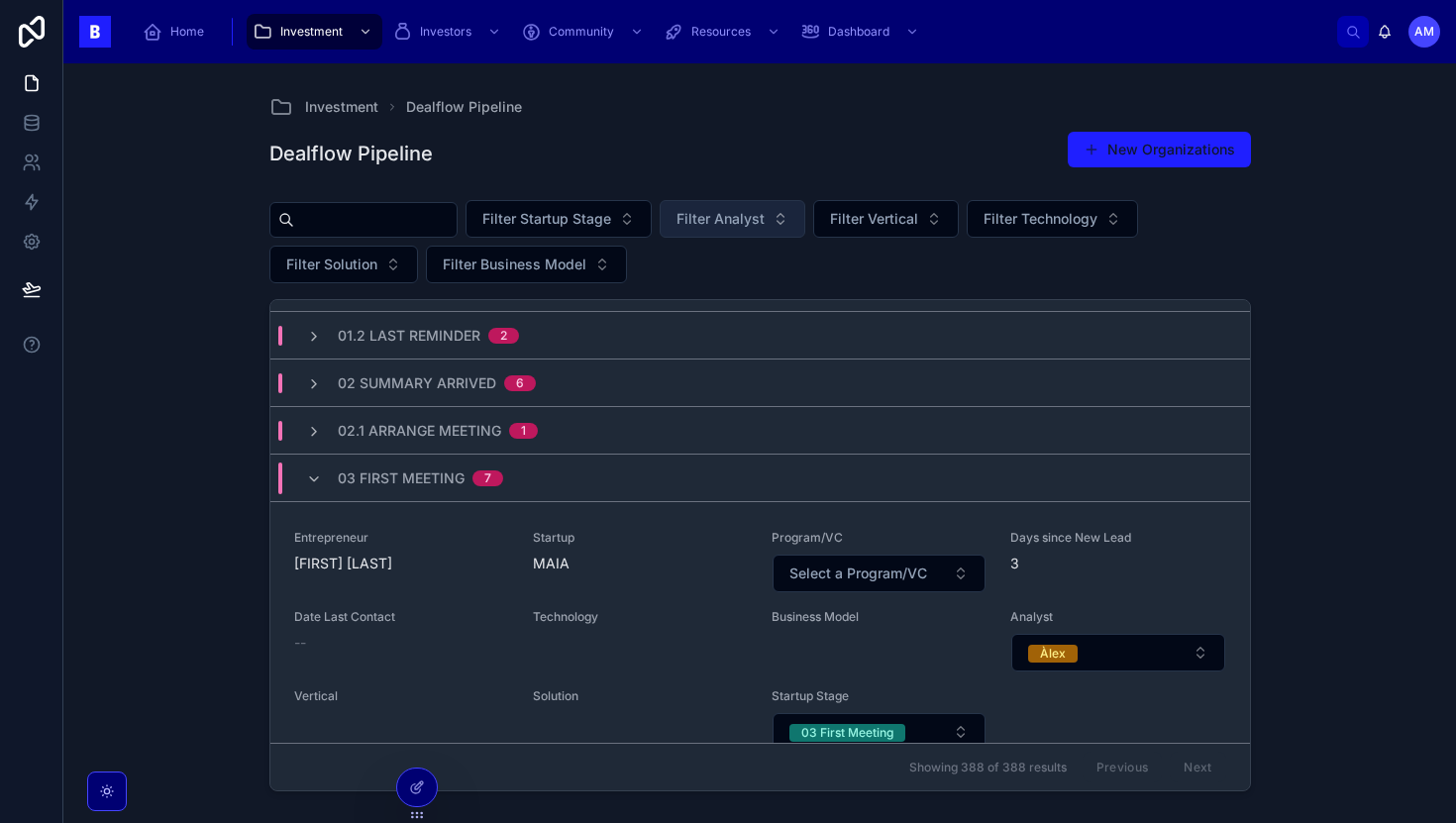 click on "03 First Meeting" at bounding box center (401, 478) 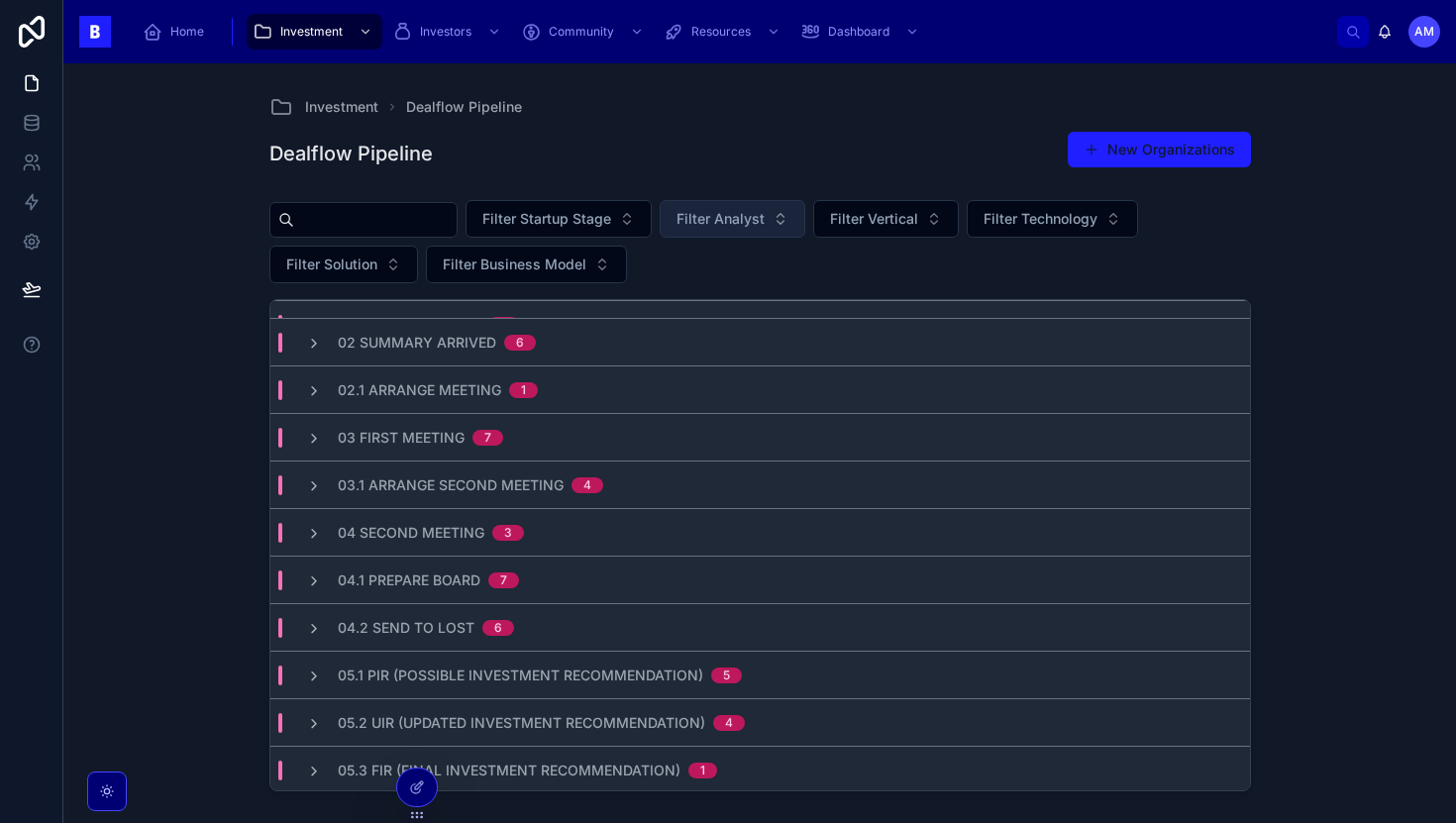 scroll, scrollTop: 0, scrollLeft: 0, axis: both 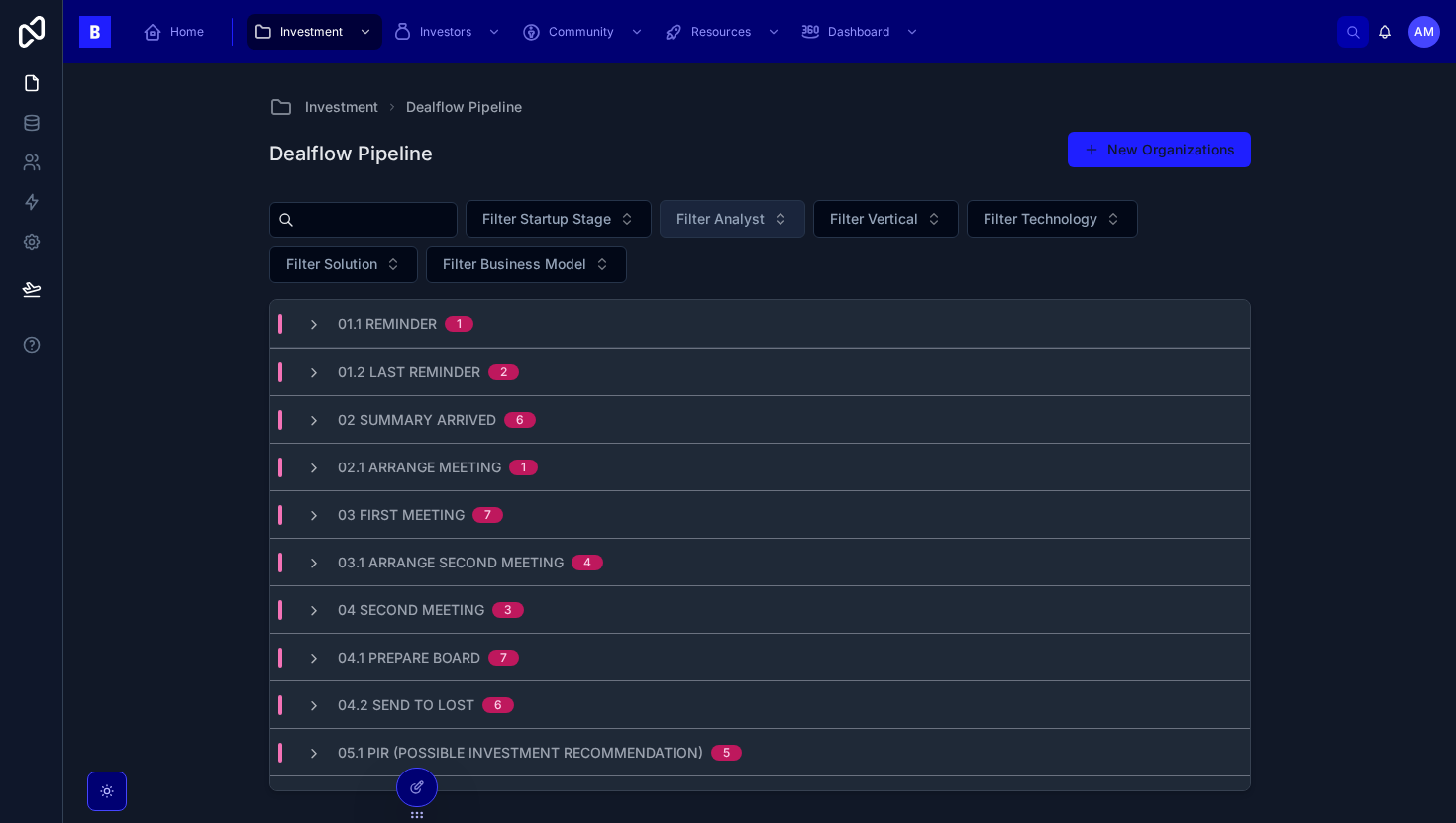 click on "03.1 Arrange Second Meeting" at bounding box center (451, 563) 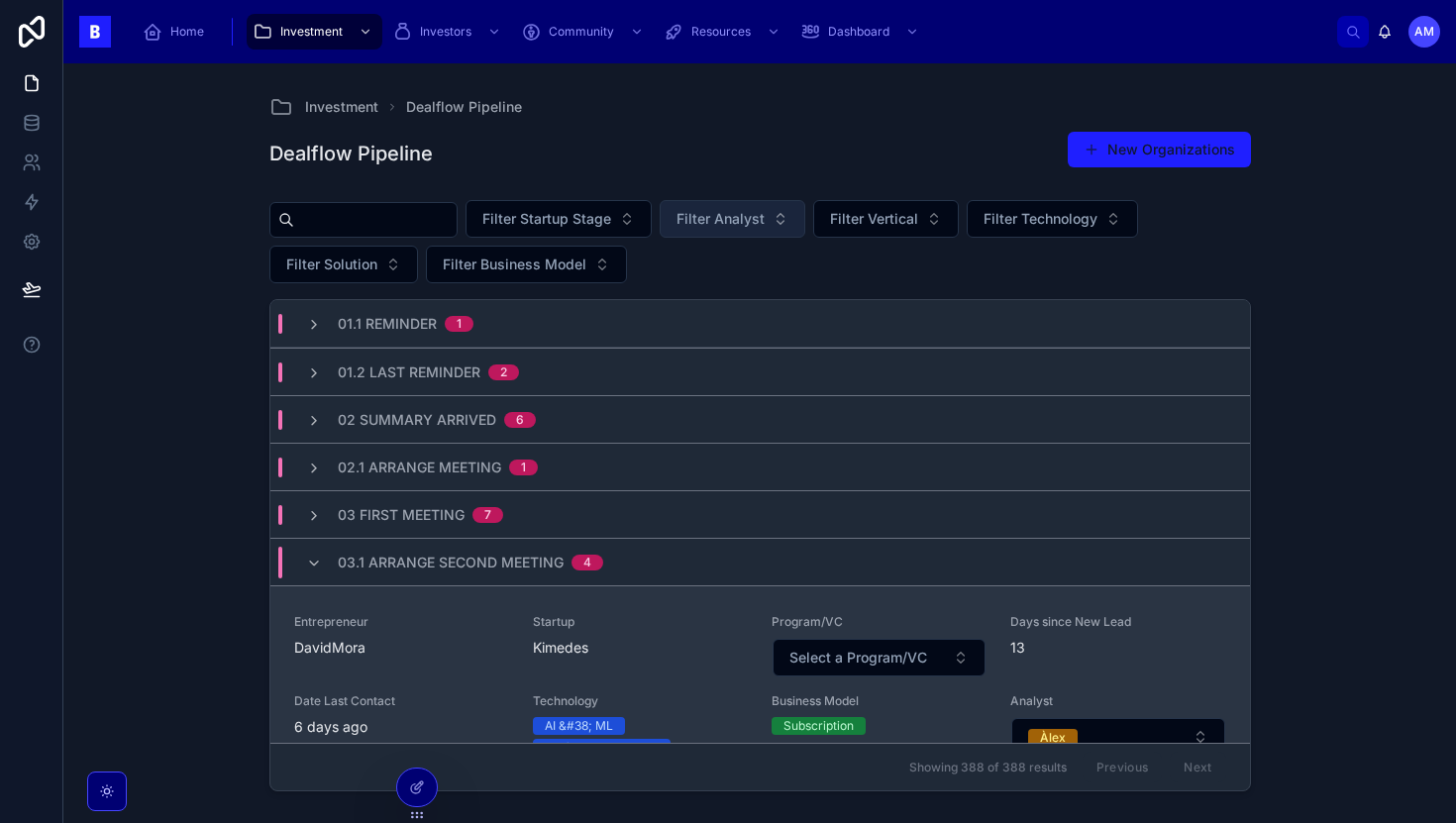 scroll, scrollTop: 35, scrollLeft: 0, axis: vertical 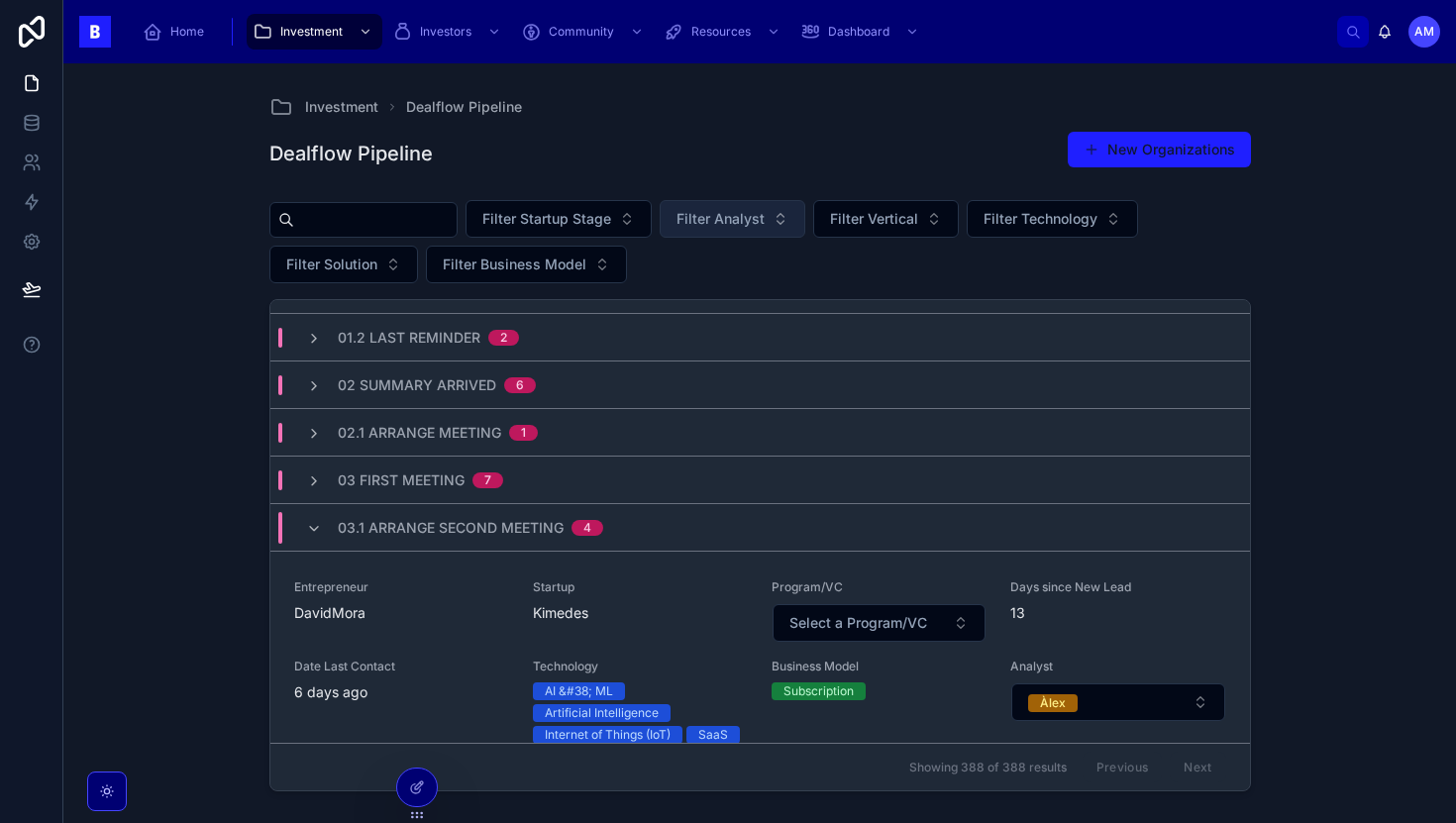 click on "03.1 Arrange Second Meeting 4" at bounding box center [455, 528] 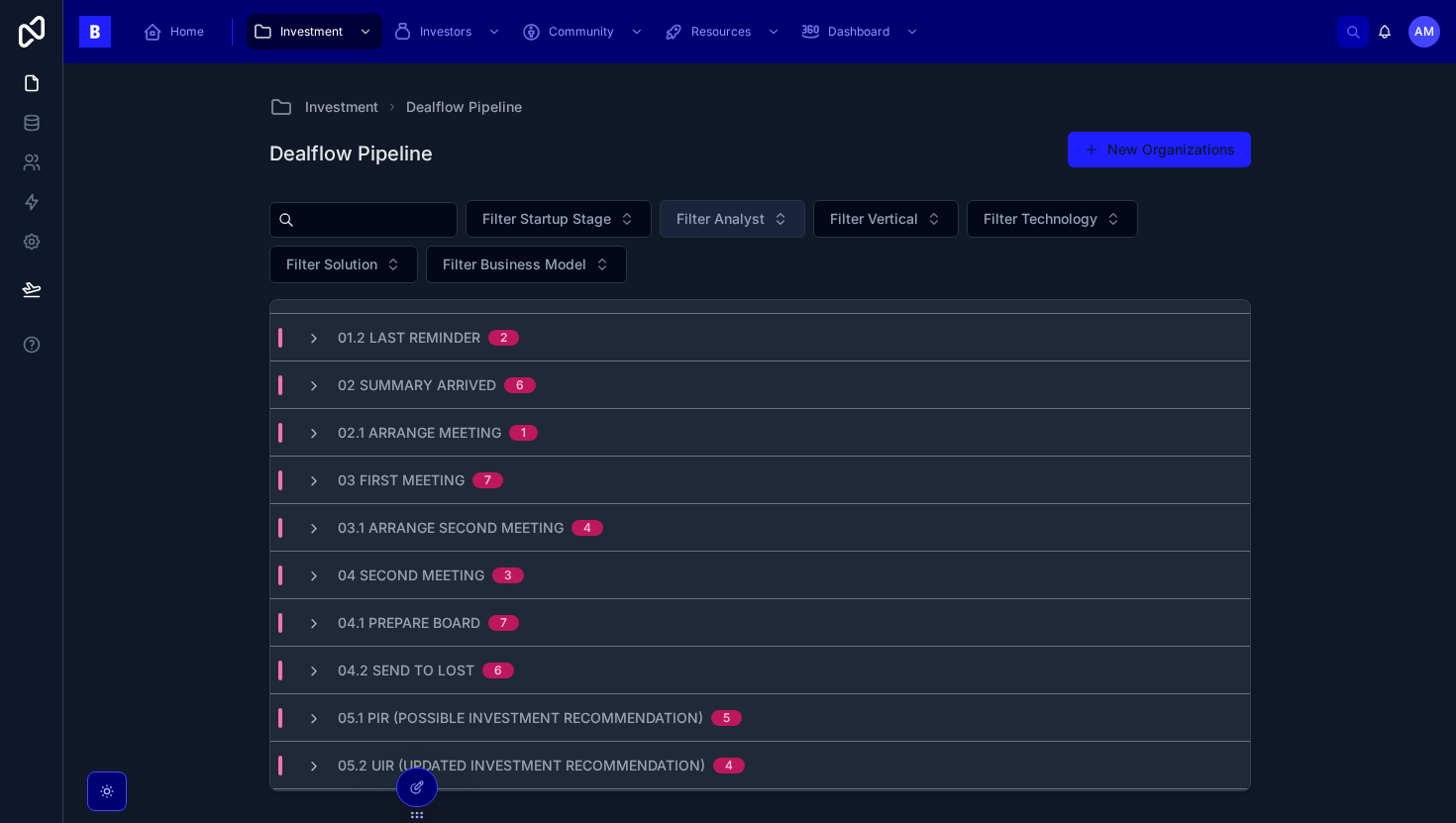 click on "04 Second Meeting 3" at bounding box center (415, 575) 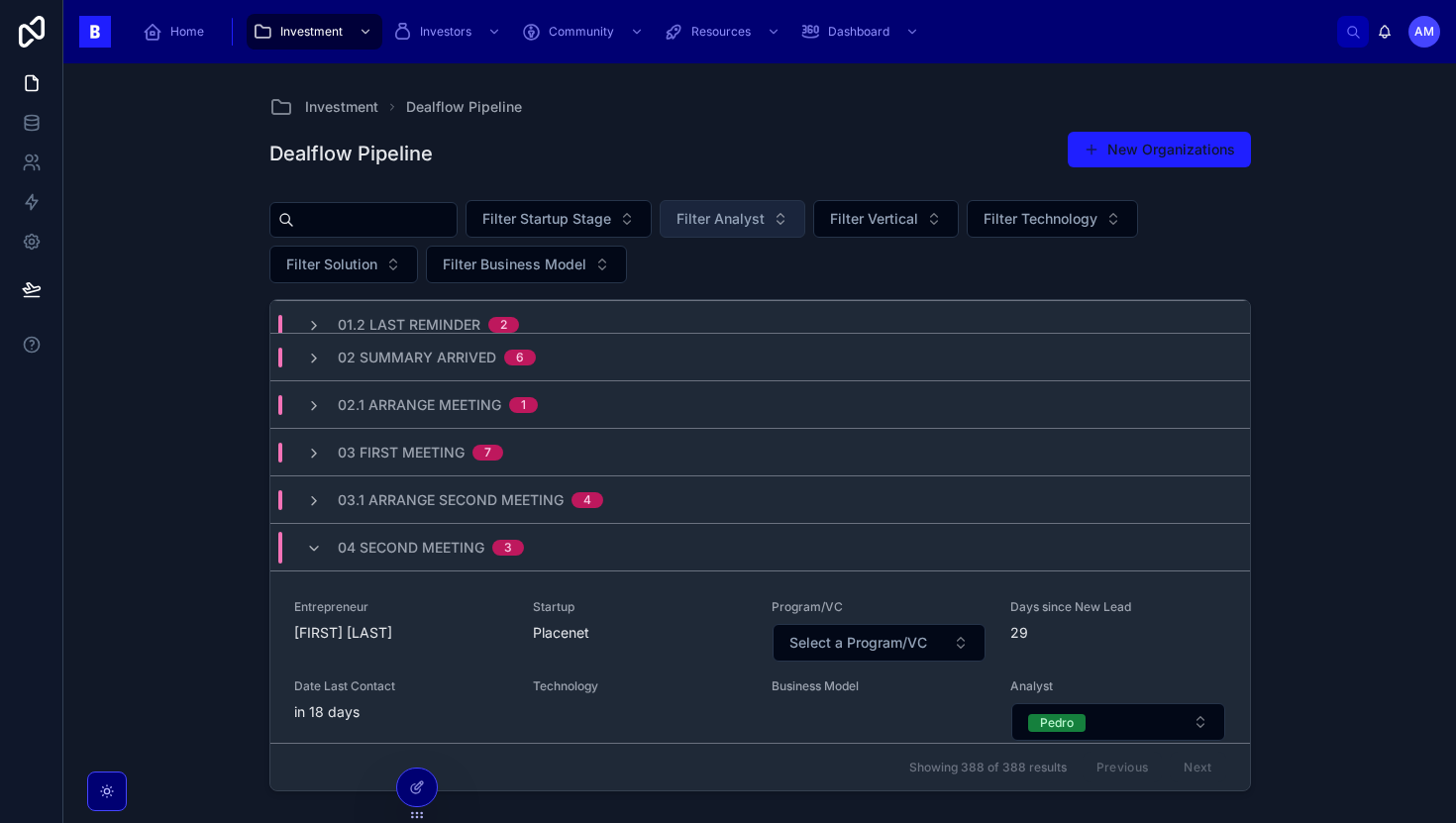 scroll, scrollTop: 65, scrollLeft: 0, axis: vertical 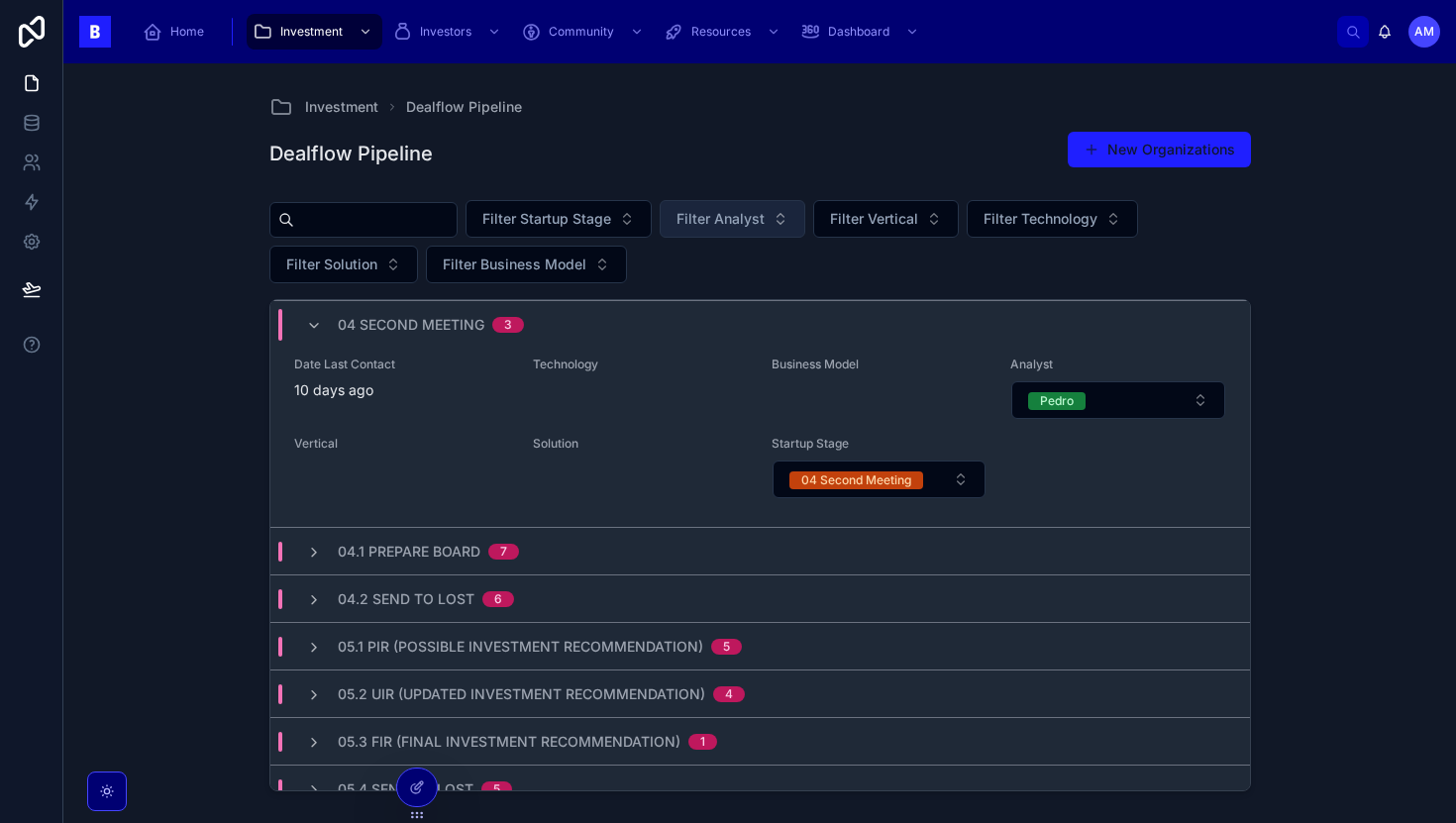 click on "04.1 Prepare Board 7" at bounding box center (760, 551) 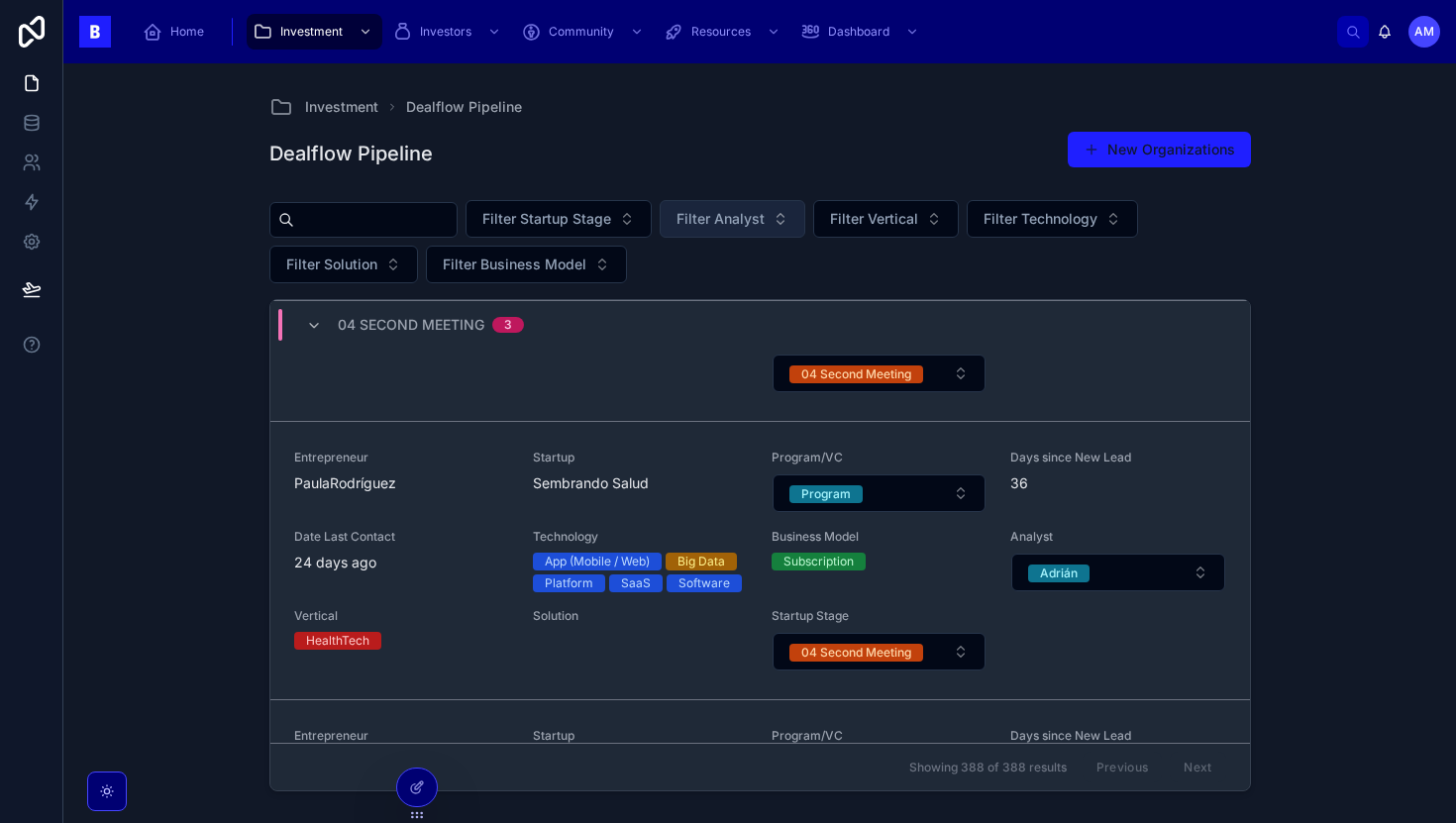 scroll, scrollTop: 0, scrollLeft: 0, axis: both 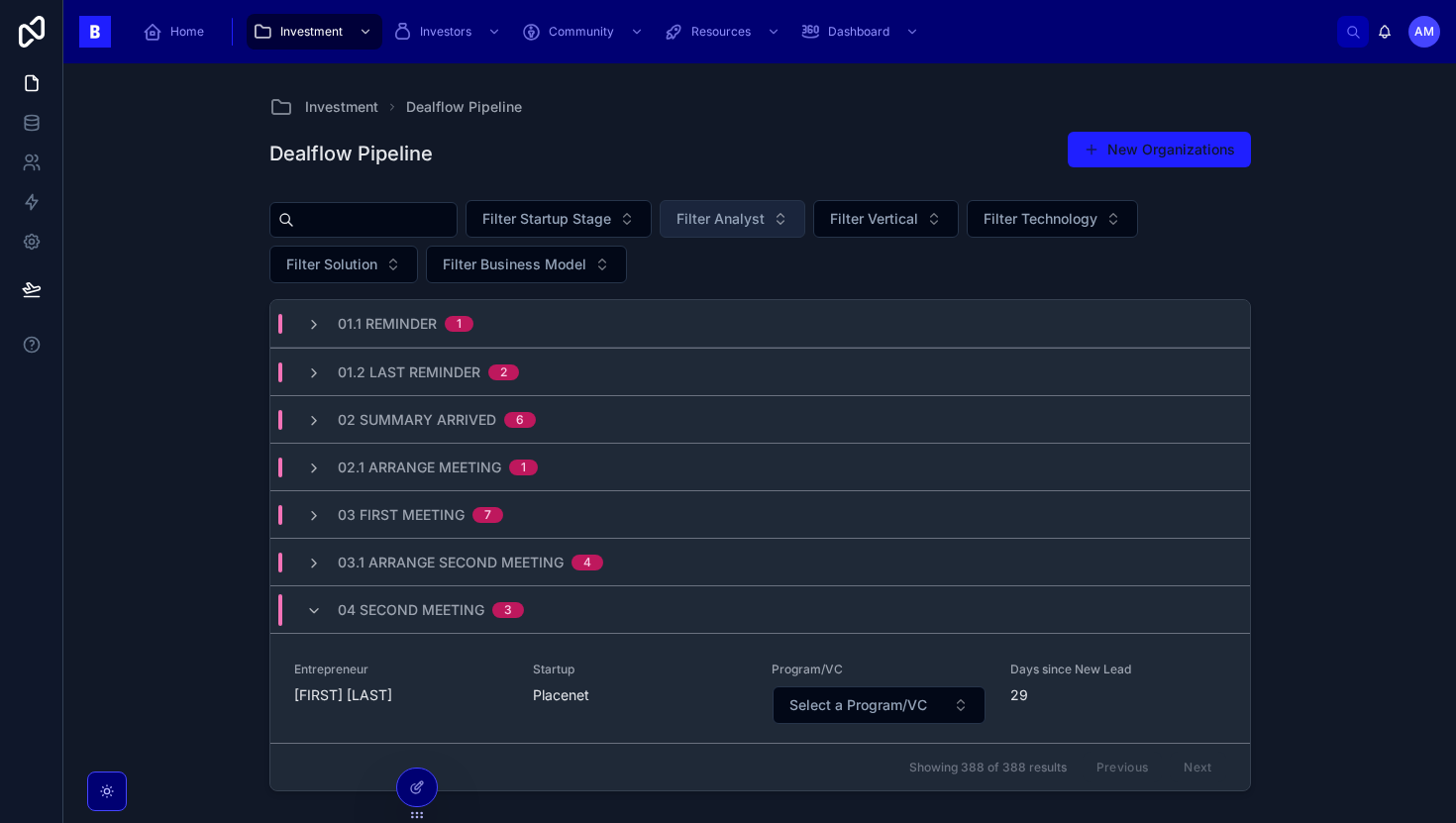 click on "04 Second Meeting 3" at bounding box center (431, 610) 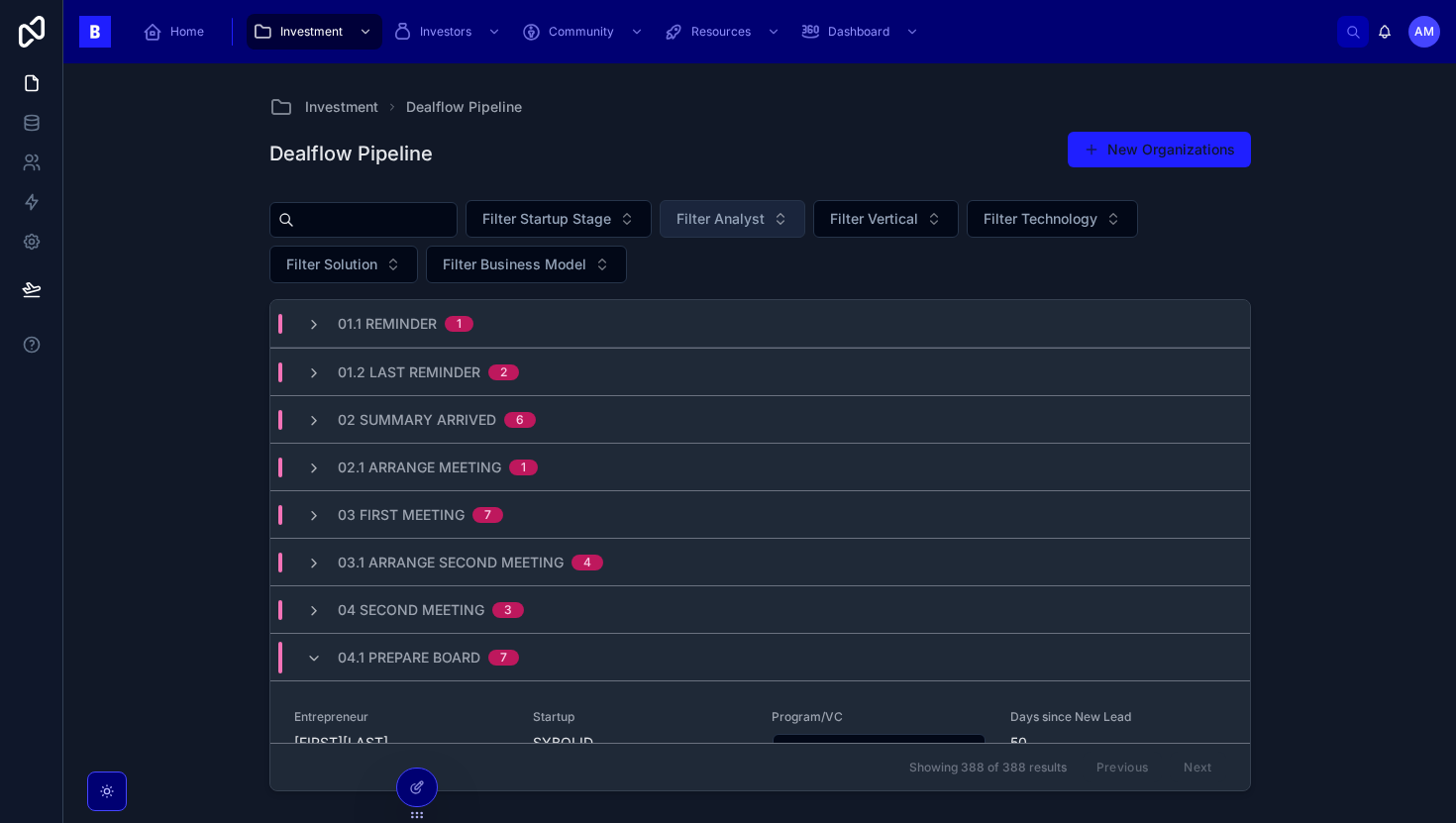 click on "04.1 Prepare Board 7" at bounding box center [428, 658] 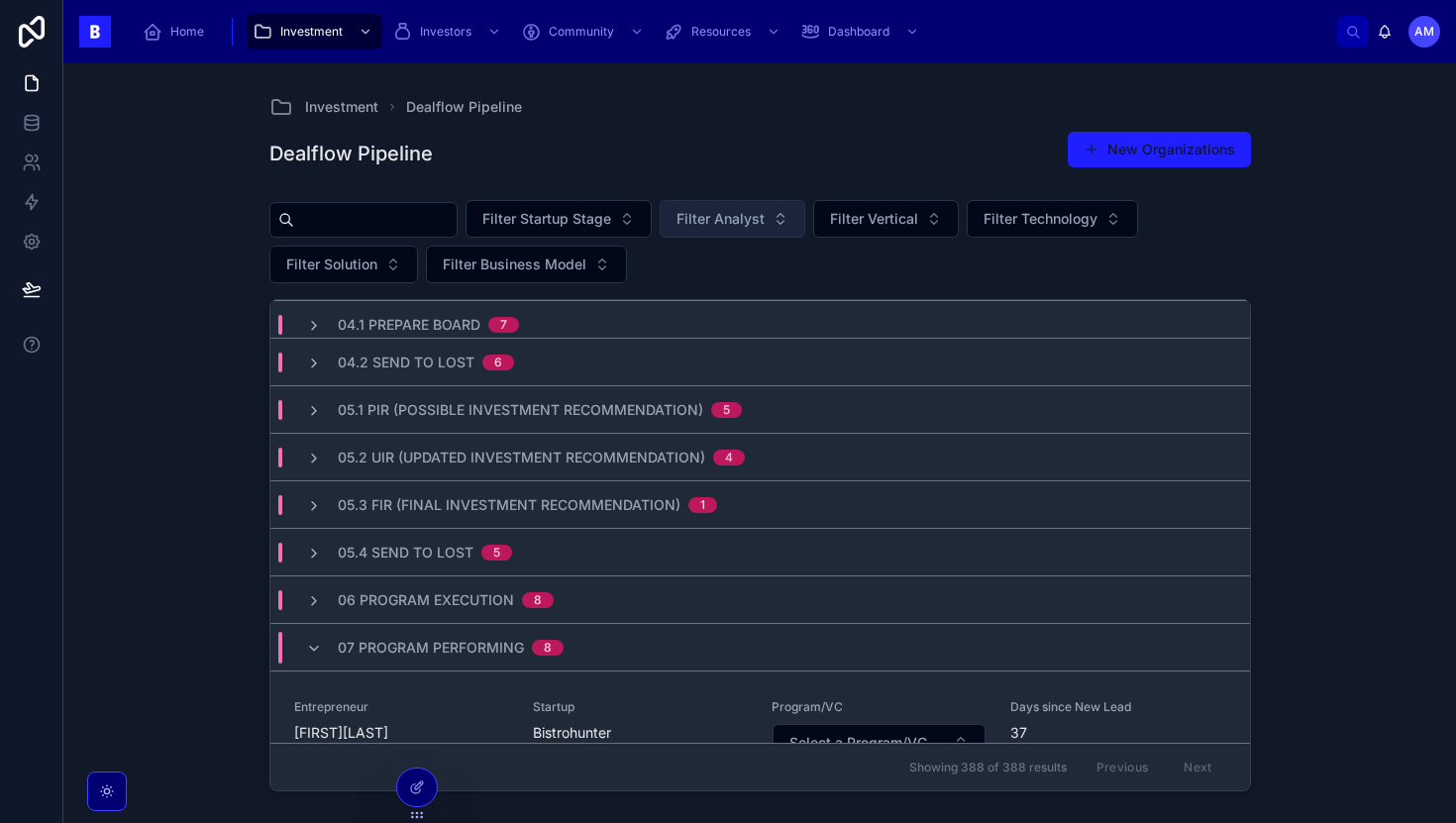 scroll, scrollTop: 414, scrollLeft: 0, axis: vertical 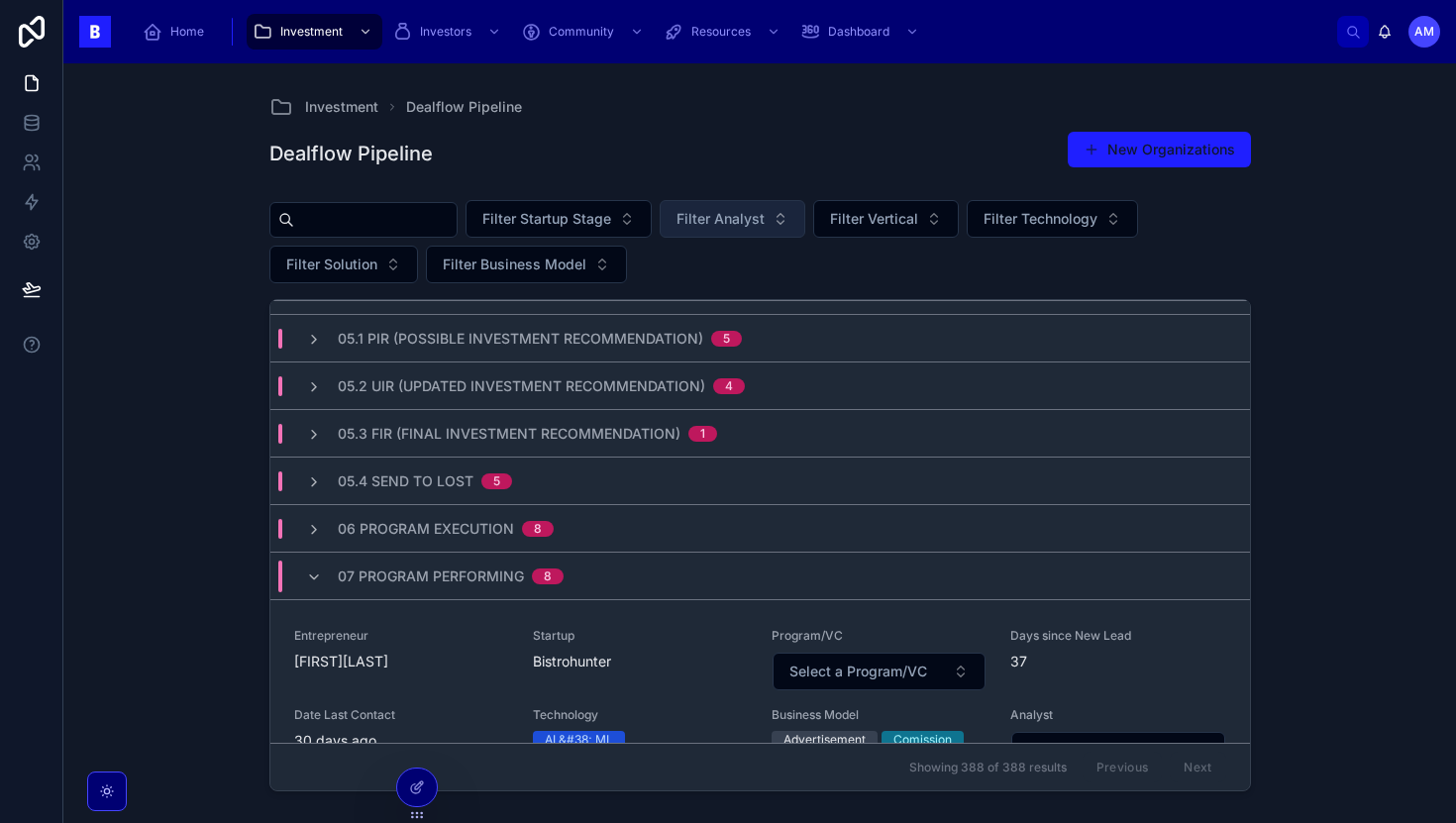 click on "07 Program Performing" at bounding box center [431, 576] 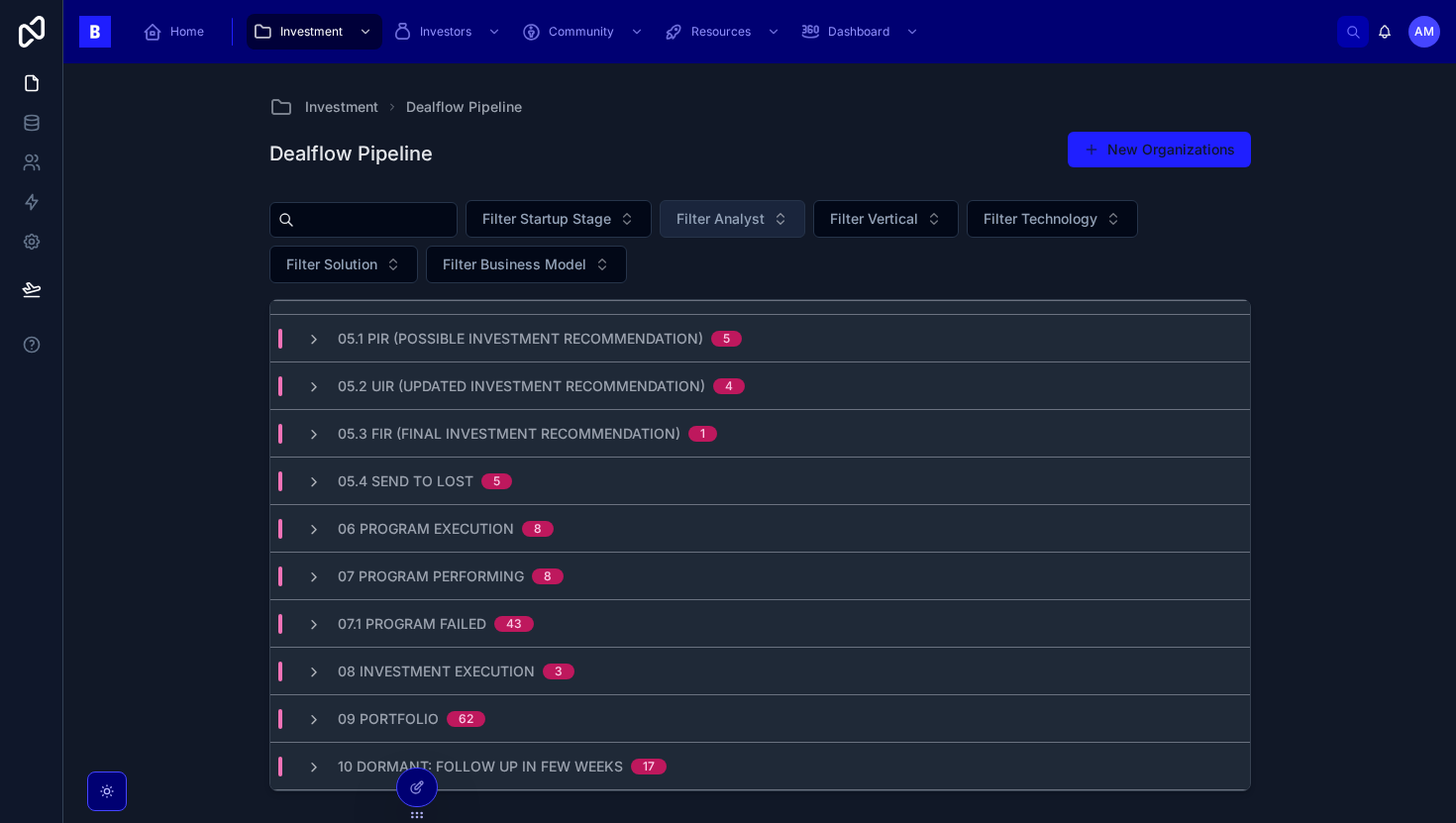 scroll, scrollTop: 0, scrollLeft: 0, axis: both 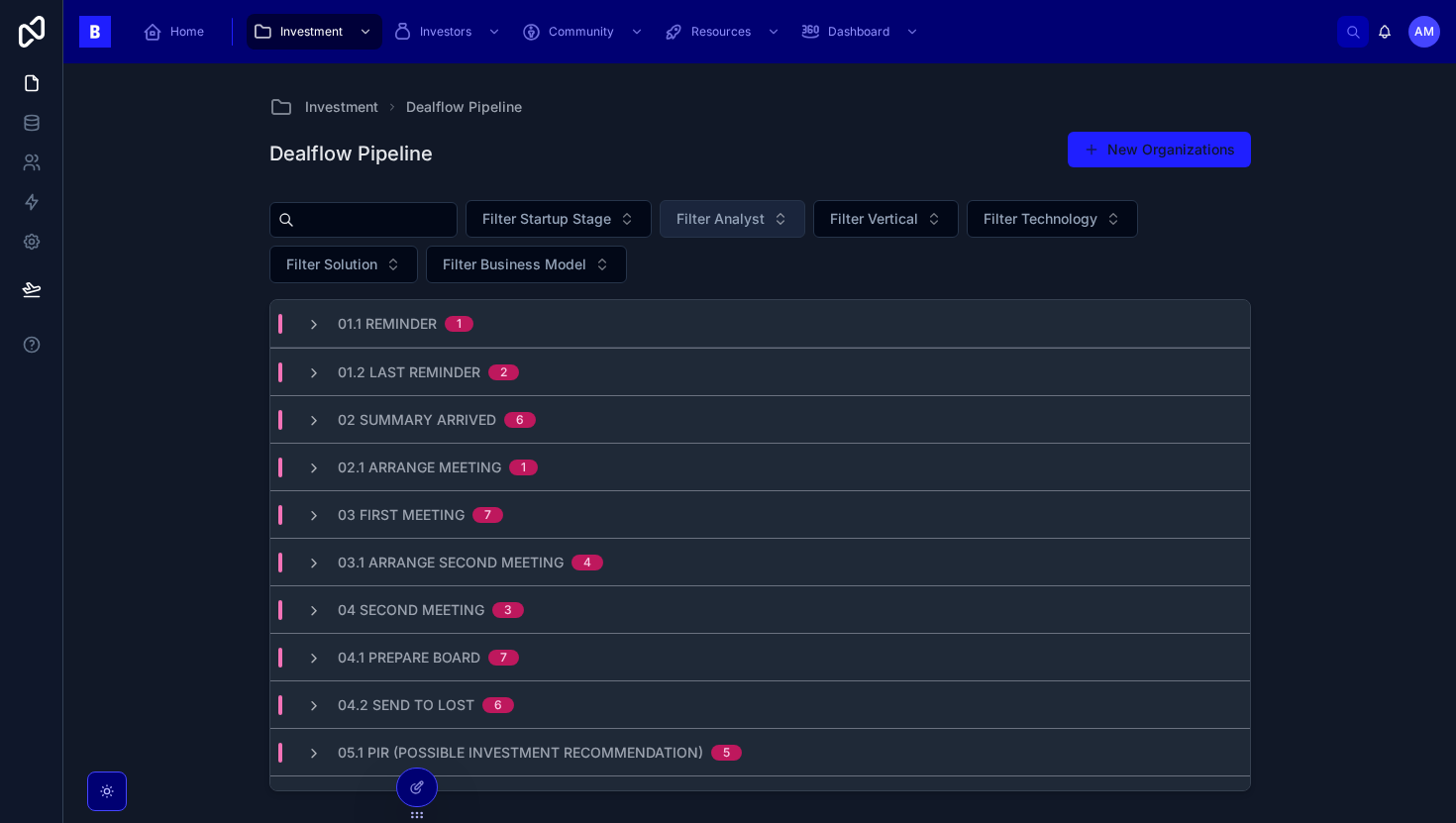click on "03 First Meeting 7" at bounding box center [404, 515] 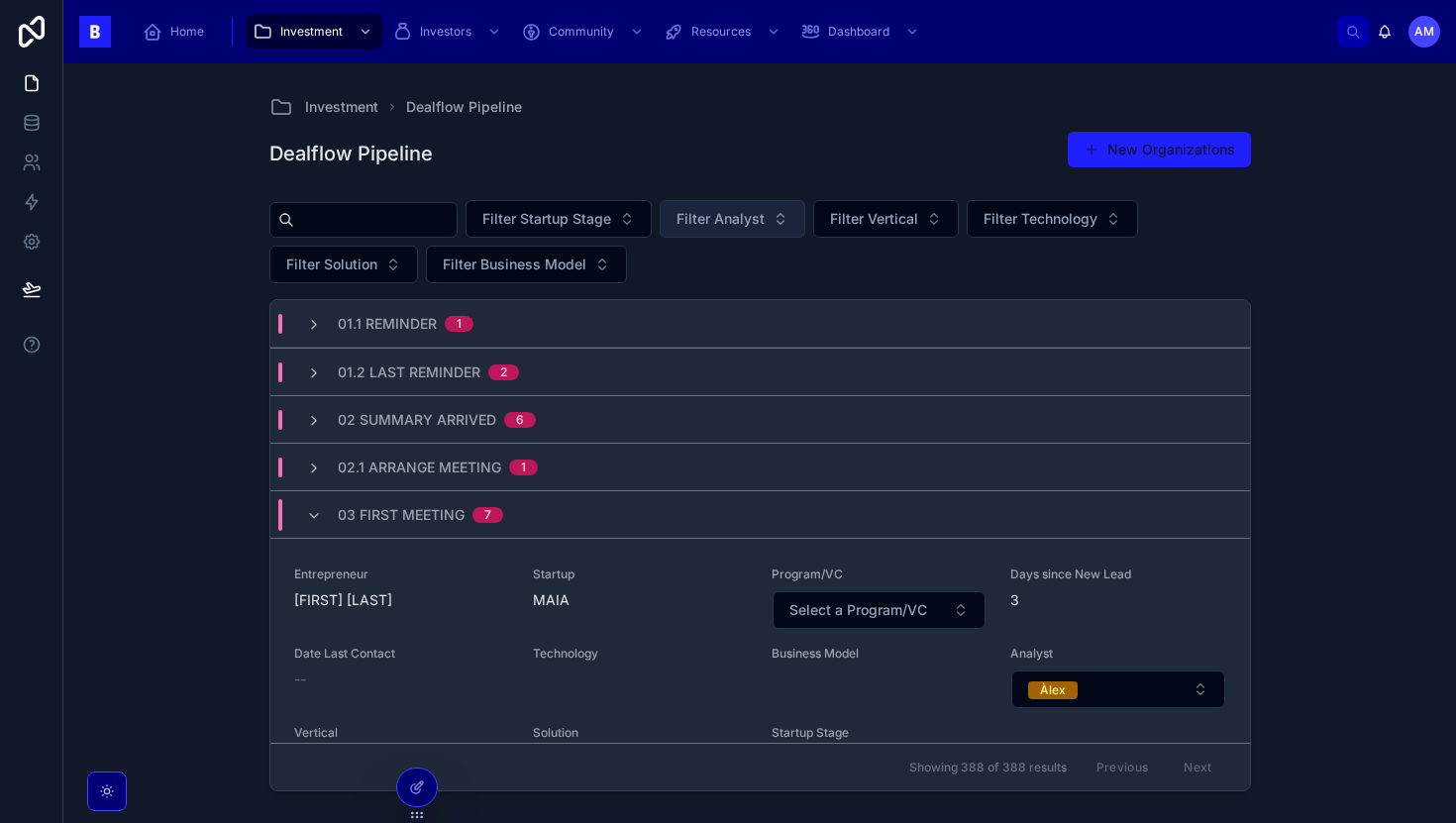 click on "03 First Meeting 7" at bounding box center (760, 514) 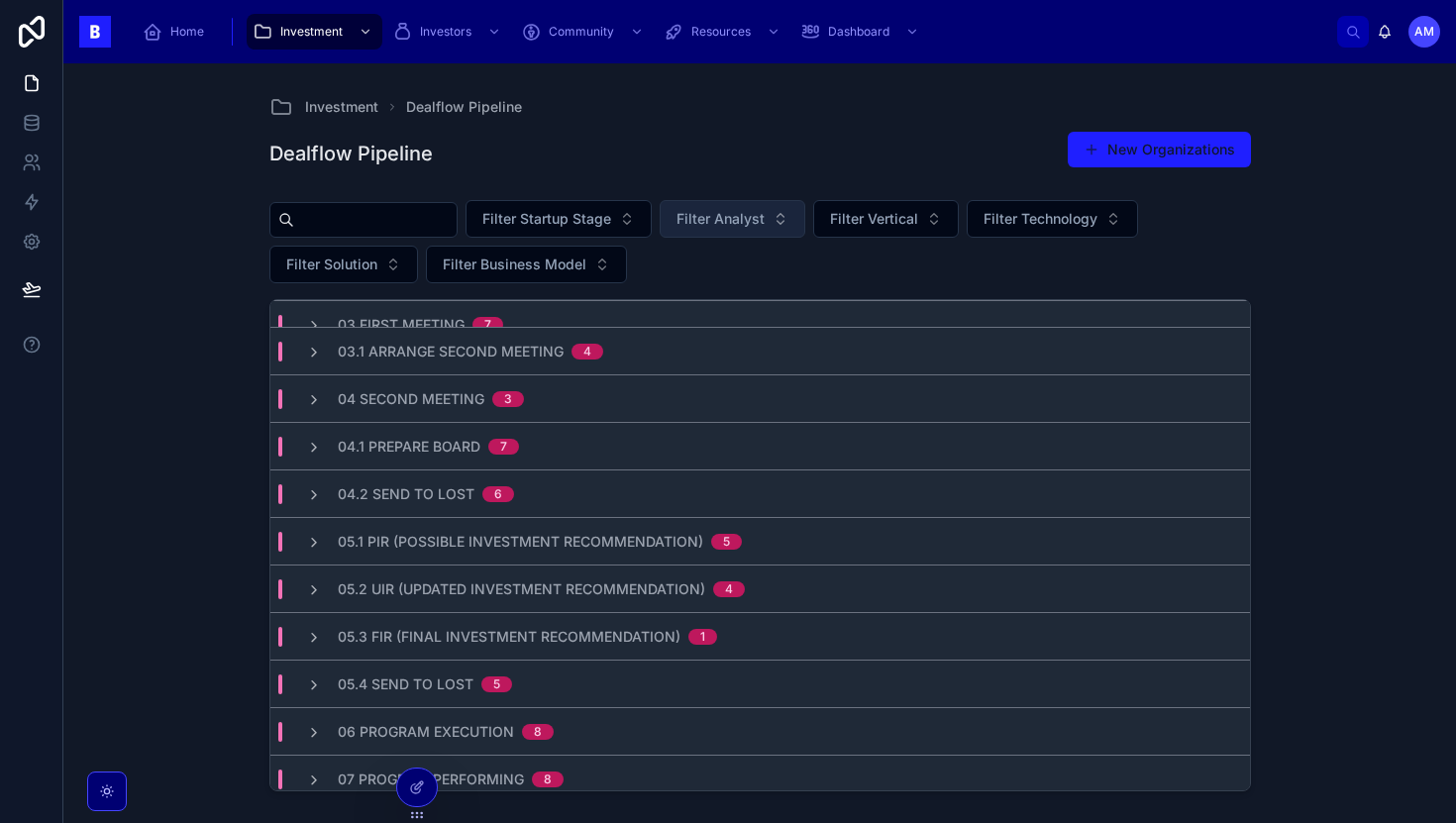 scroll, scrollTop: 213, scrollLeft: 0, axis: vertical 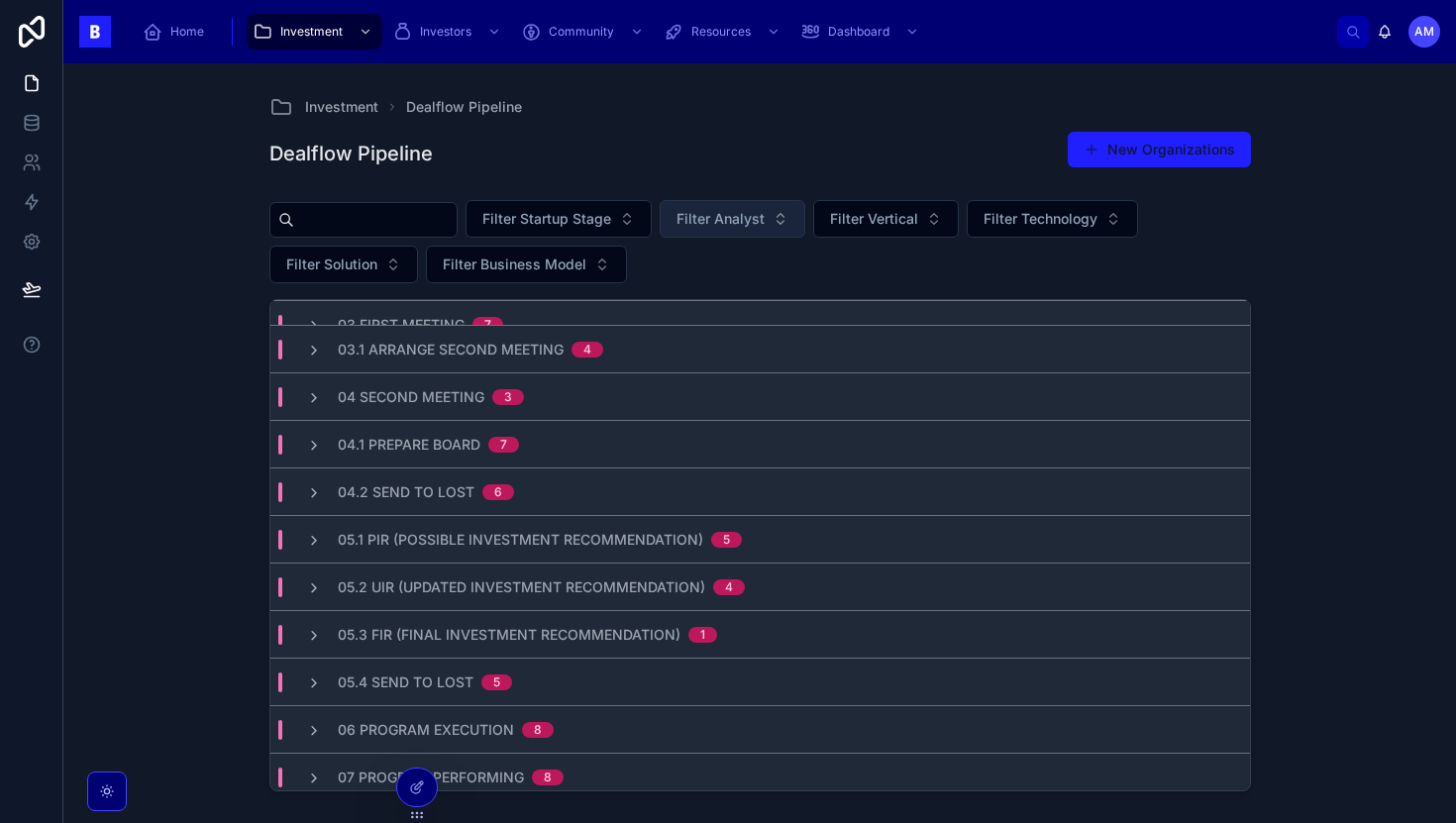 click on "04.2 Send to Lost 6" at bounding box center [410, 492] 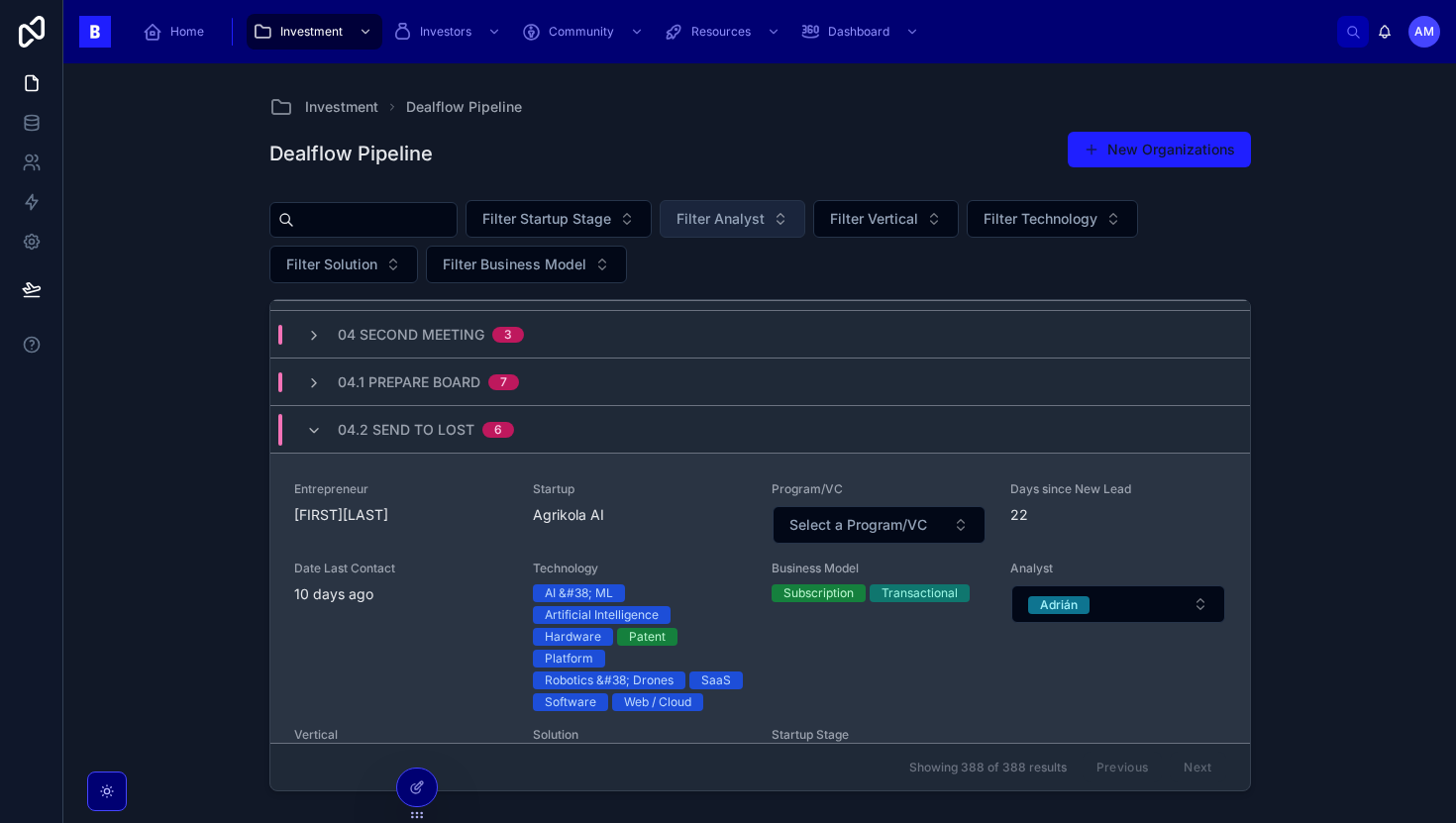 scroll, scrollTop: 265, scrollLeft: 0, axis: vertical 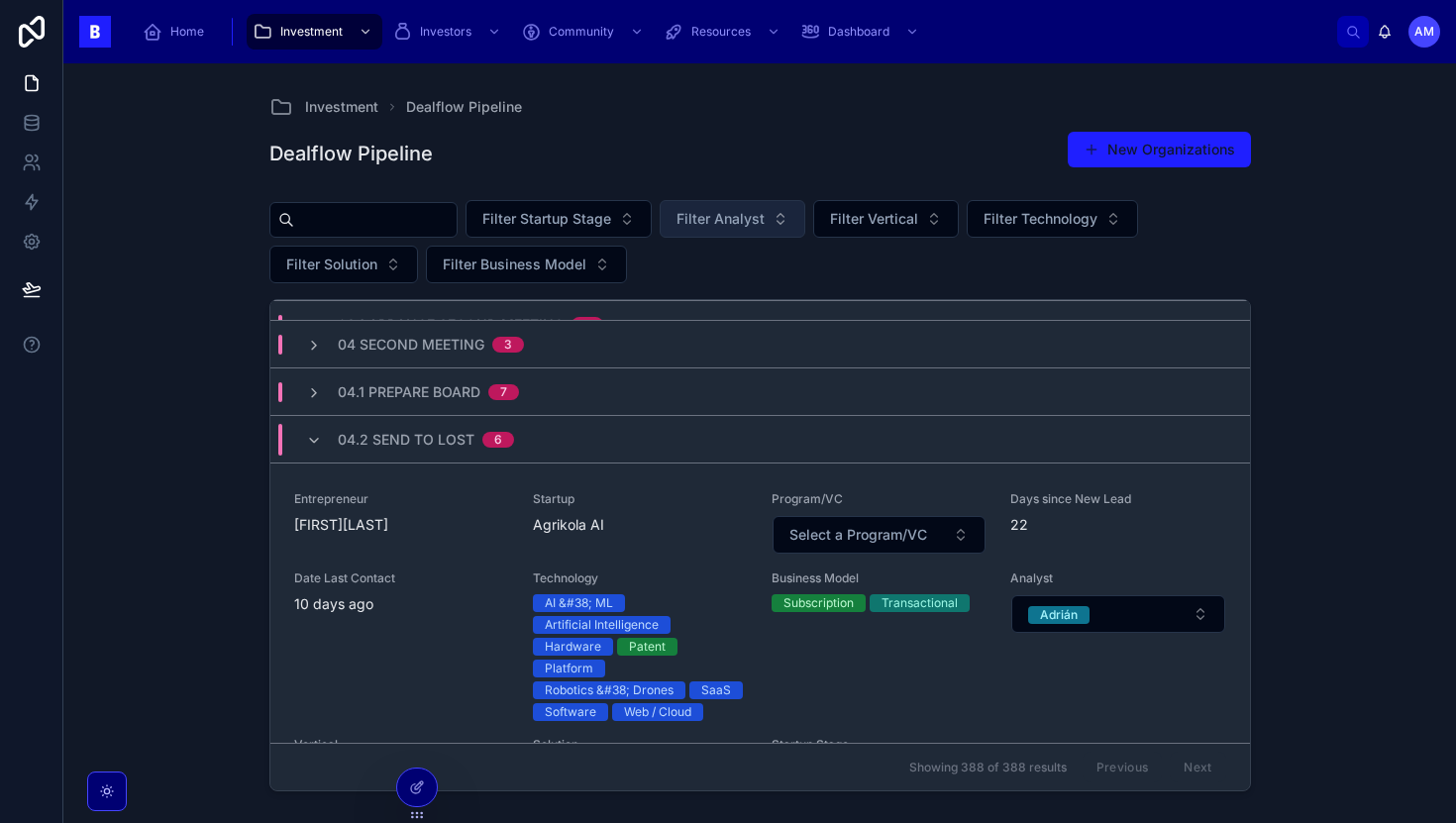 click on "04.2 Send to Lost 6" at bounding box center (760, 439) 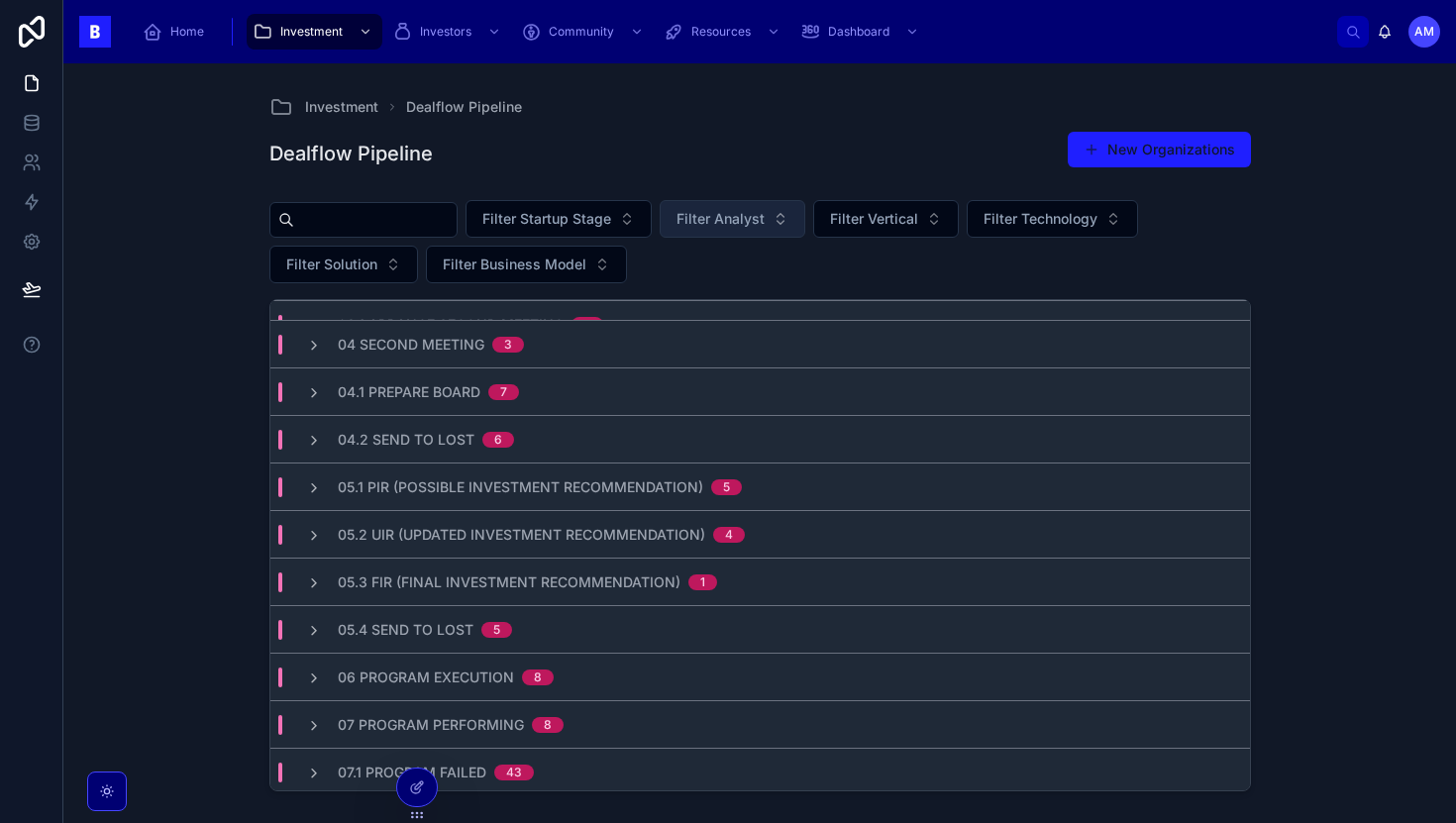click on "Filter Analyst" at bounding box center (732, 219) 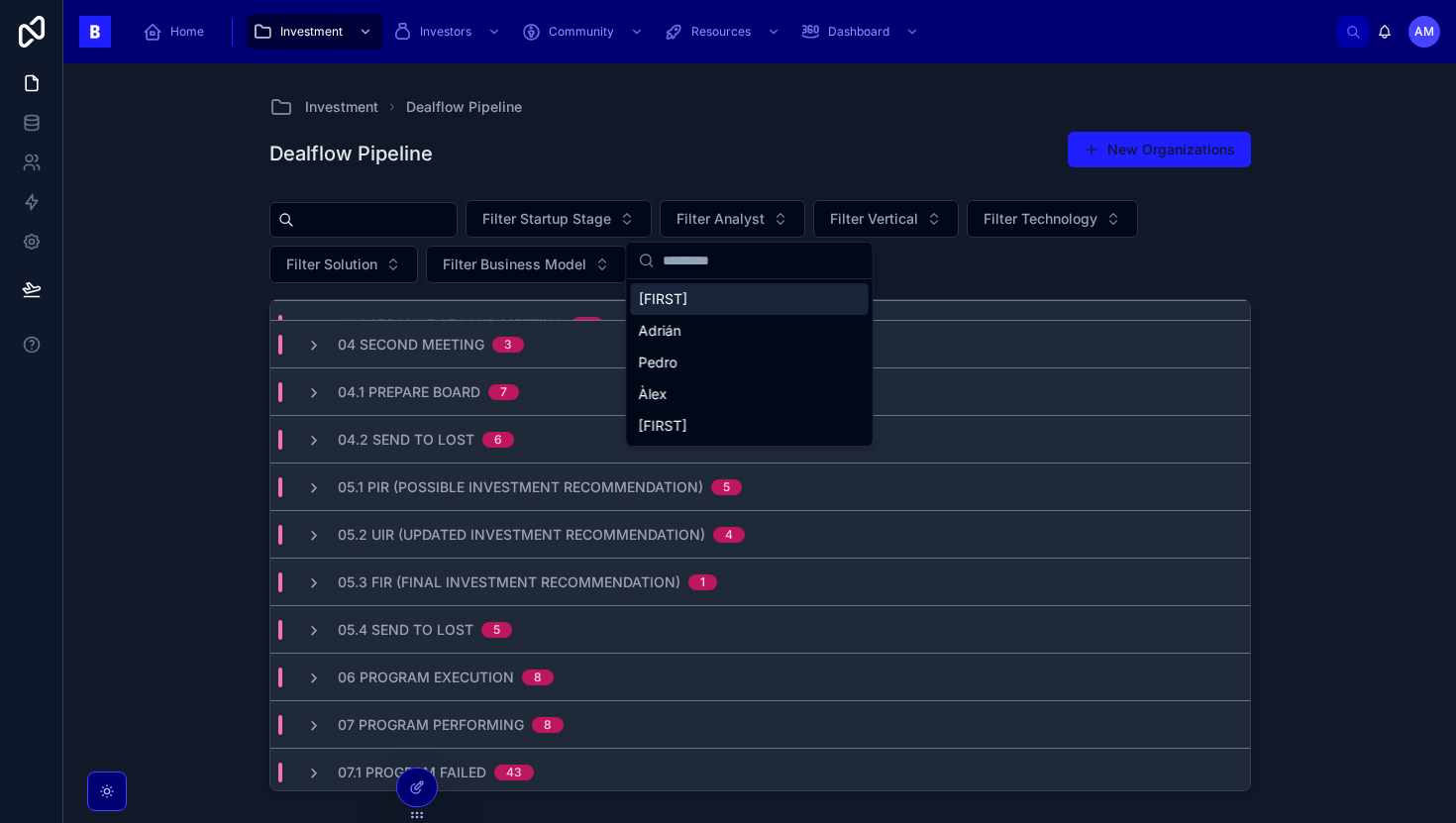 click on "Adrián" at bounding box center (750, 331) 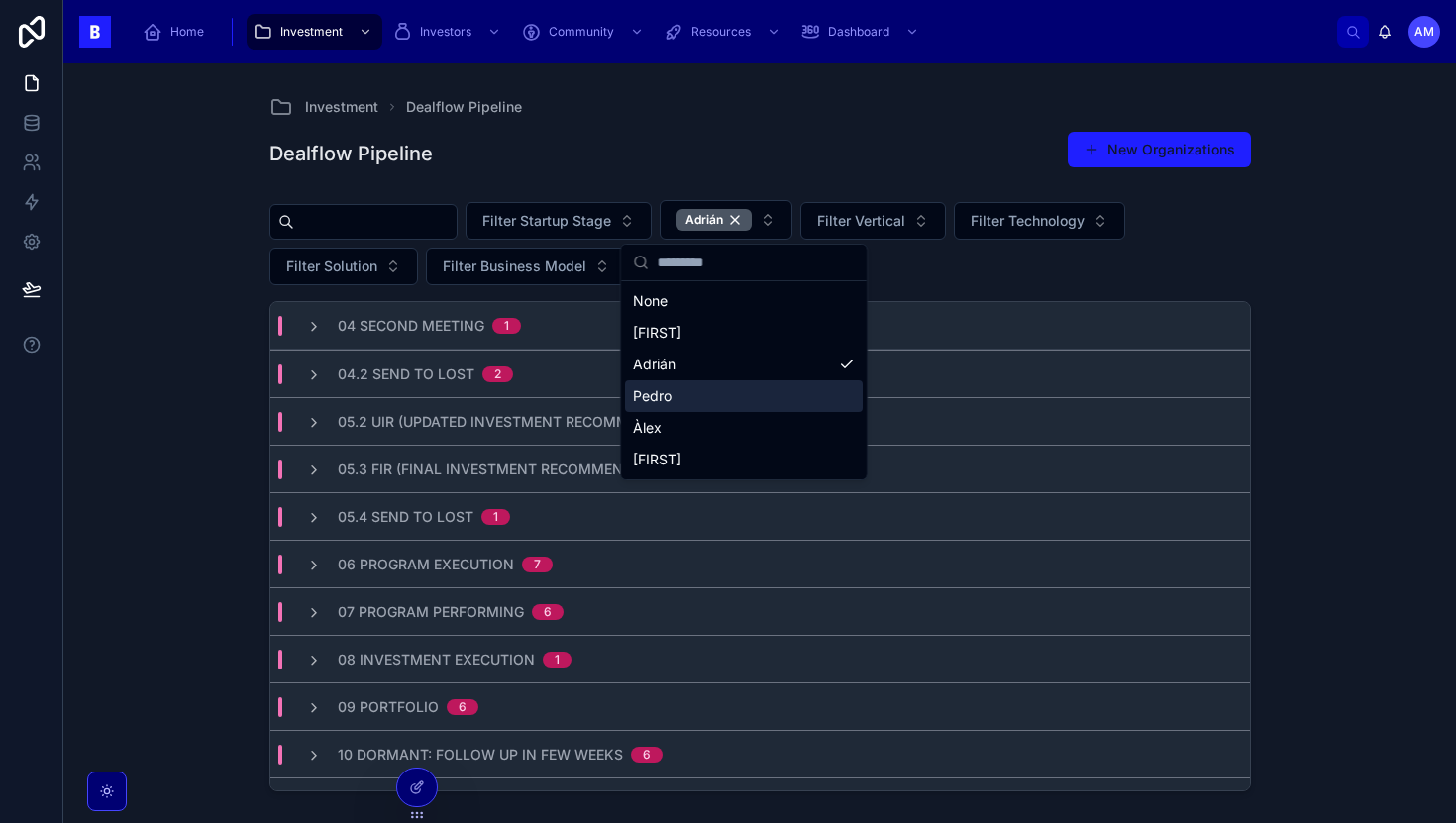 click on "Investment Dealflow Pipeline Dealflow Pipeline New Organizations Filter Startup Stage [FIRST] Filter Vertical Filter Technology Filter Solution Filter Business Model 04 Second Meeting 1 04.2 Send to Lost 2 05.2 UIR (Updated Investment Recommendation) 1 05.3 FIR (Final Investment Recommendation) 1 05.4 Send to Lost 1 06 Program Execution 7 07 Program Performing 6 08 Investment Execution 1 09 Portfolio 6 10 Dormant: Follow up in few weeks 6 10 Lost (Entrepreuner Refused) 9 10 Lost: Follow up in three months 11 Showing 52 of 52 results Previous Next" at bounding box center (760, 443) 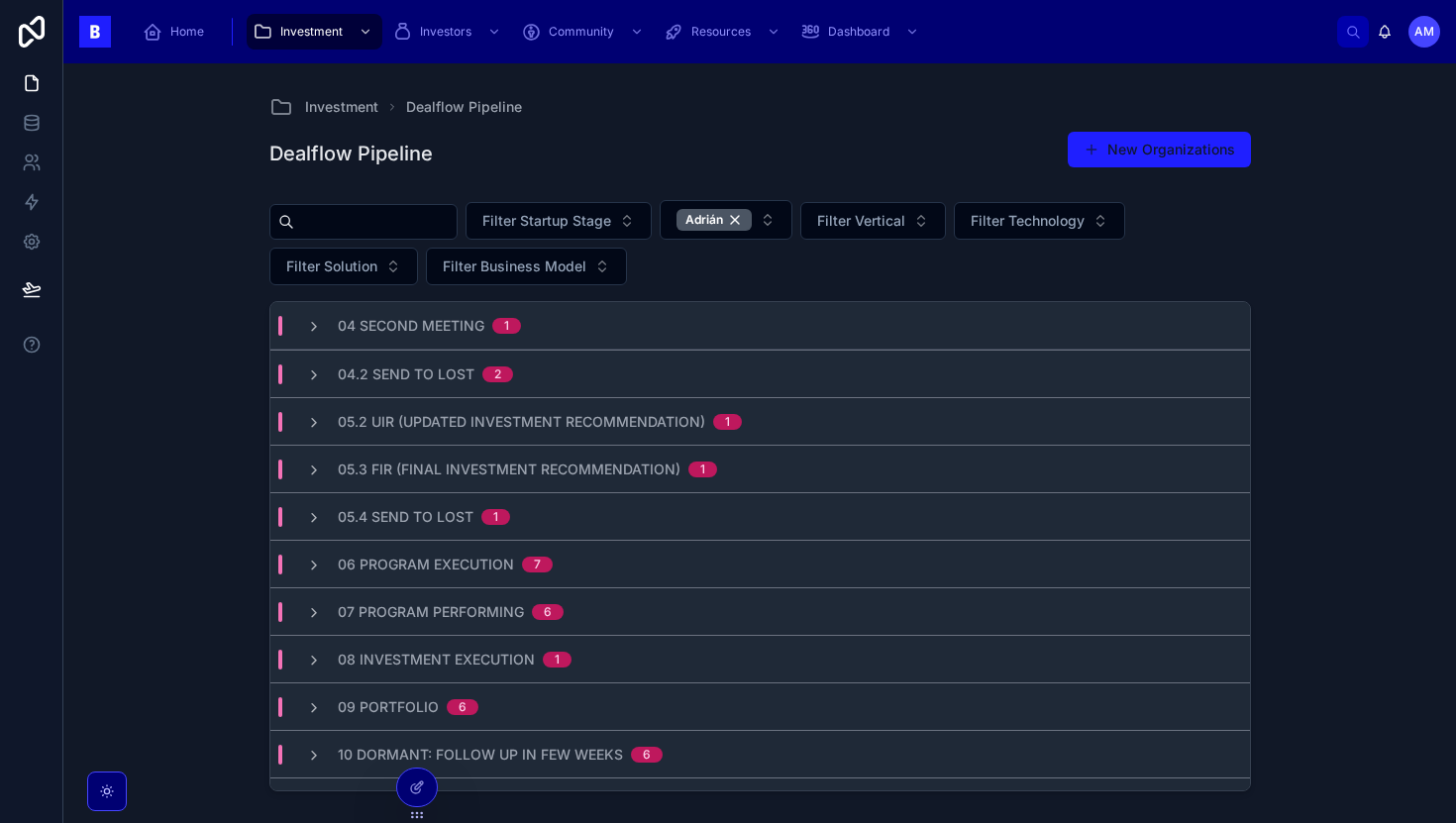 click on "04.2 Send to Lost" at bounding box center [406, 374] 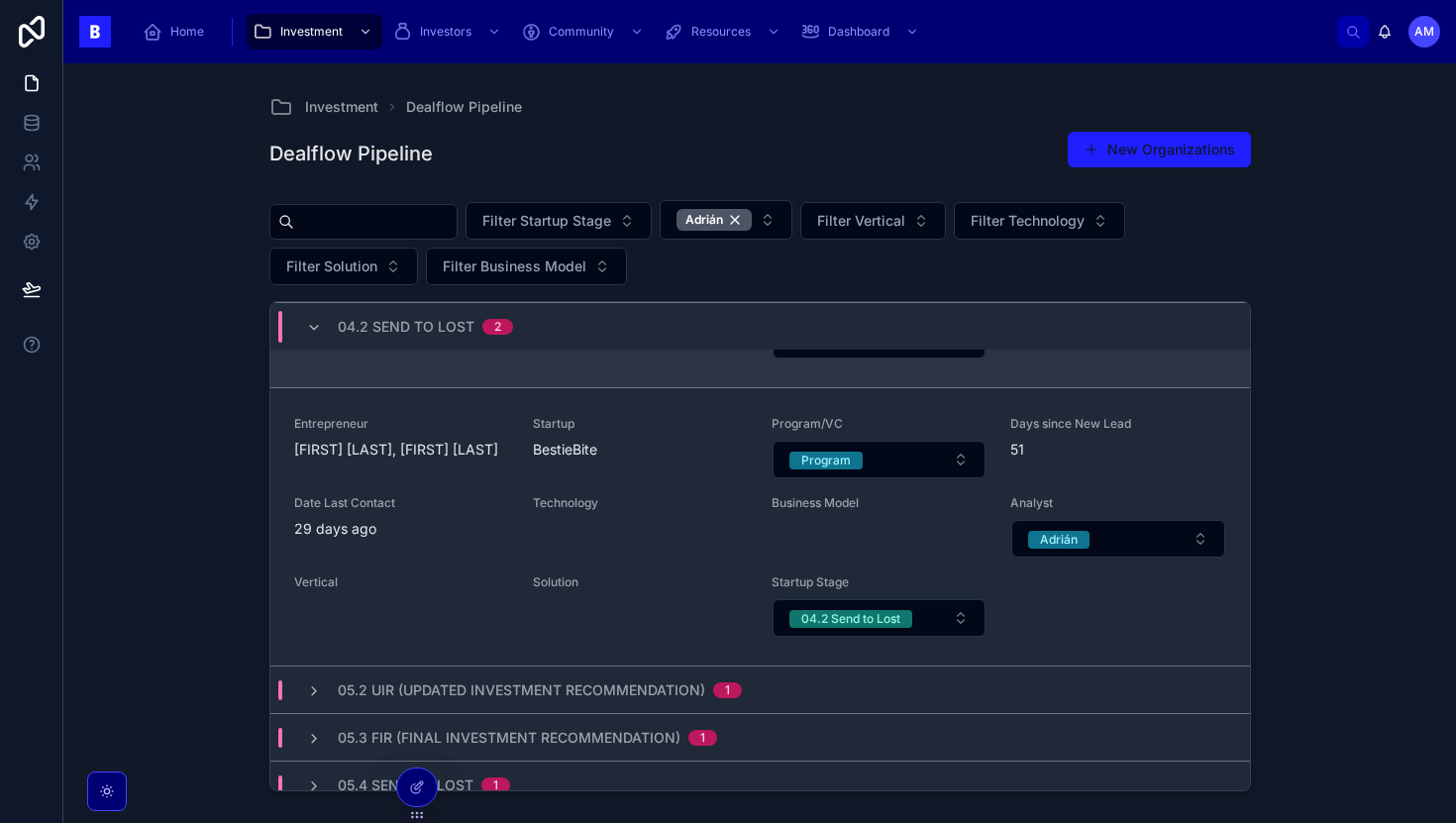 scroll, scrollTop: 348, scrollLeft: 0, axis: vertical 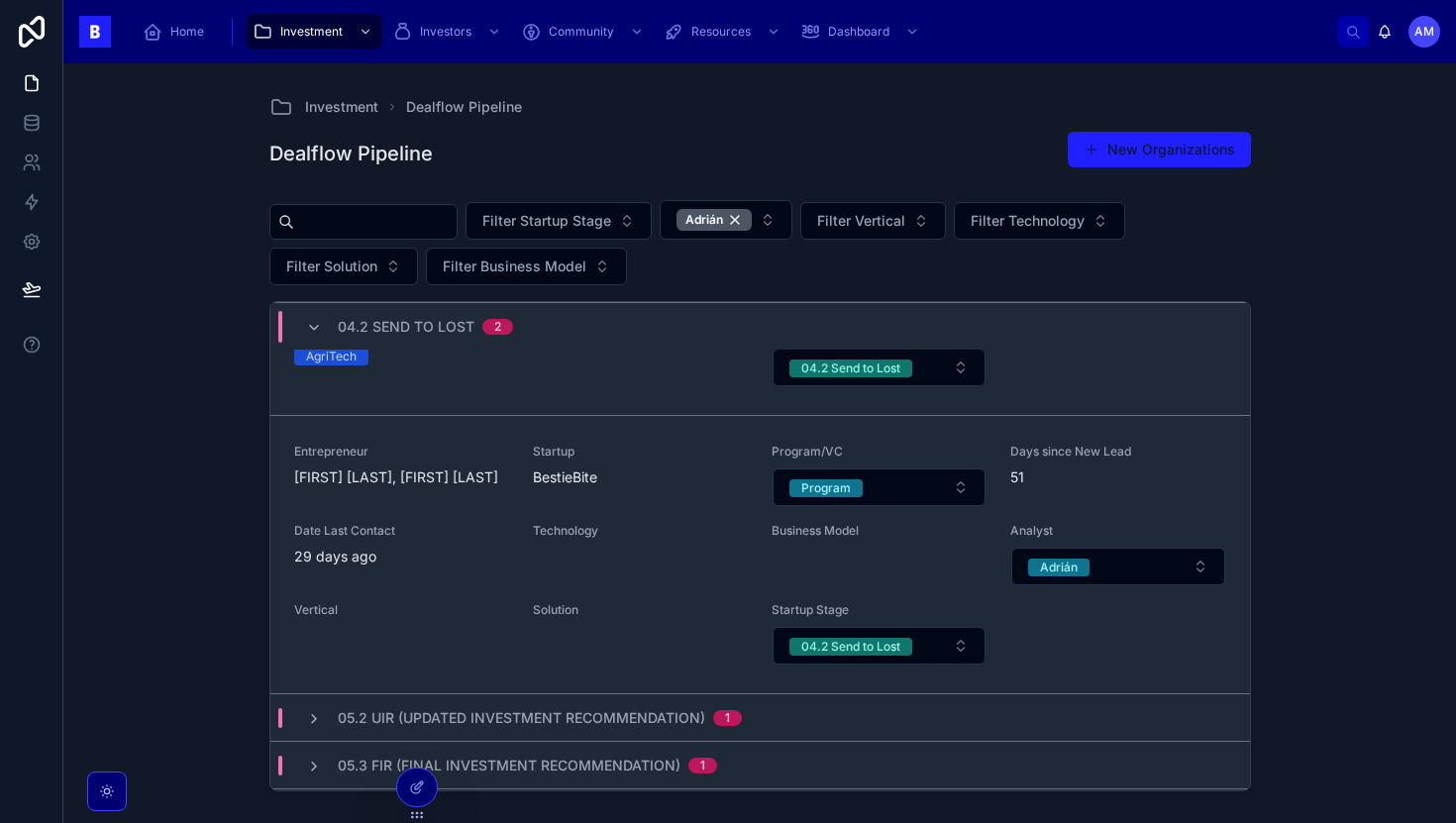 click on "Investment Dealflow Pipeline Dealflow Pipeline New Organizations Filter Startup Stage [FIRST] Filter Vertical Filter Technology Filter Solution Filter Business Model 04 Second Meeting 1 04.2 Send to Lost 2 Entrepreneur [FIRST][LAST] Startup Agrikola AI Program/VC Select a Program/VC Days since New Lead 22 Date Last Contact 10 days ago Technology AI &#38; ML Artificial Intelligence Hardware Patent Platform Robotics &#38; Drones SaaS Software Web / Cloud Business Model Subscription Transactional Analyst [FIRST] Vertical AgriTech Solution Startup Stage 04.2 Send to Lost Entrepreneur [FIRST] [LAST], [FIRST] [LAST] Startup BestieBite Program/VC Program Days since New Lead 51 Date Last Contact 29 days ago Technology Business Model Analyst [FIRST] Vertical Solution Startup Stage 04.2 Send to Lost 05.2 UIR (Updated Investment Recommendation) 1 05.3 FIR (Final Investment Recommendation) 1 05.4 Send to Lost 1 06 Program Execution 7 07 Program Performing 6 08 Investment Execution 1 09 Portfolio 6 6 9 11 Previous" at bounding box center (760, 443) 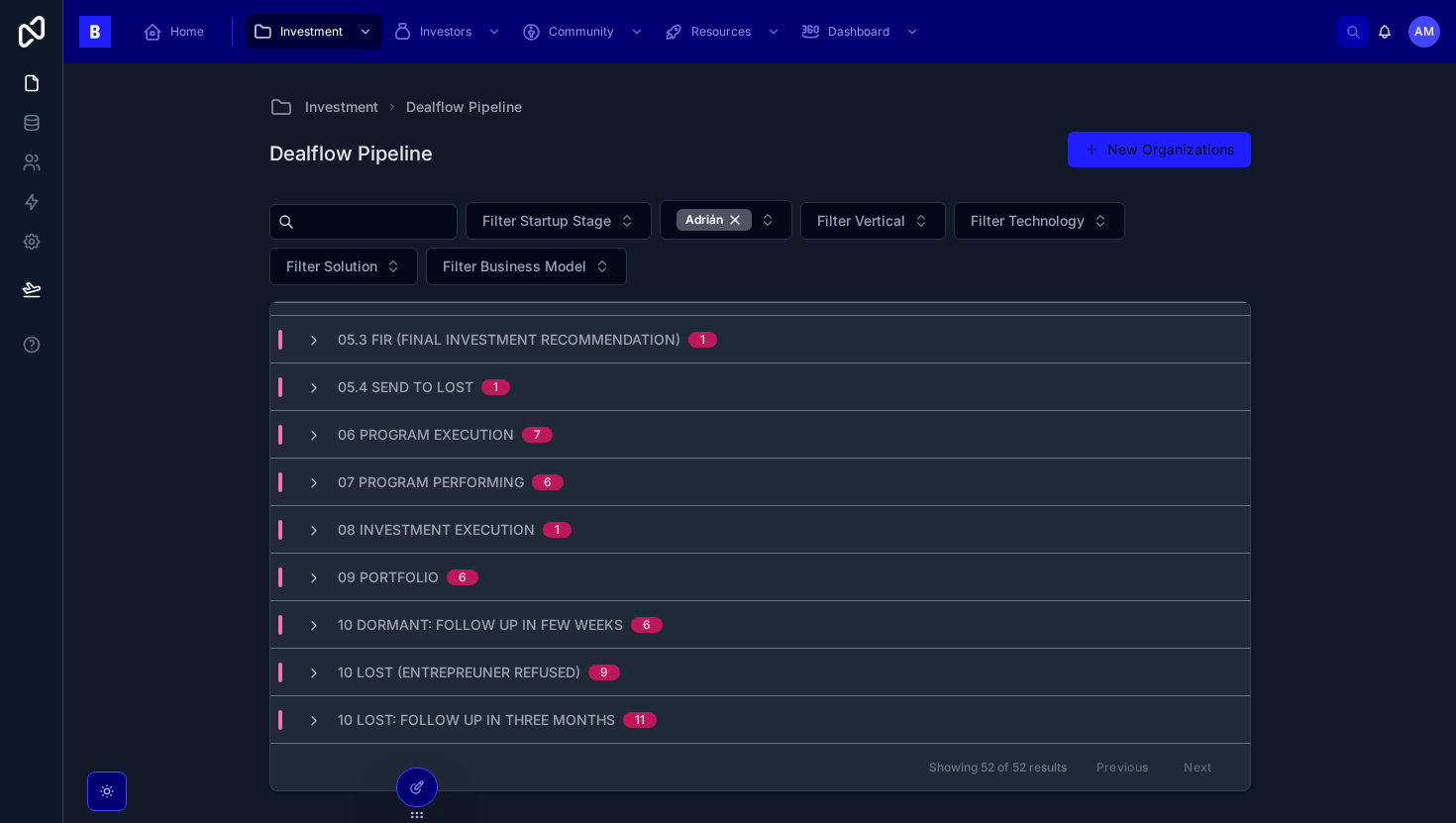 scroll, scrollTop: 0, scrollLeft: 0, axis: both 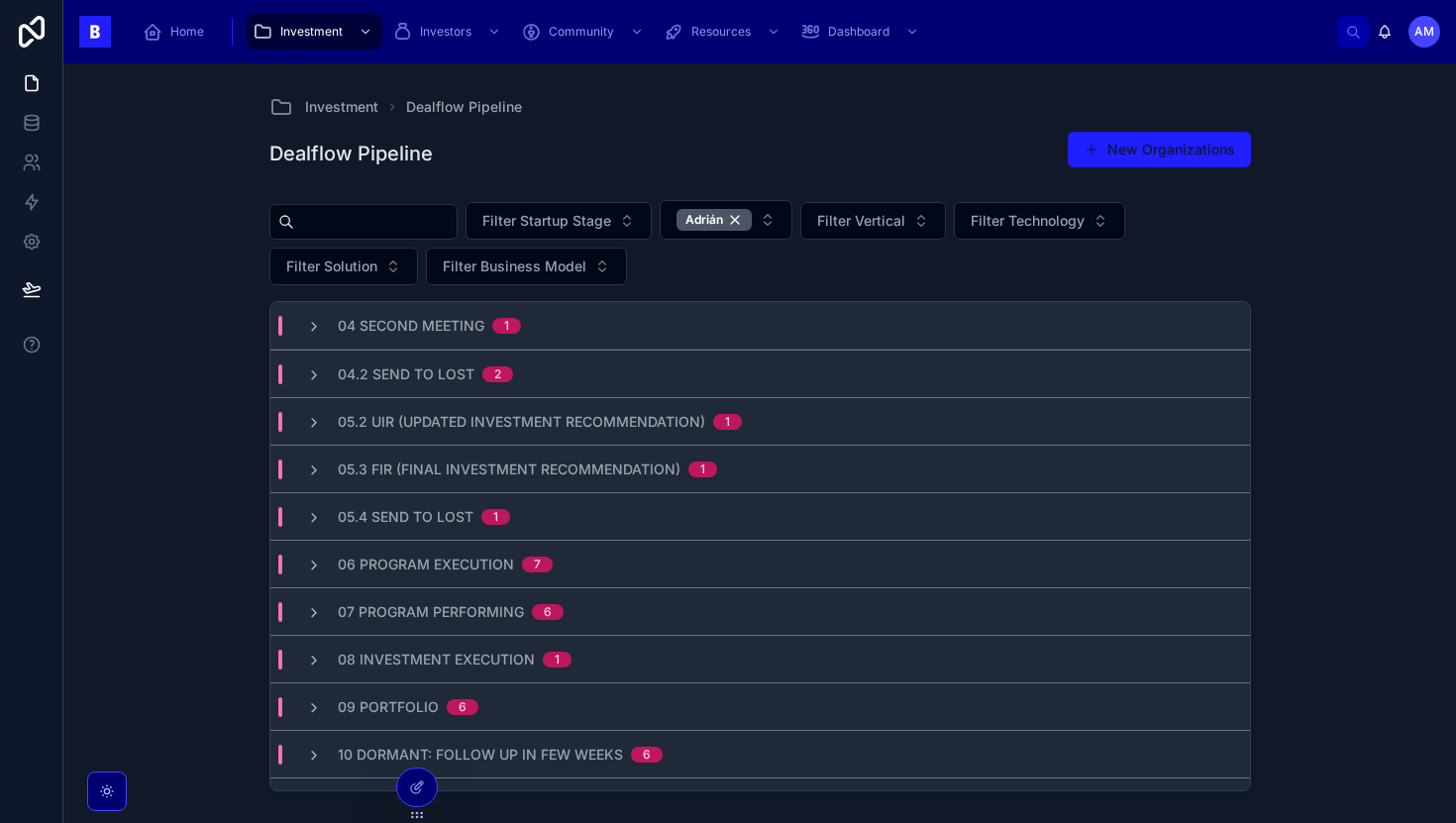 click on "04 Second Meeting" at bounding box center (411, 326) 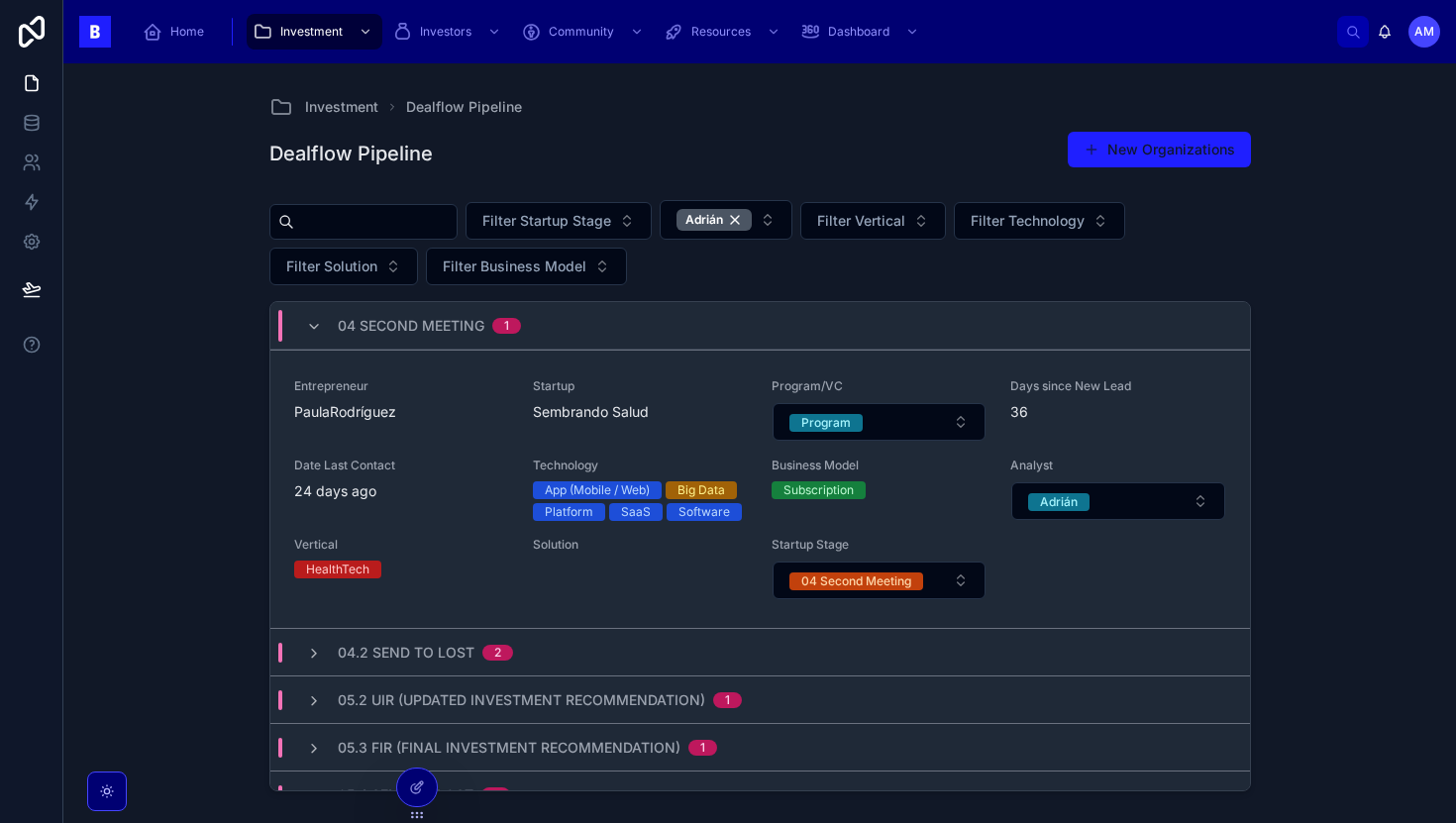 click on "04 Second Meeting" at bounding box center [411, 326] 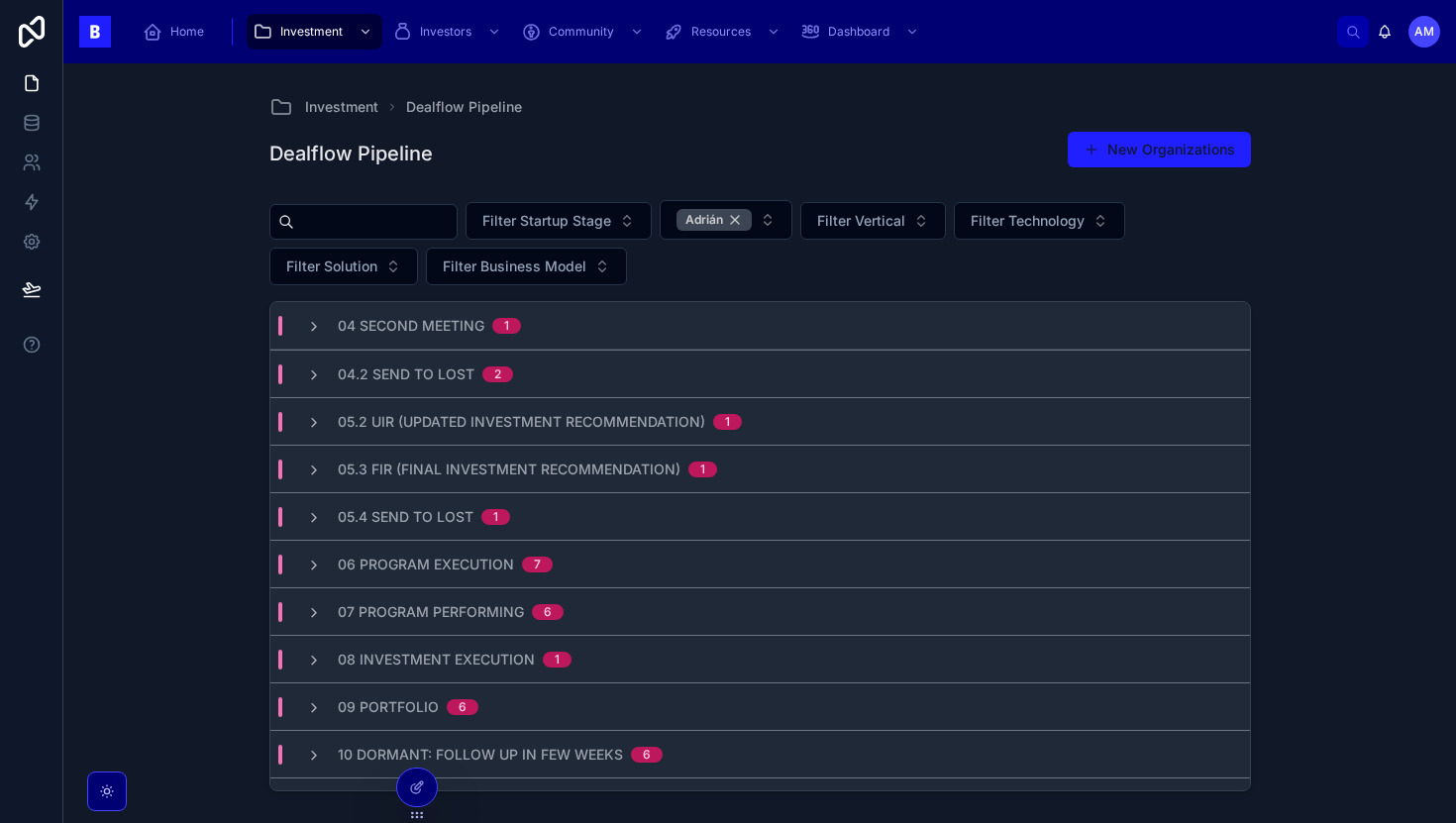 click on "Adrián" at bounding box center (714, 220) 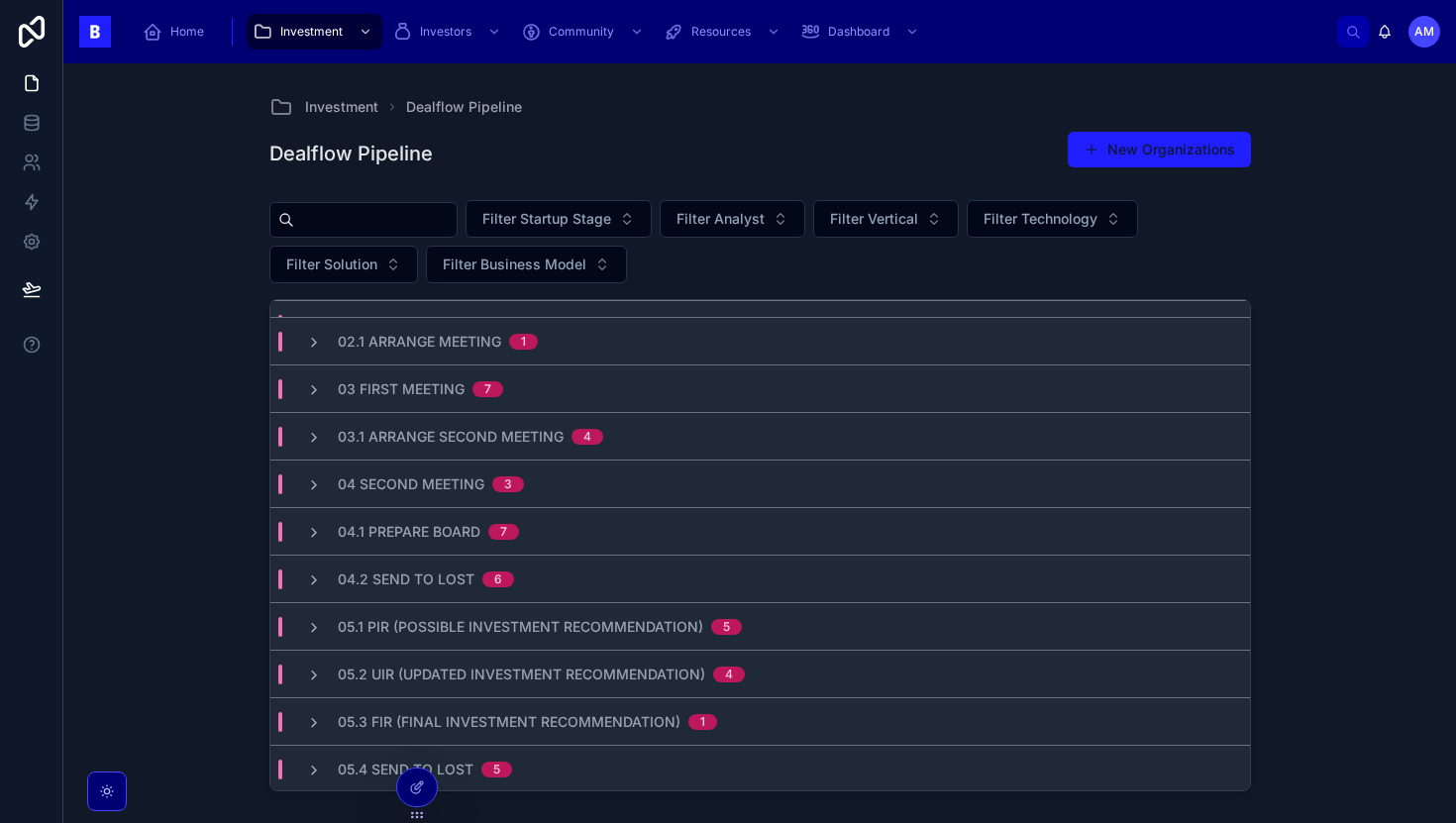 scroll, scrollTop: 137, scrollLeft: 0, axis: vertical 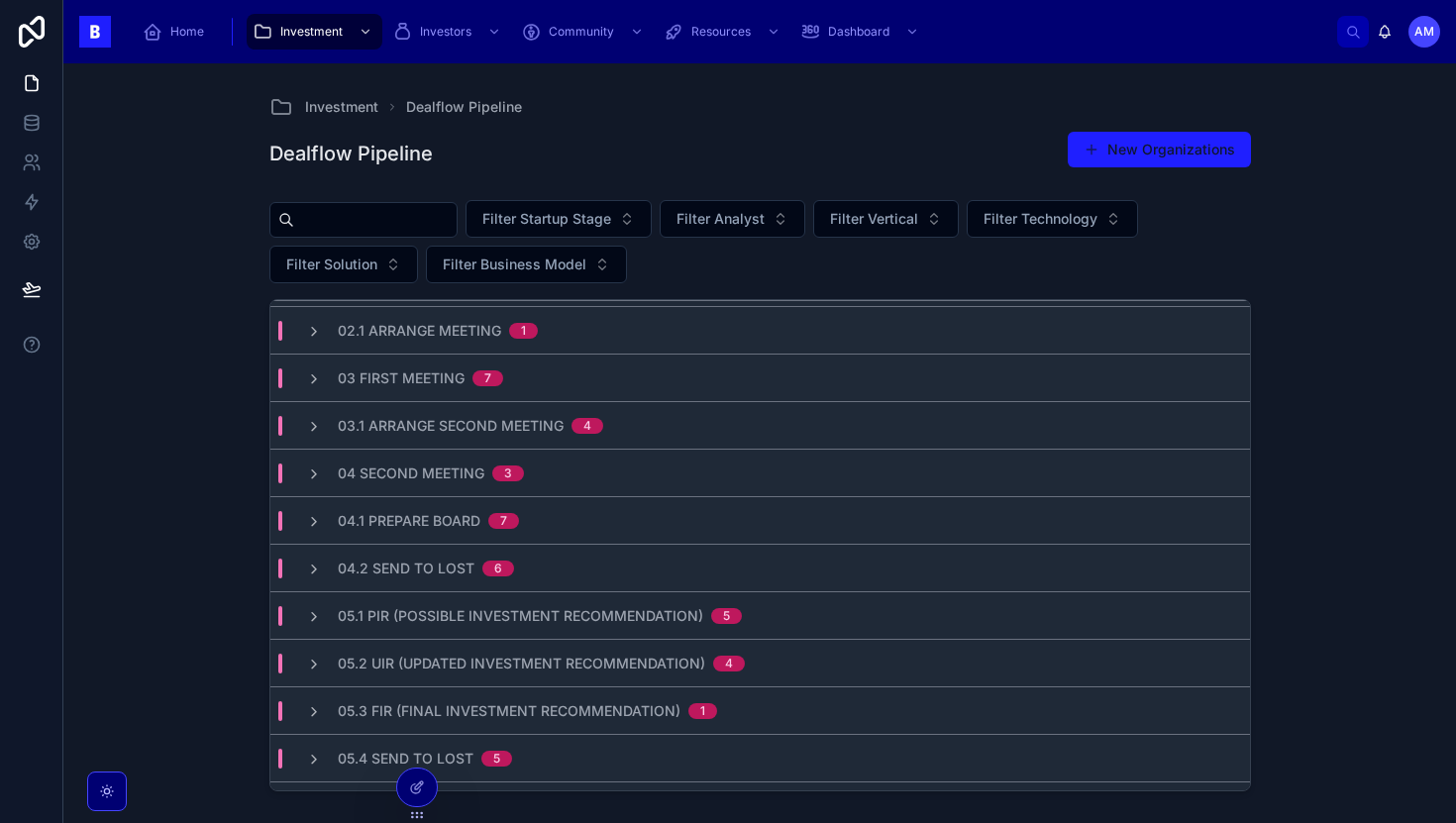 click on "04.2 Send to Lost 6" at bounding box center (410, 568) 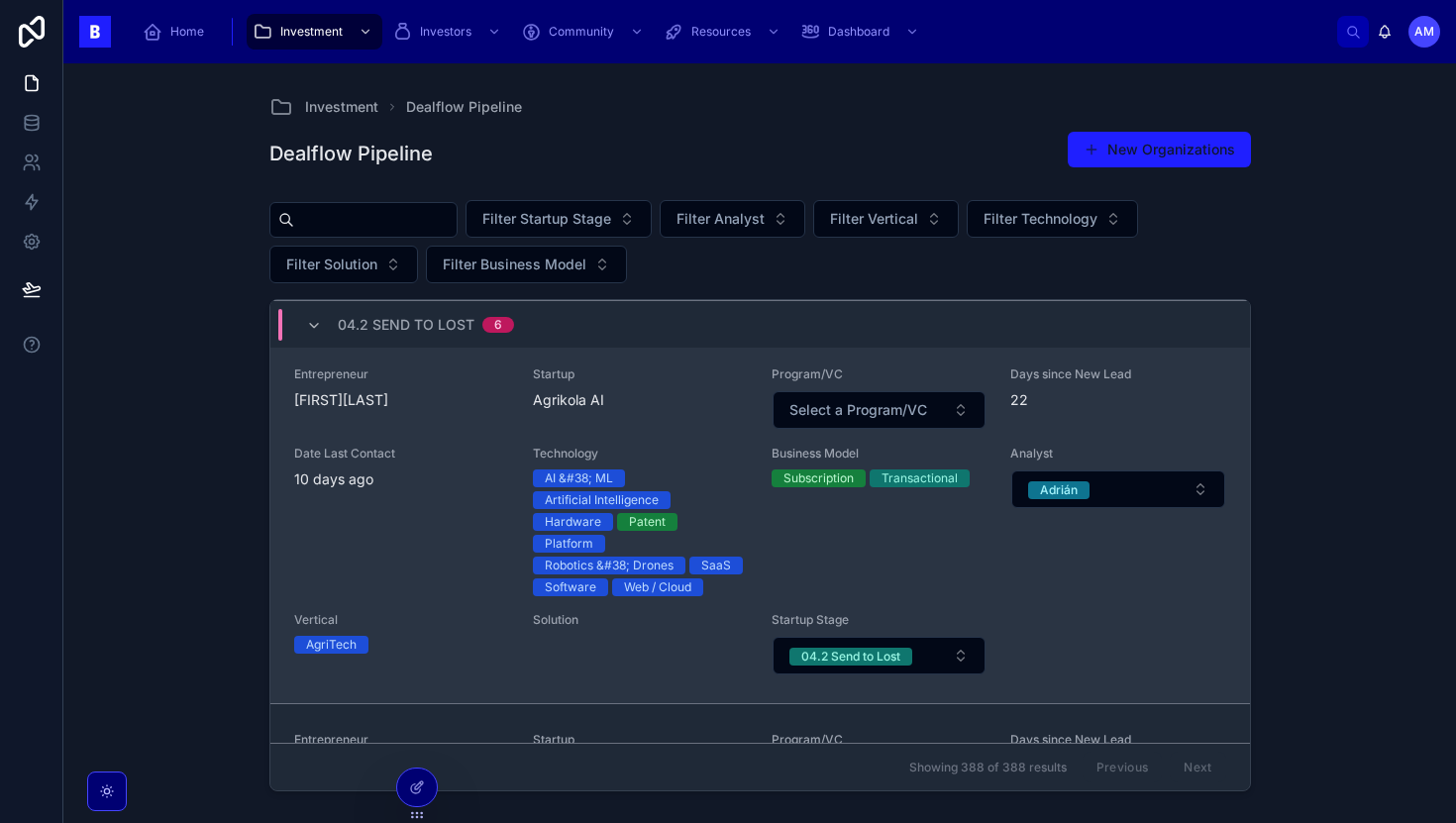 scroll, scrollTop: 5, scrollLeft: 0, axis: vertical 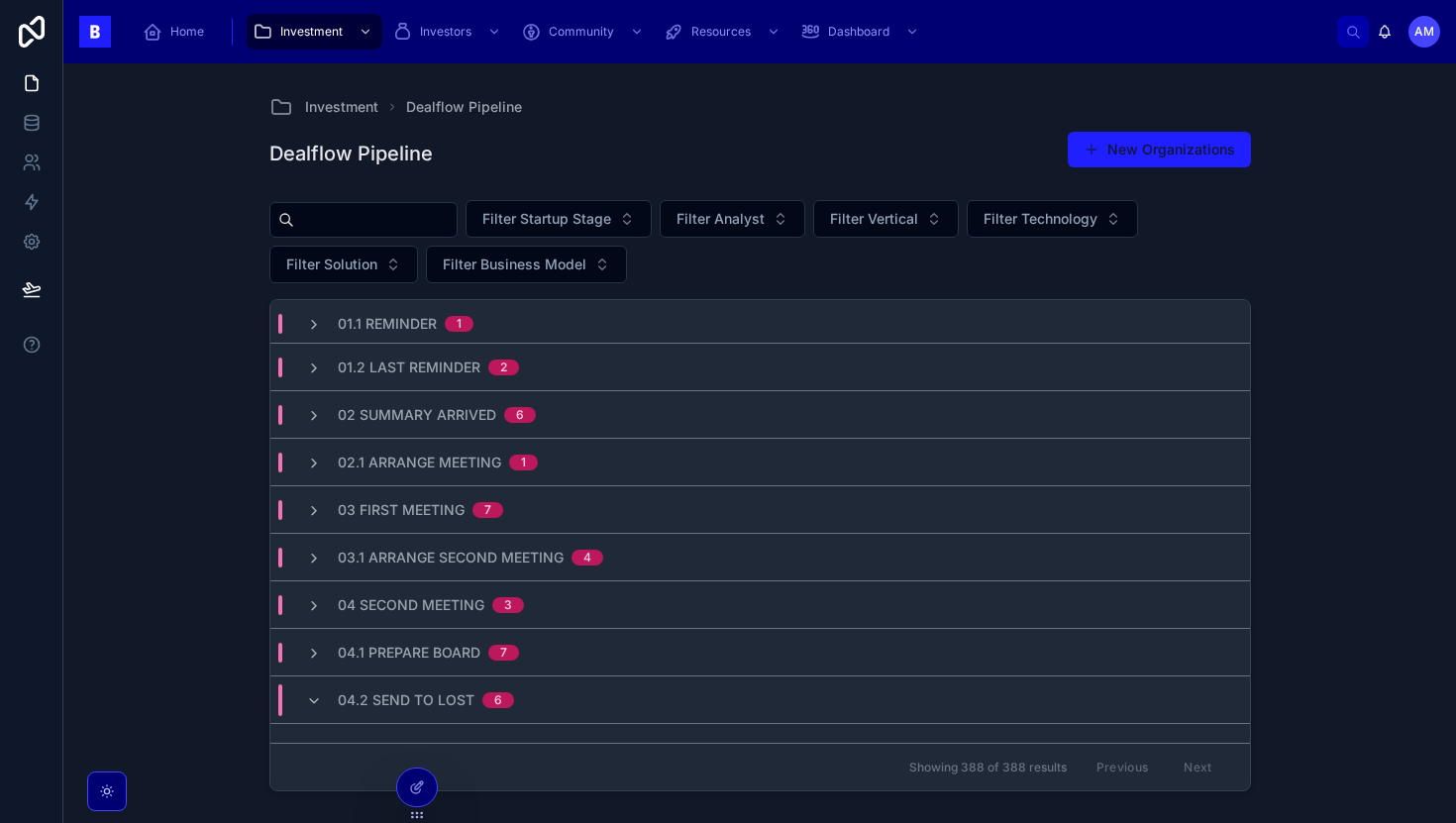 click on "6" at bounding box center [498, 700] 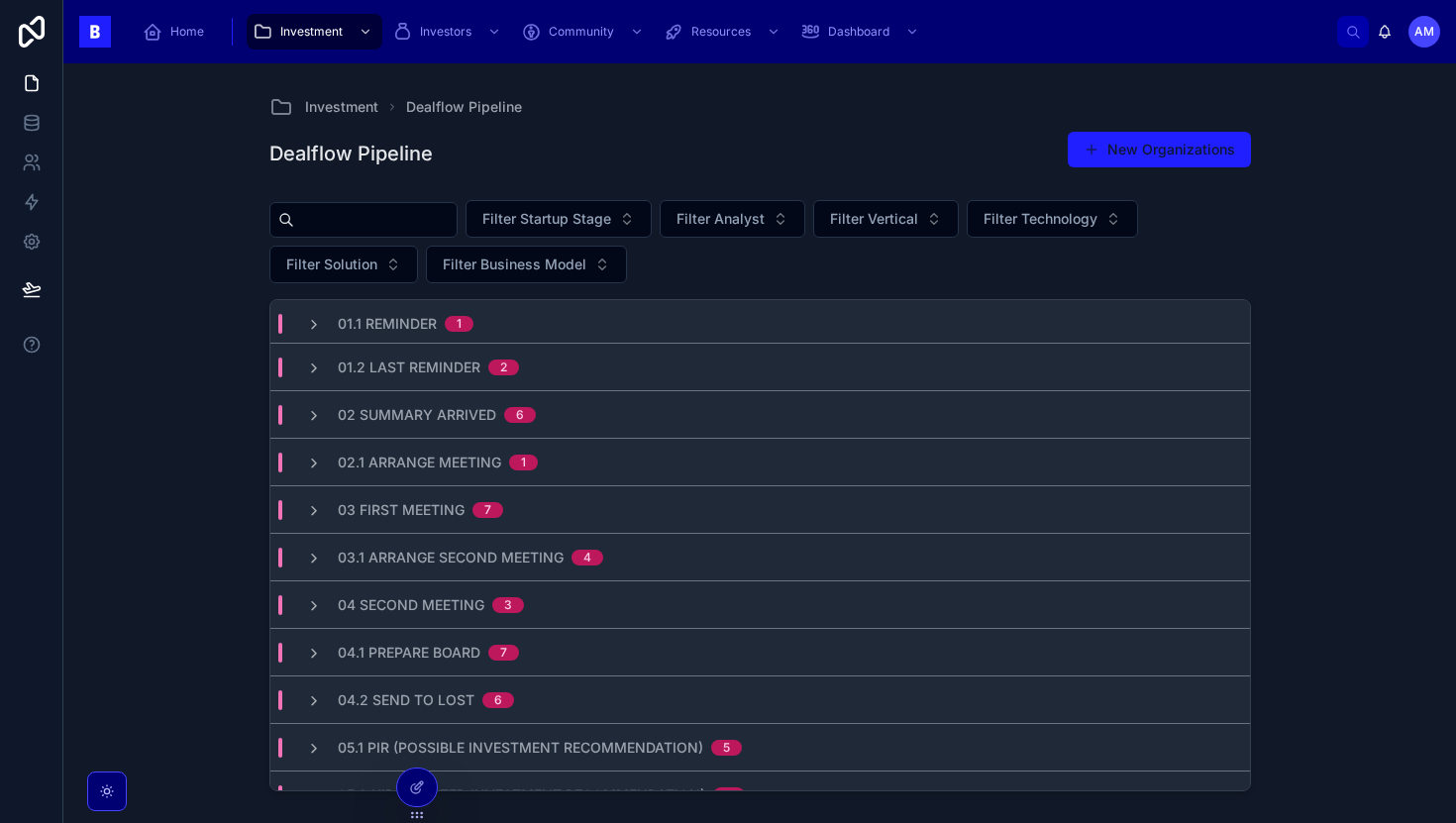 scroll, scrollTop: 123, scrollLeft: 0, axis: vertical 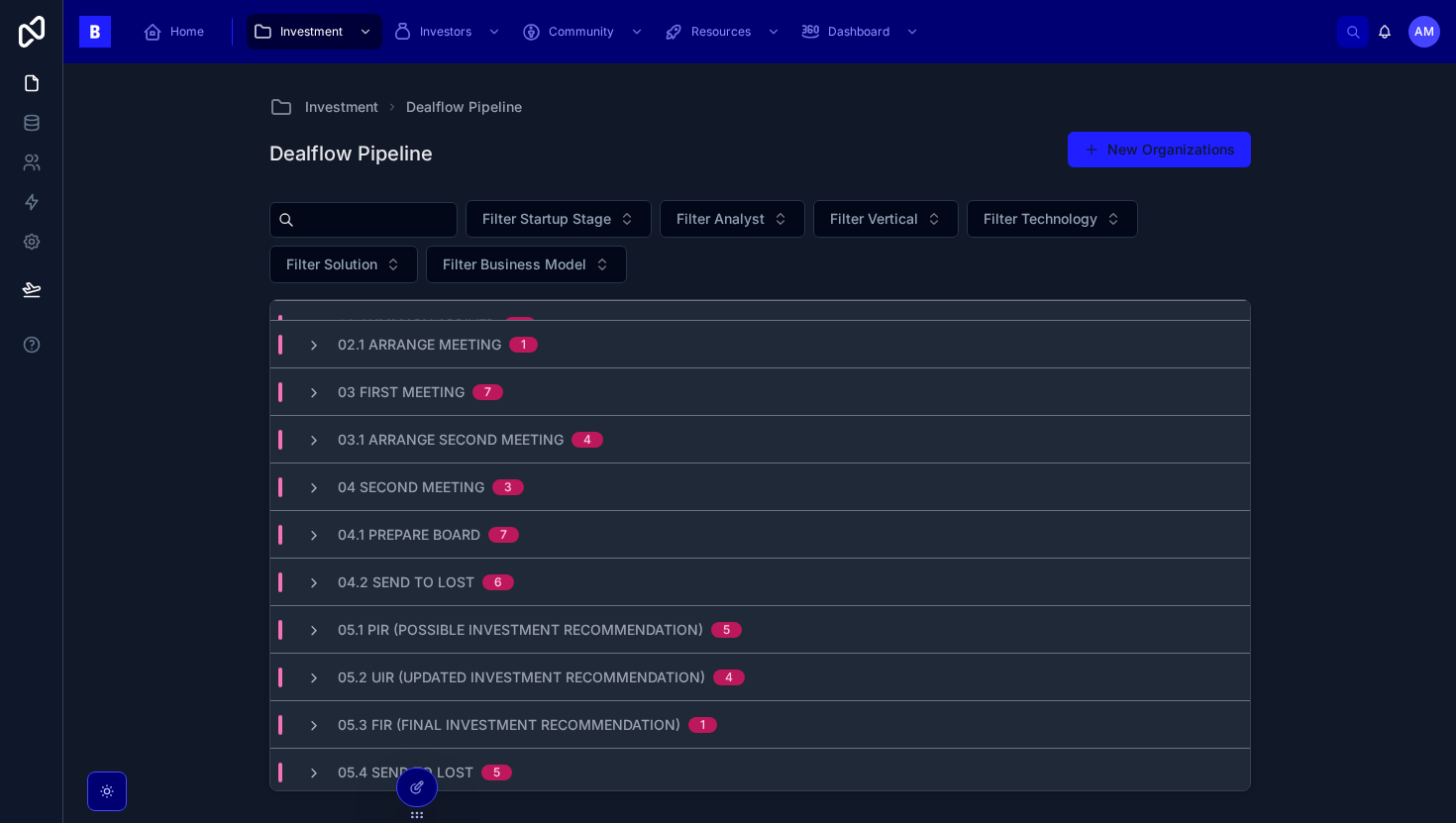 click on "3" at bounding box center (508, 487) 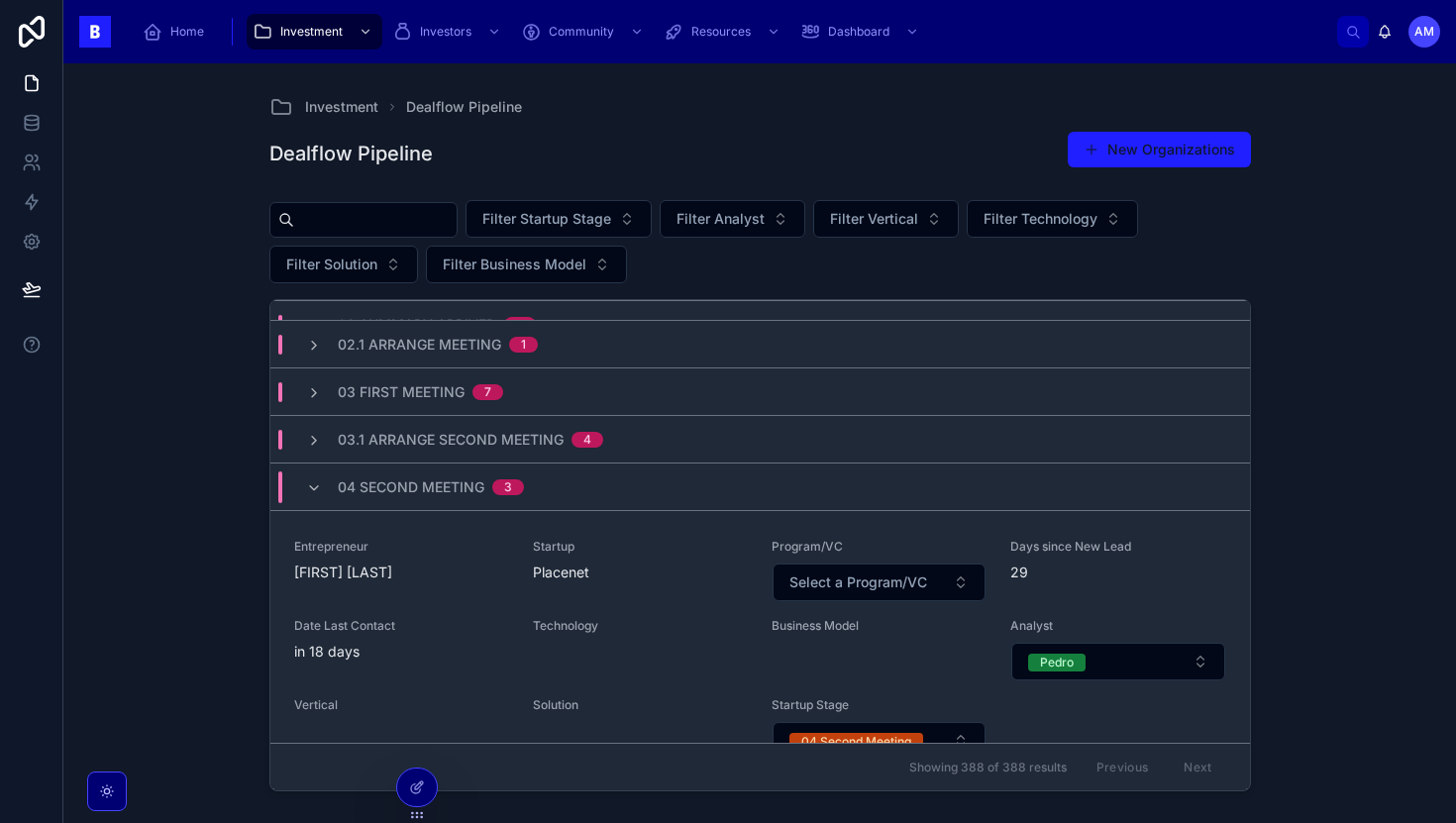 scroll, scrollTop: 6, scrollLeft: 0, axis: vertical 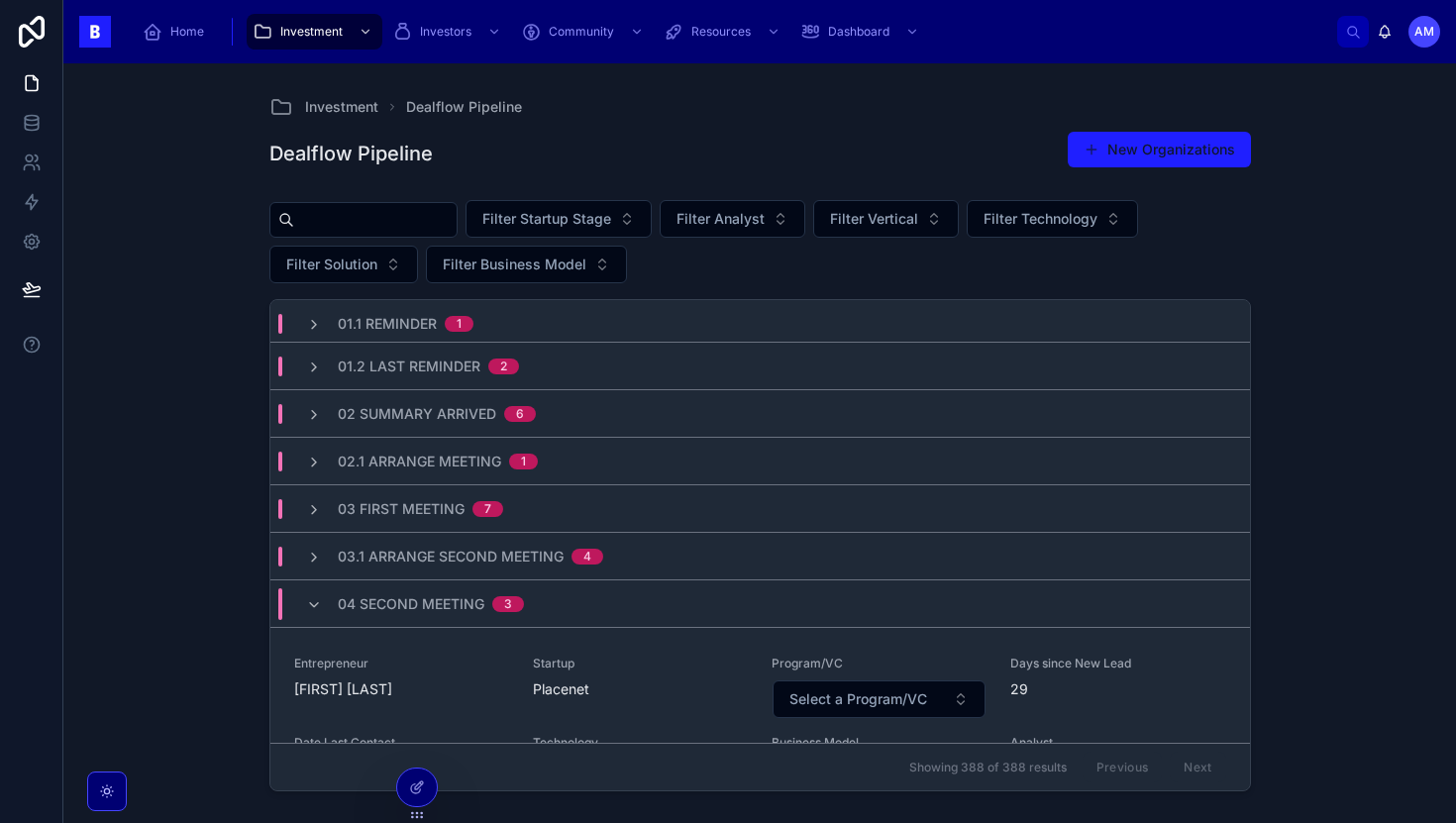 click on "04 Second Meeting 3" at bounding box center [760, 603] 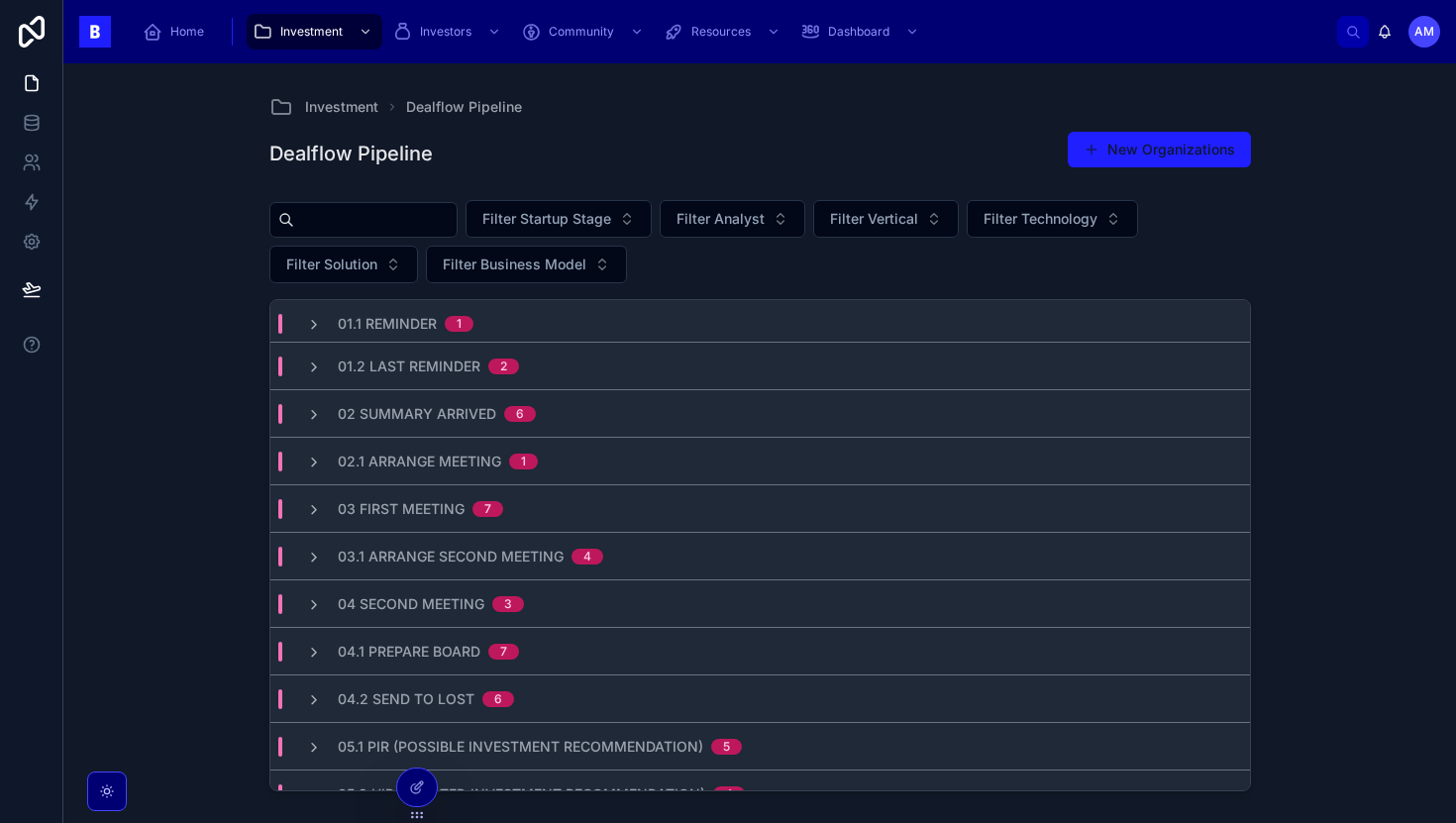 click on "03.1 Arrange Second Meeting" at bounding box center (451, 557) 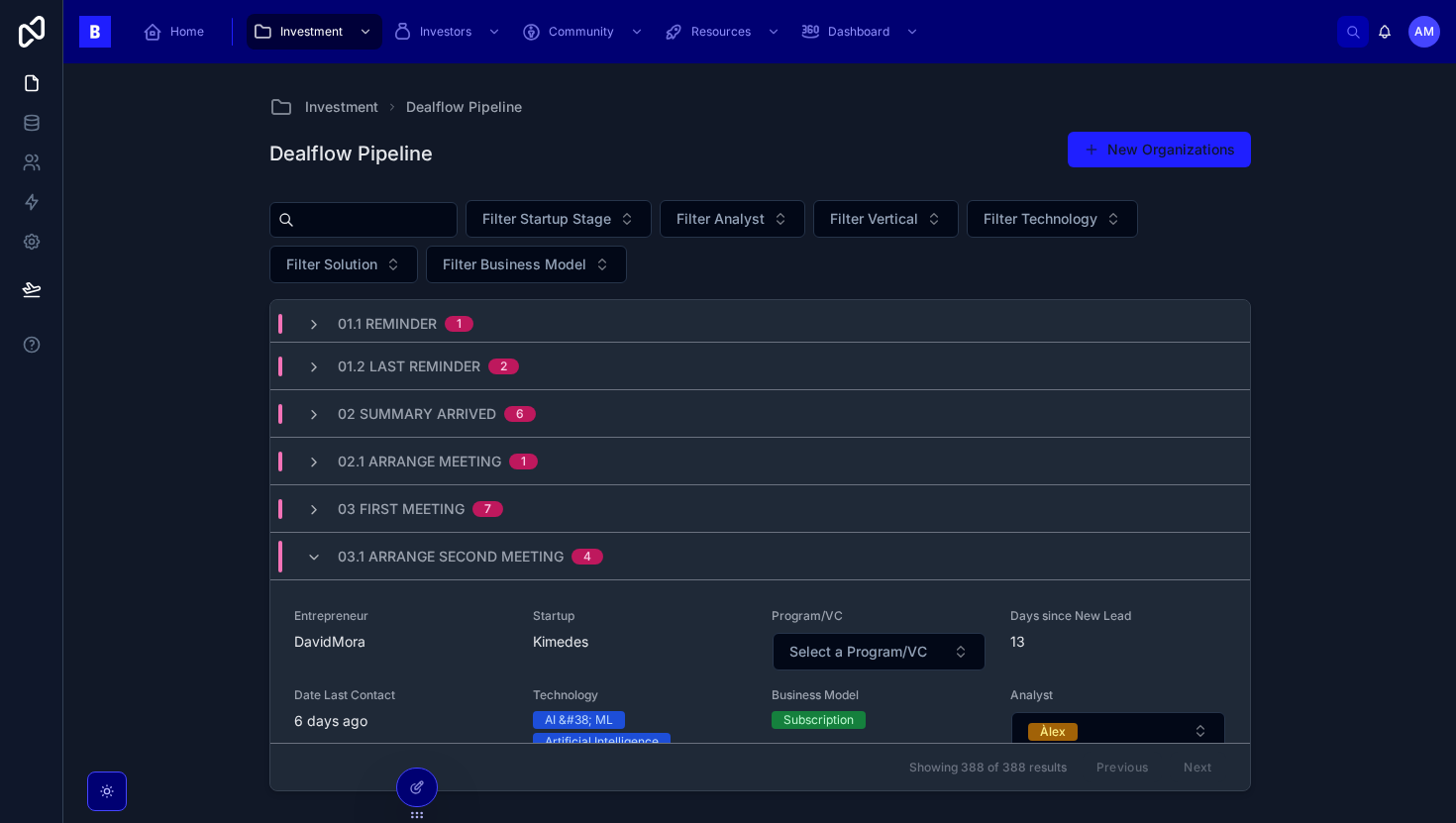 click on "03 First Meeting" at bounding box center [401, 509] 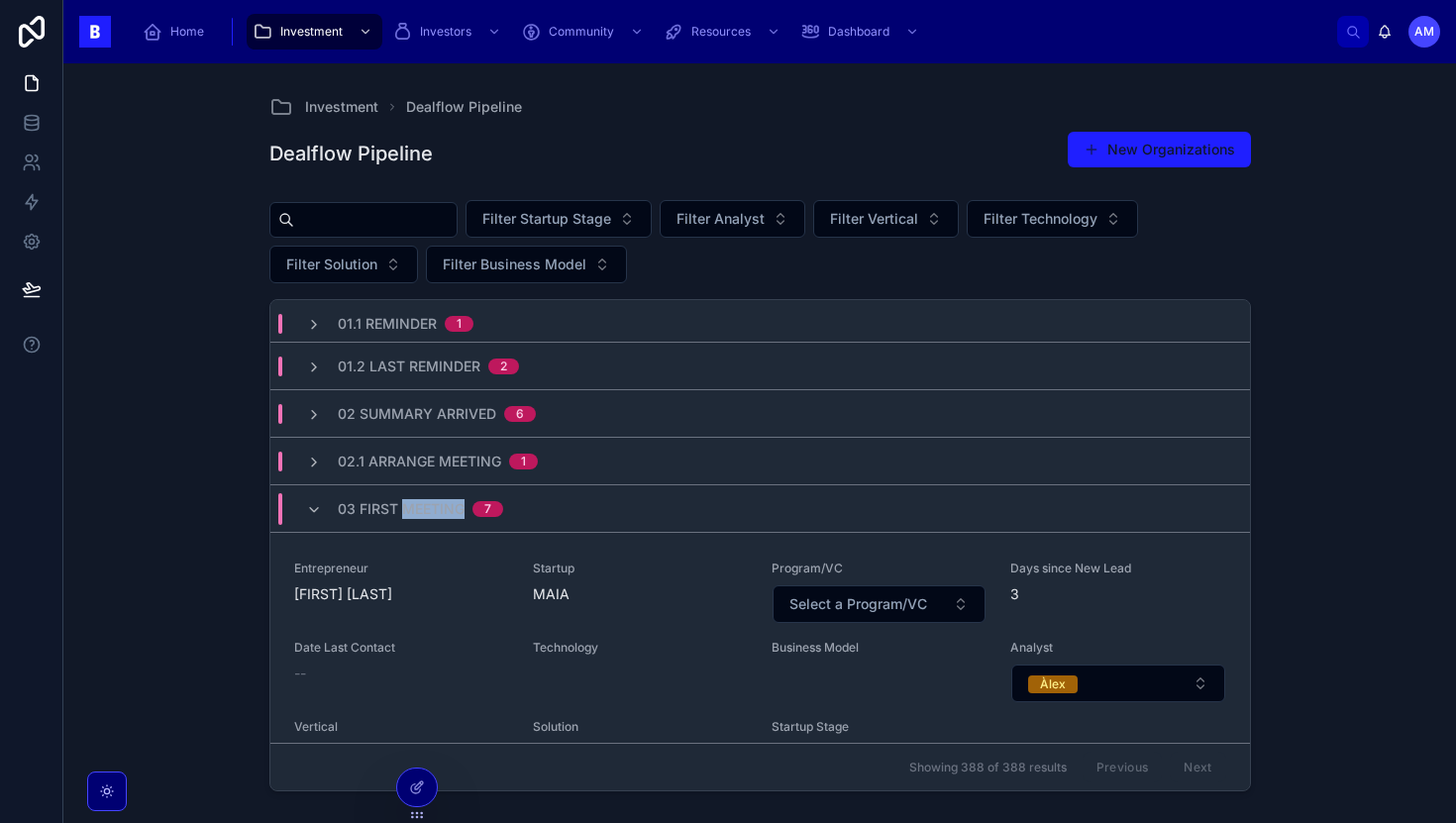 click on "03 First Meeting" at bounding box center (401, 509) 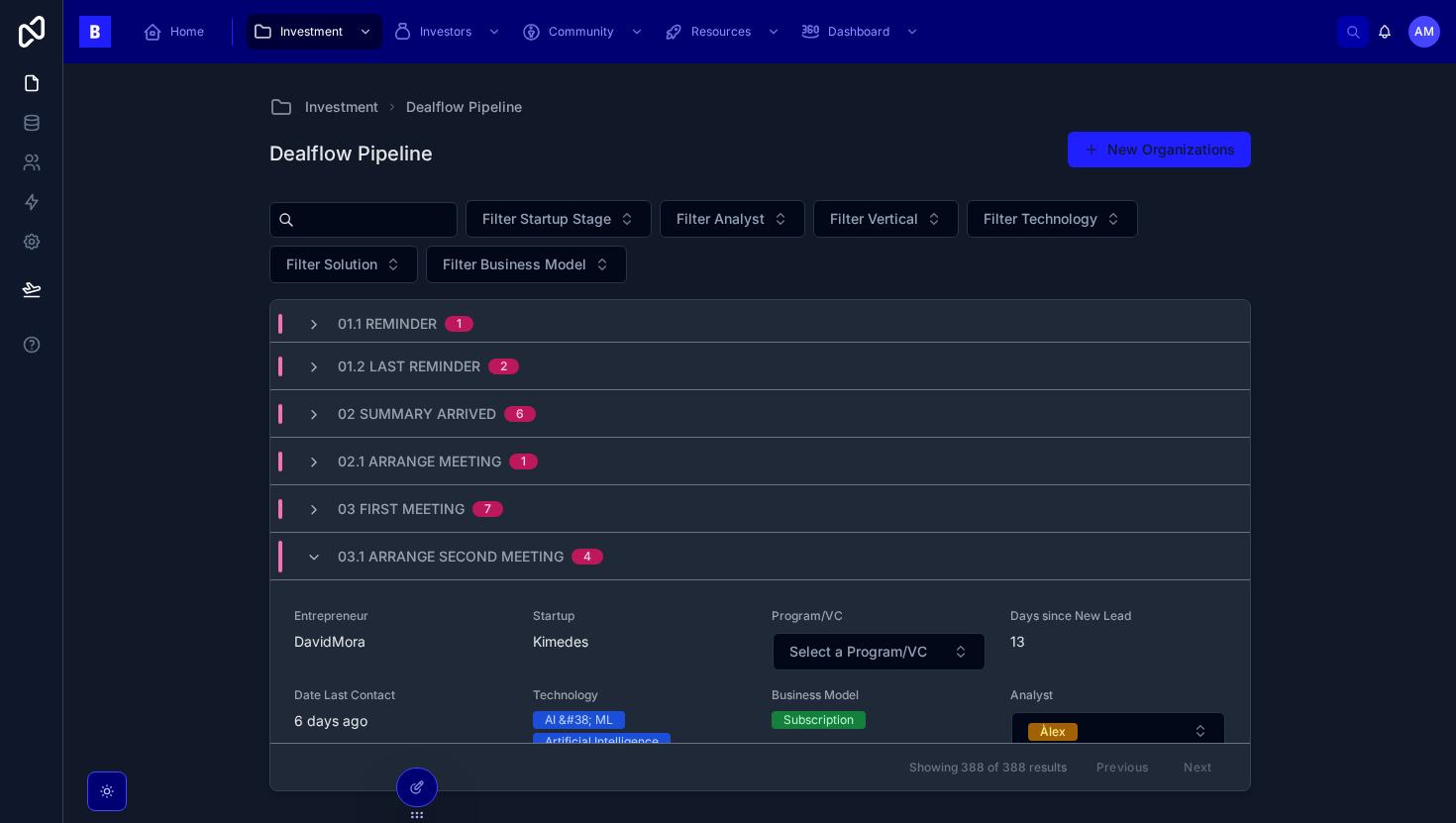 click on "02.1 Arrange Meeting" at bounding box center [419, 462] 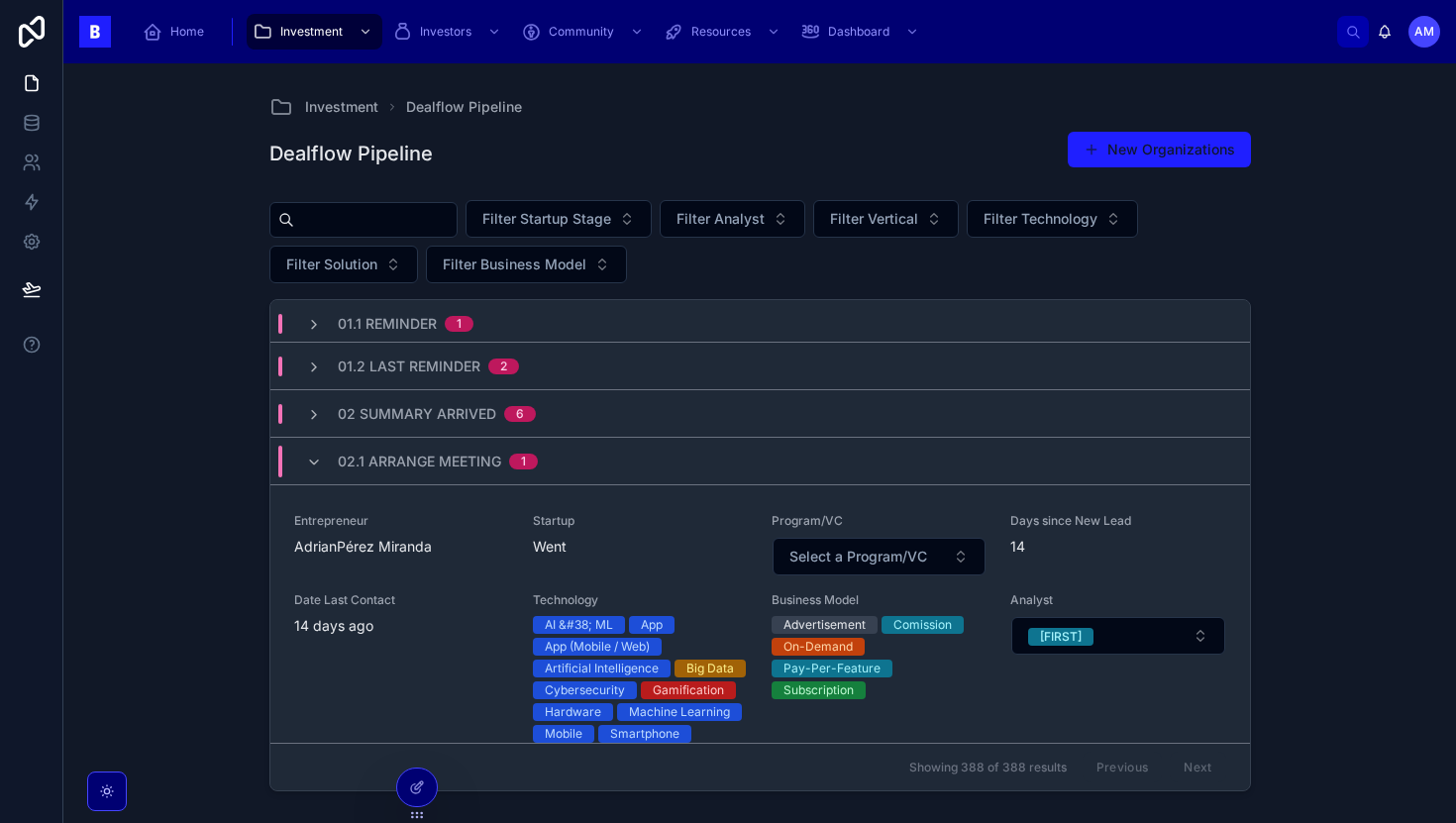 click on "02.1 Arrange Meeting" at bounding box center (419, 462) 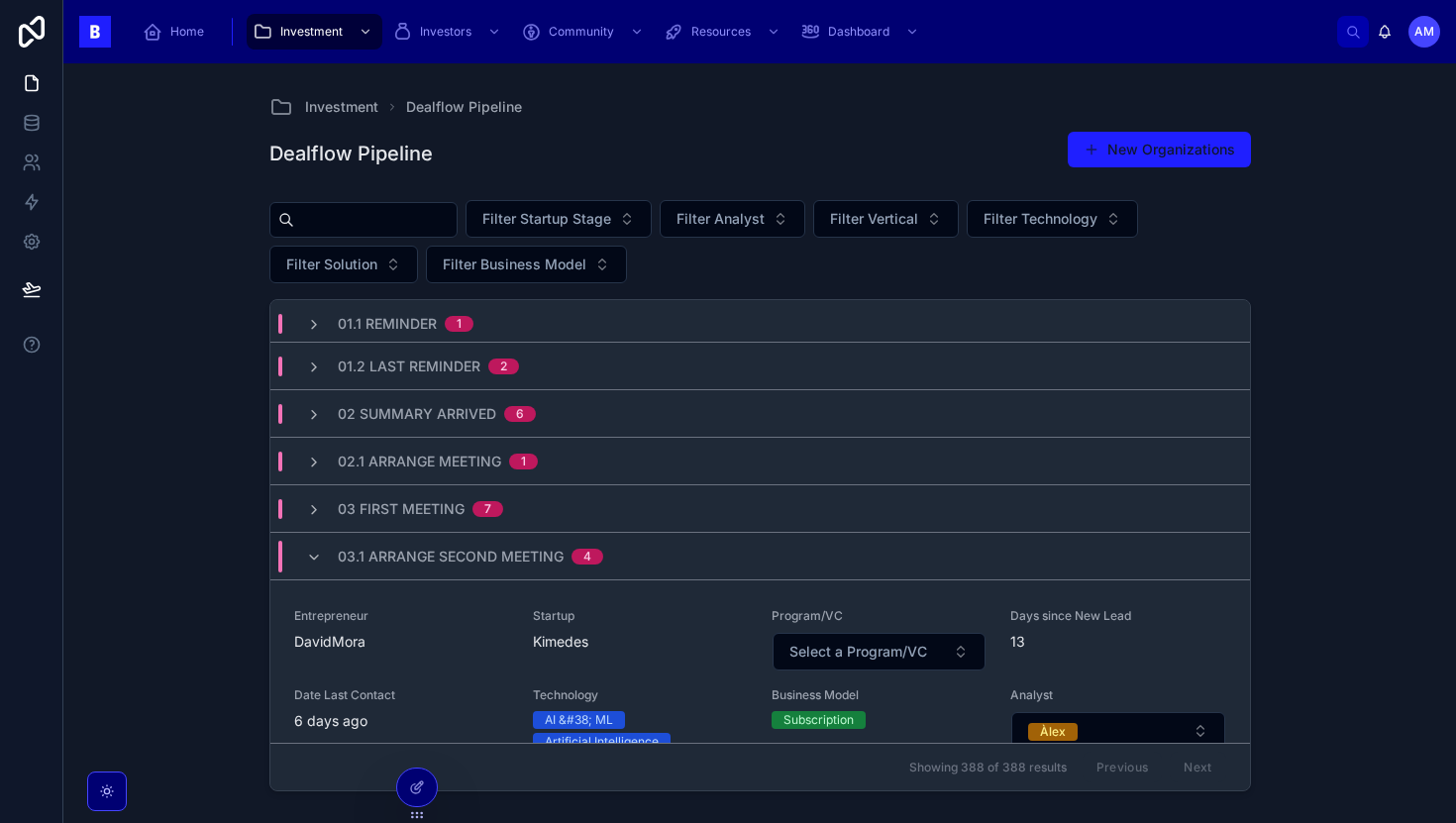click on "02 Summary Arrived 6" at bounding box center [760, 413] 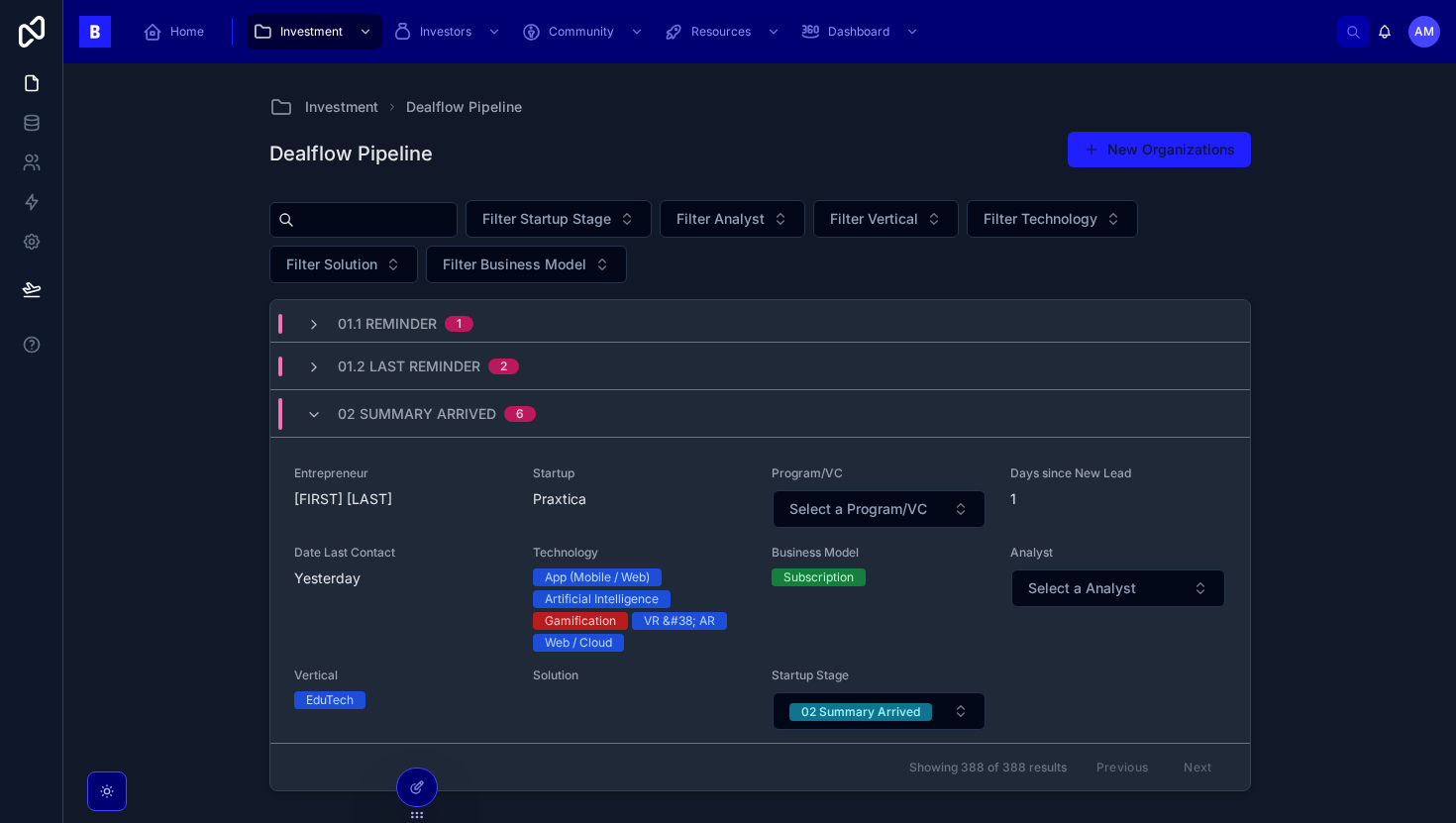 click on "02 Summary Arrived 6" at bounding box center [437, 414] 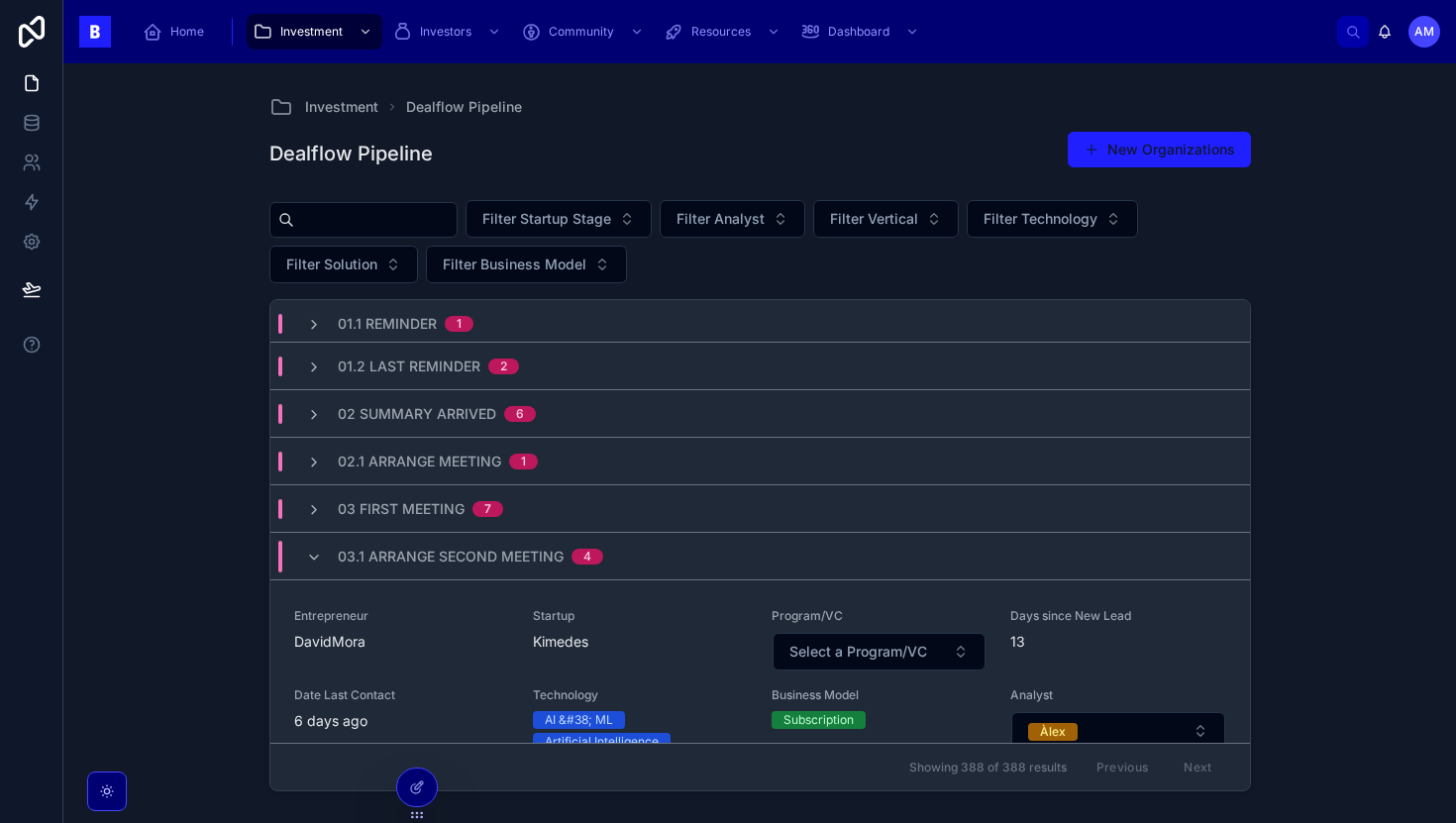click on "03.1 Arrange Second Meeting" at bounding box center [451, 557] 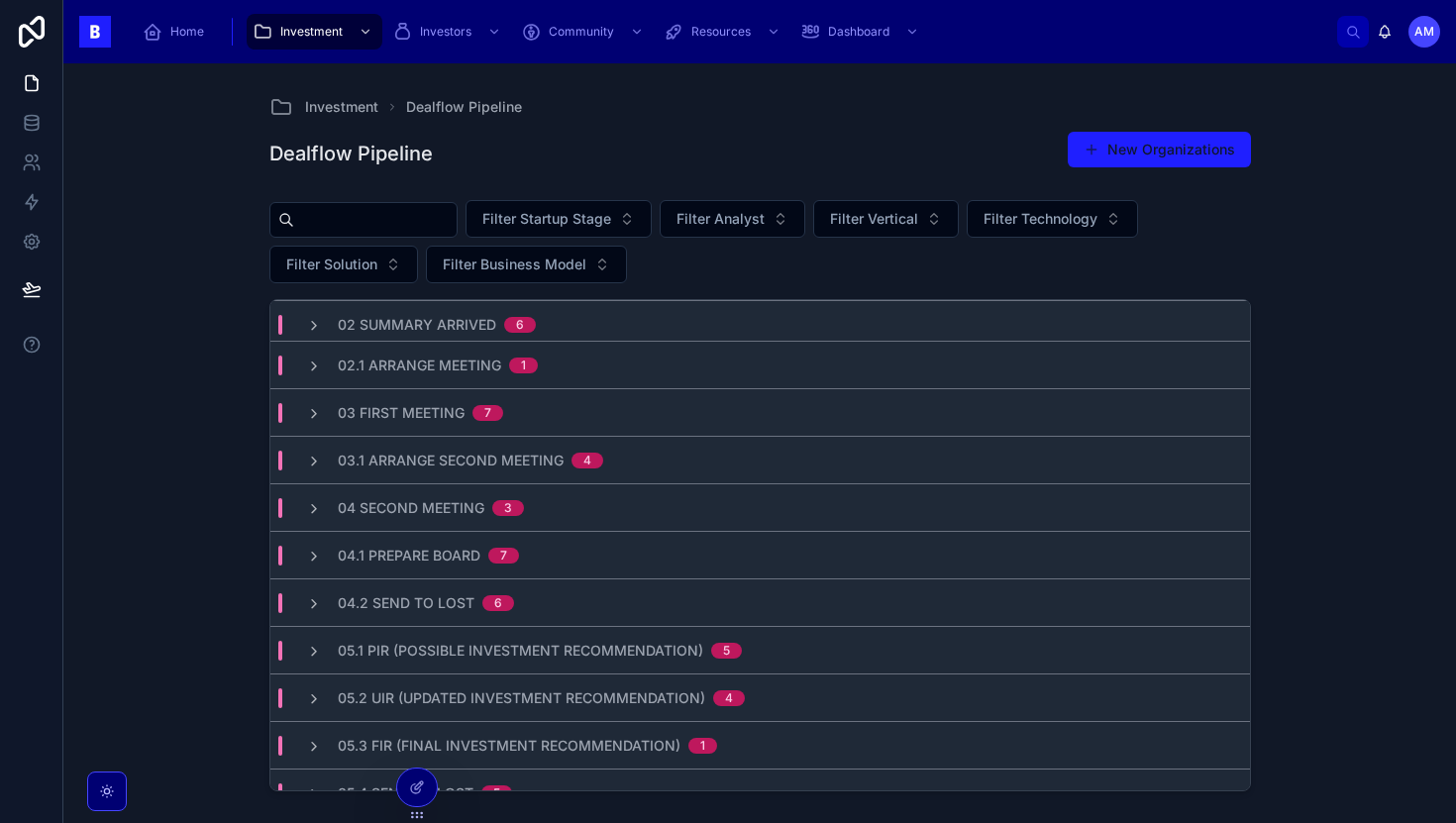 scroll, scrollTop: 104, scrollLeft: 0, axis: vertical 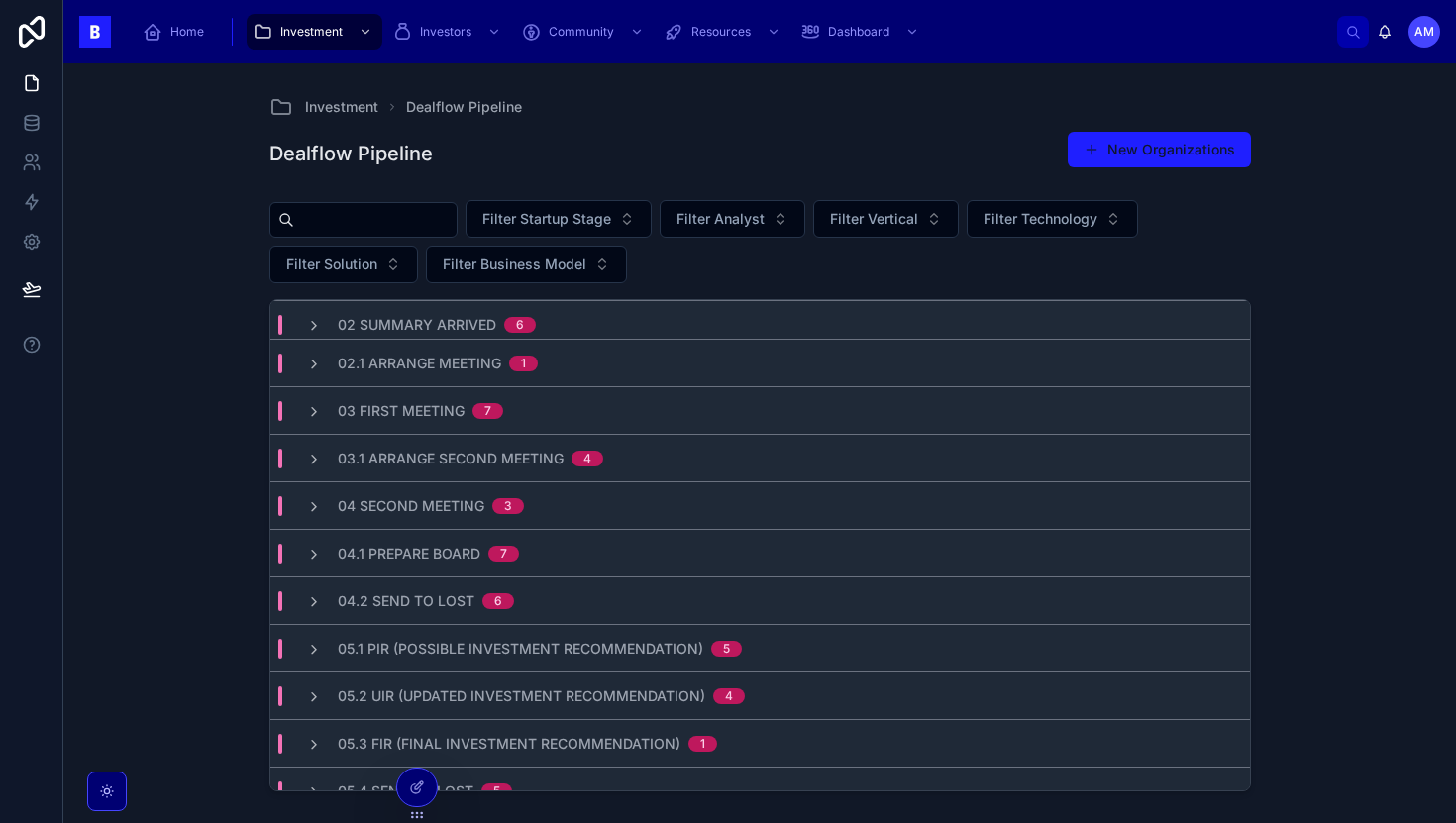 click on "04.2 Send to Lost" at bounding box center (406, 601) 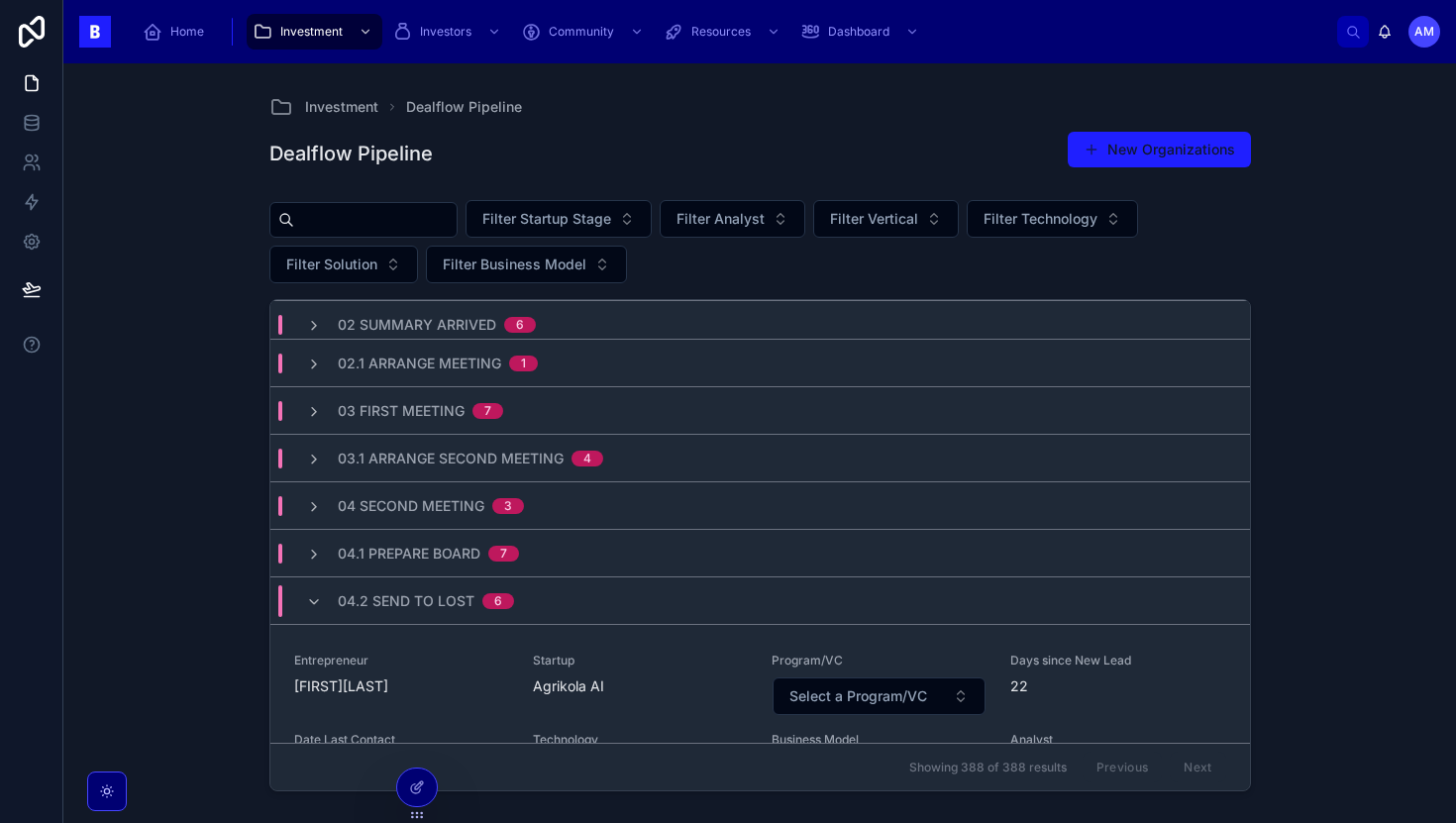 click on "04.2 Send to Lost" at bounding box center [406, 601] 